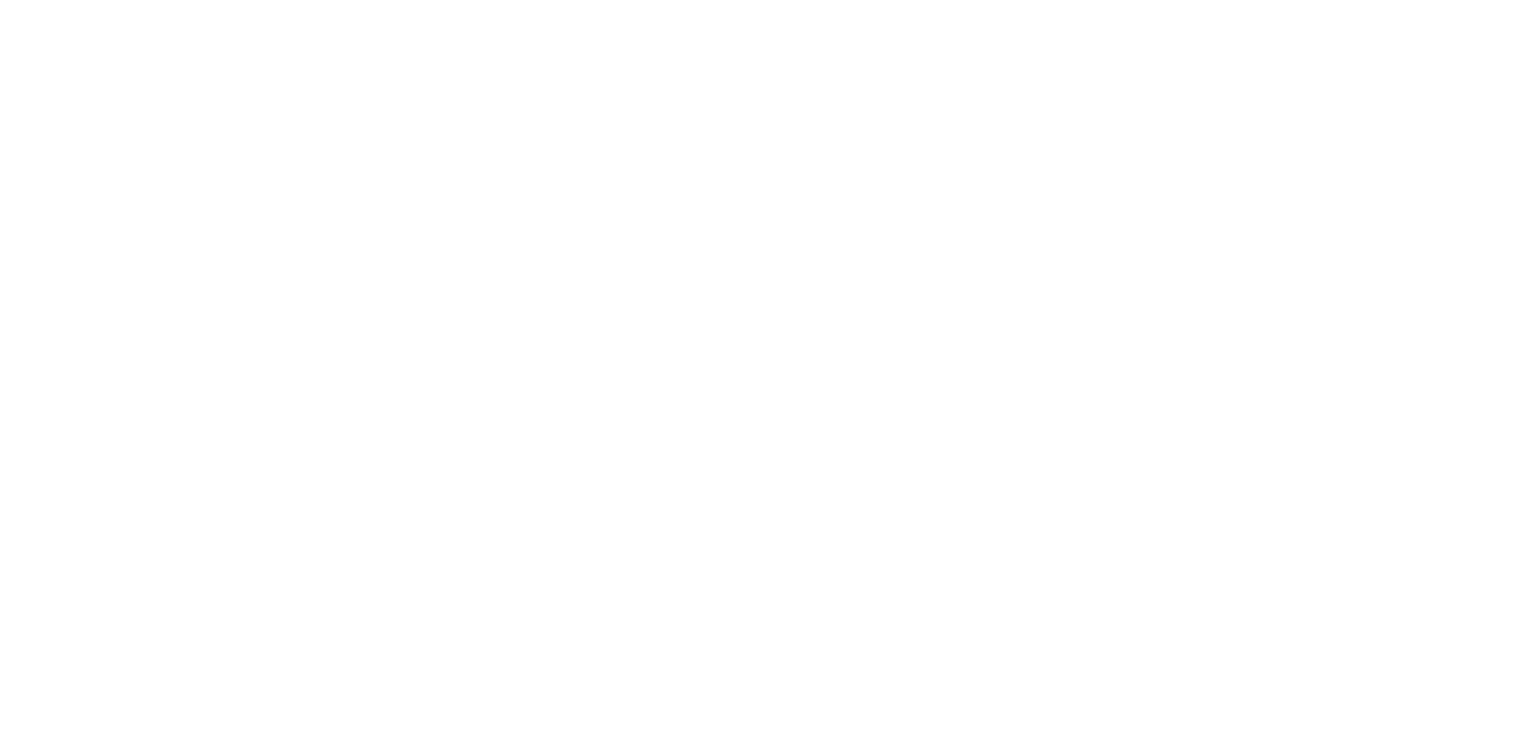 scroll, scrollTop: 0, scrollLeft: 0, axis: both 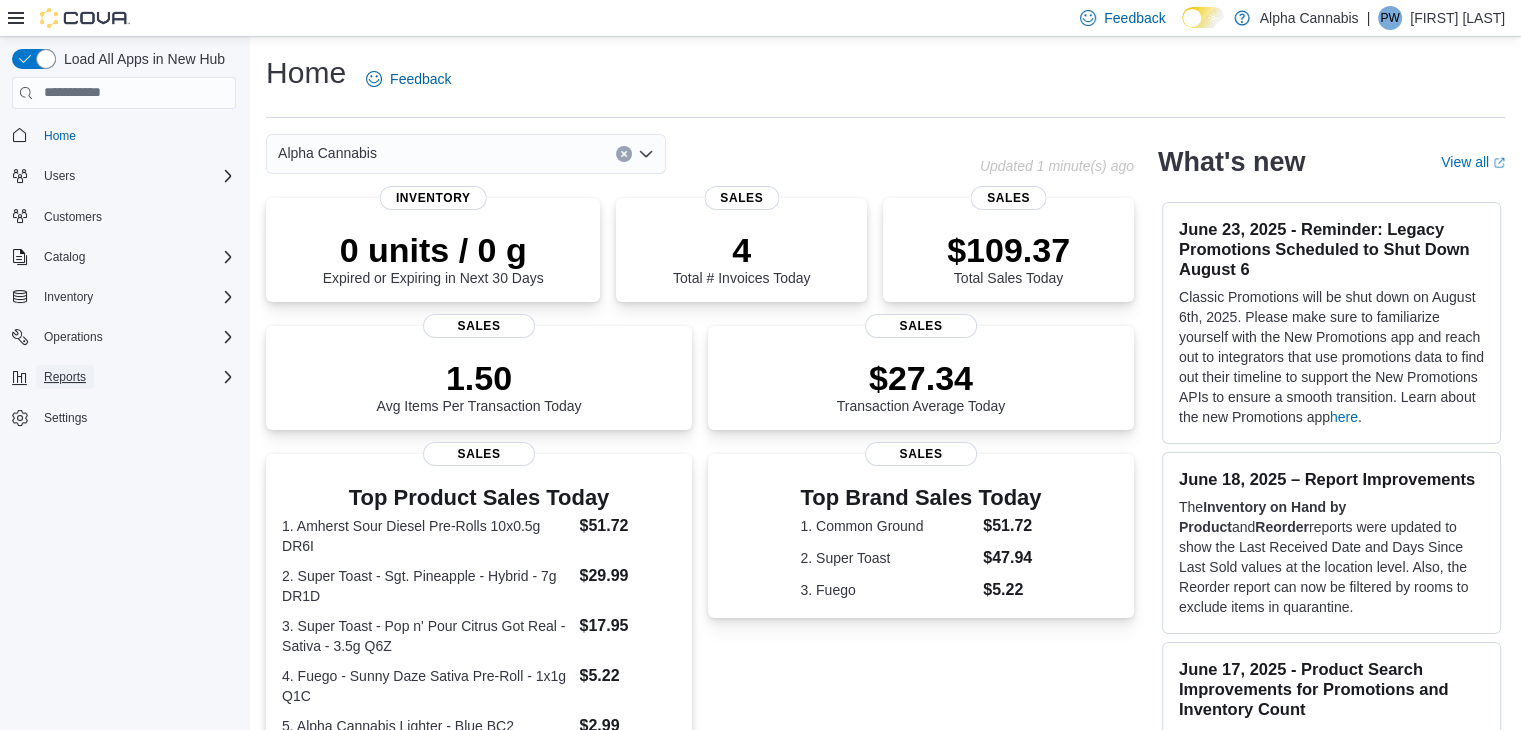 click on "Reports" at bounding box center (65, 377) 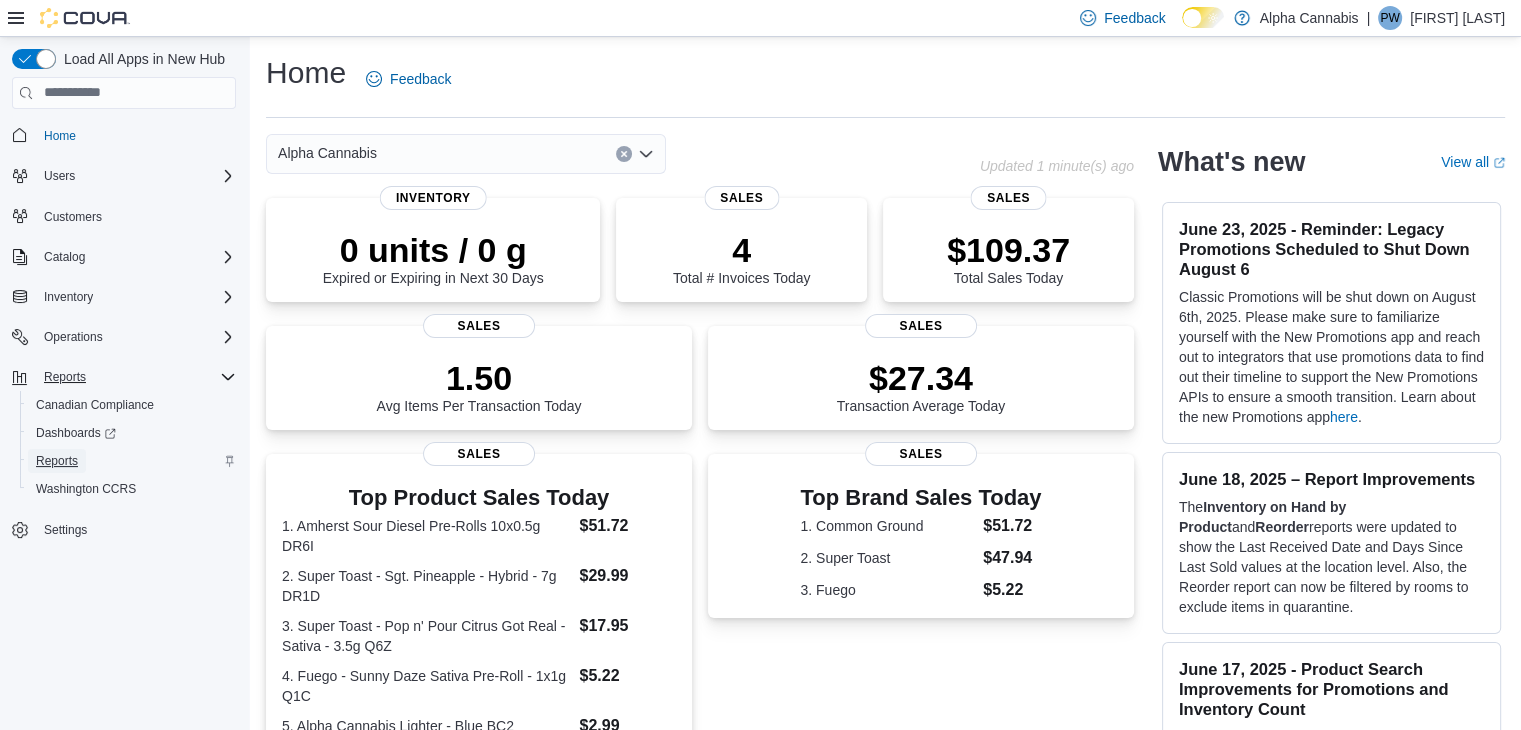 click on "Reports" at bounding box center (57, 461) 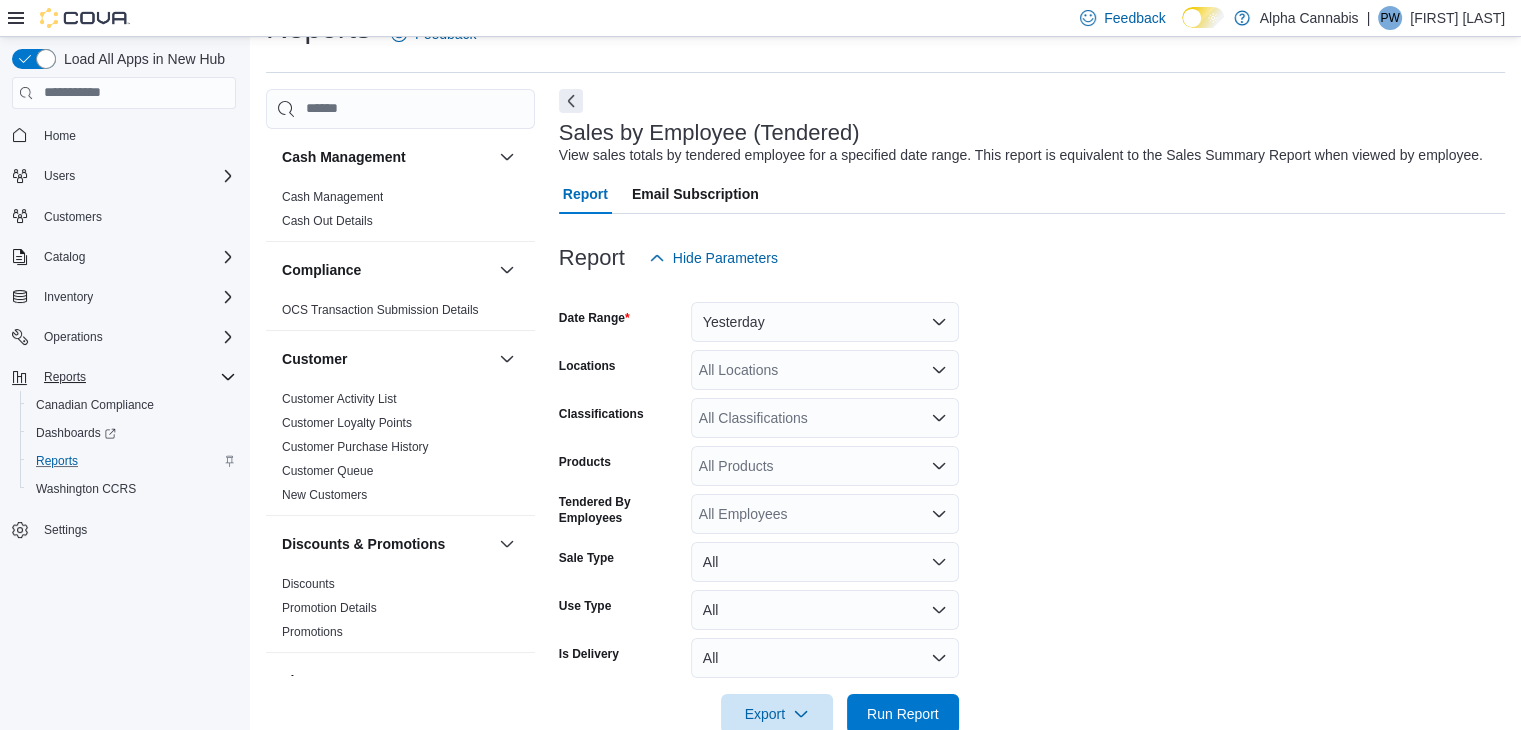 scroll, scrollTop: 46, scrollLeft: 0, axis: vertical 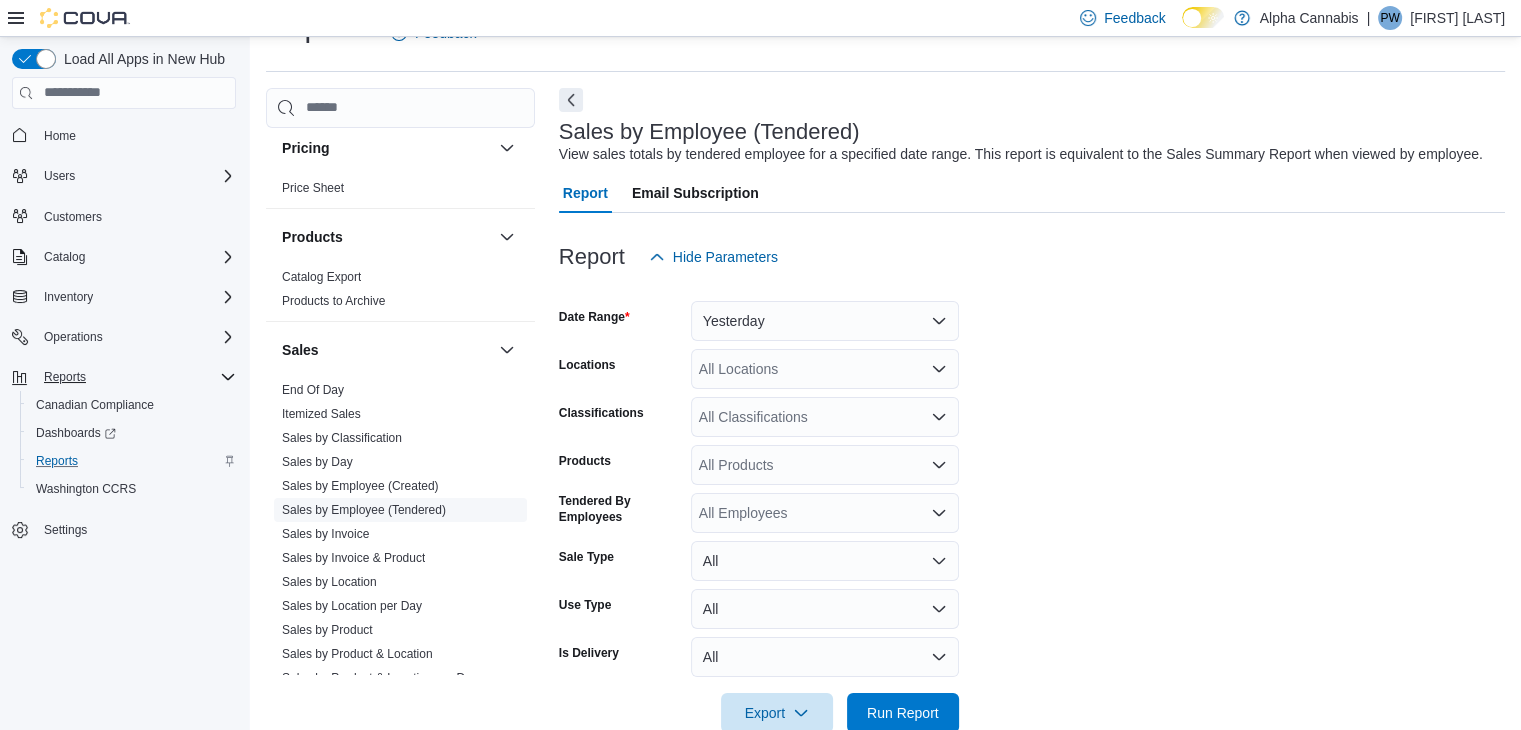 click on "Sales by Employee (Tendered)" at bounding box center [364, 510] 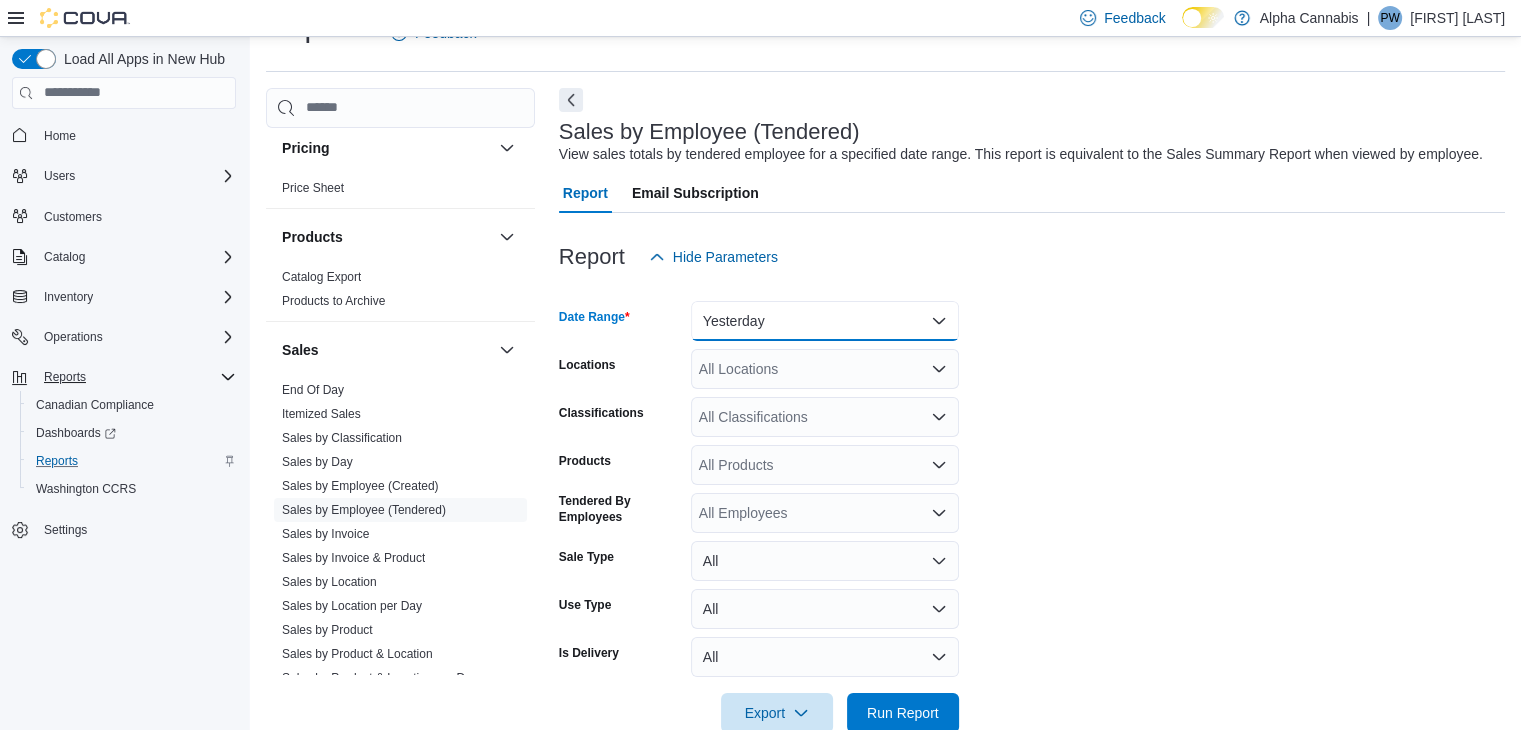 click on "Yesterday" at bounding box center [825, 321] 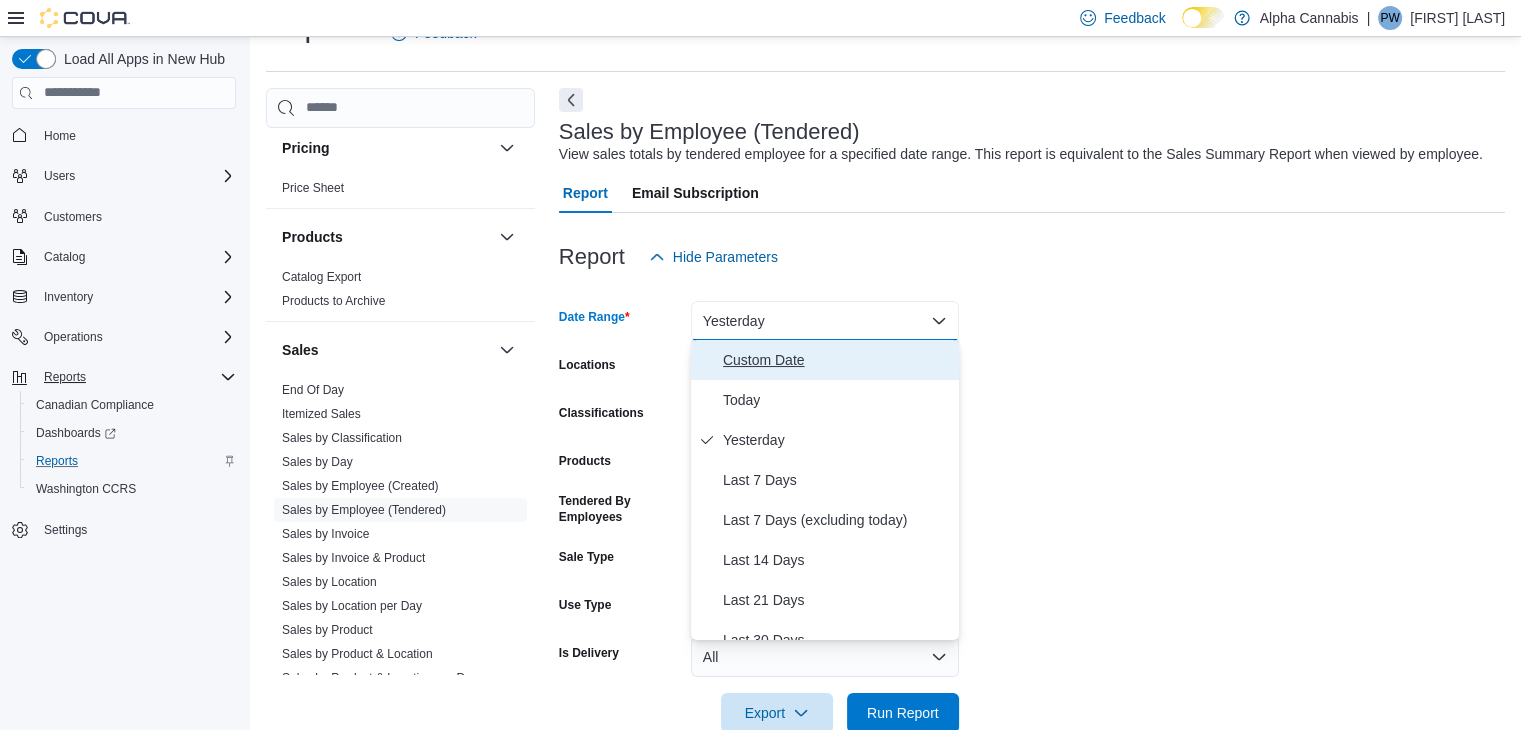 click on "Custom Date" at bounding box center [837, 360] 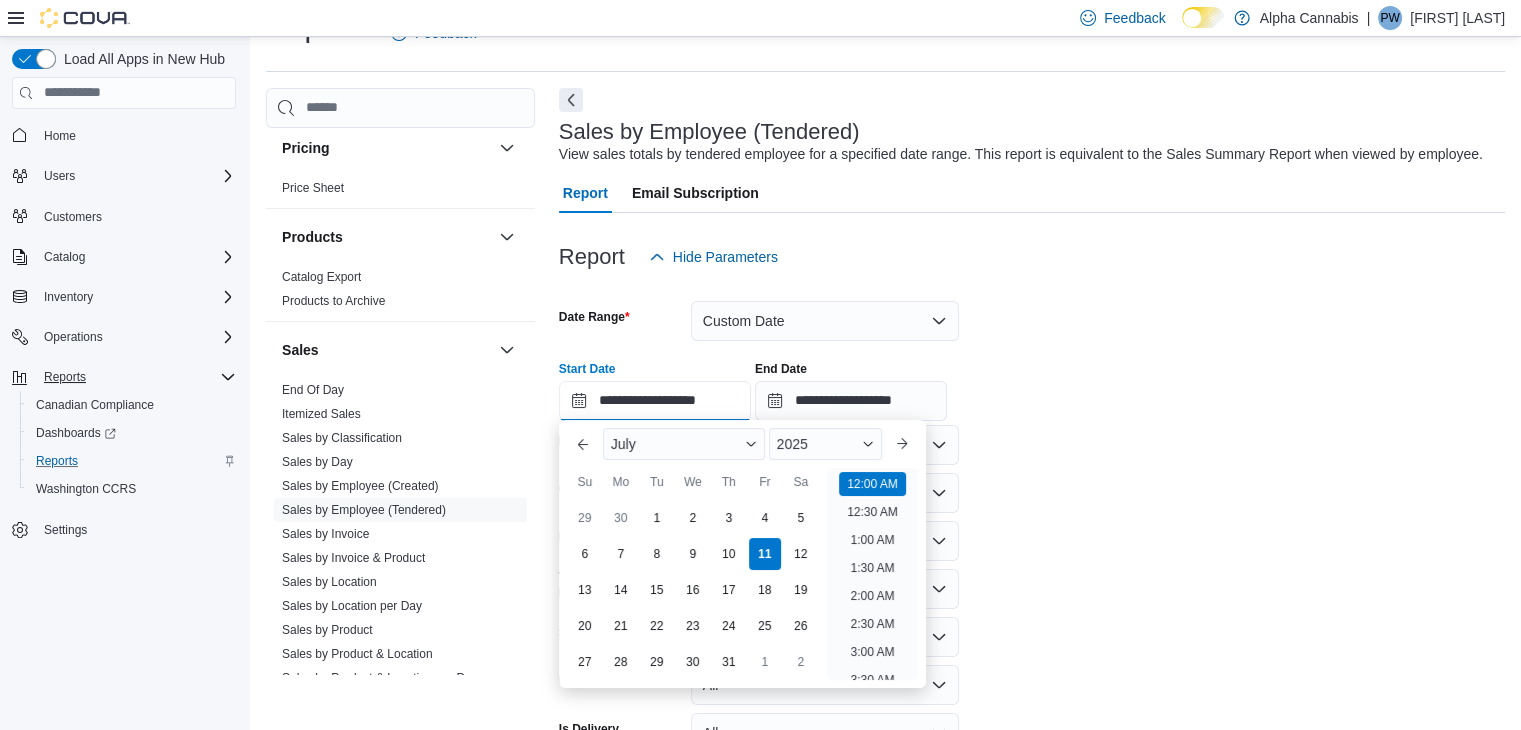 click on "**********" at bounding box center (655, 401) 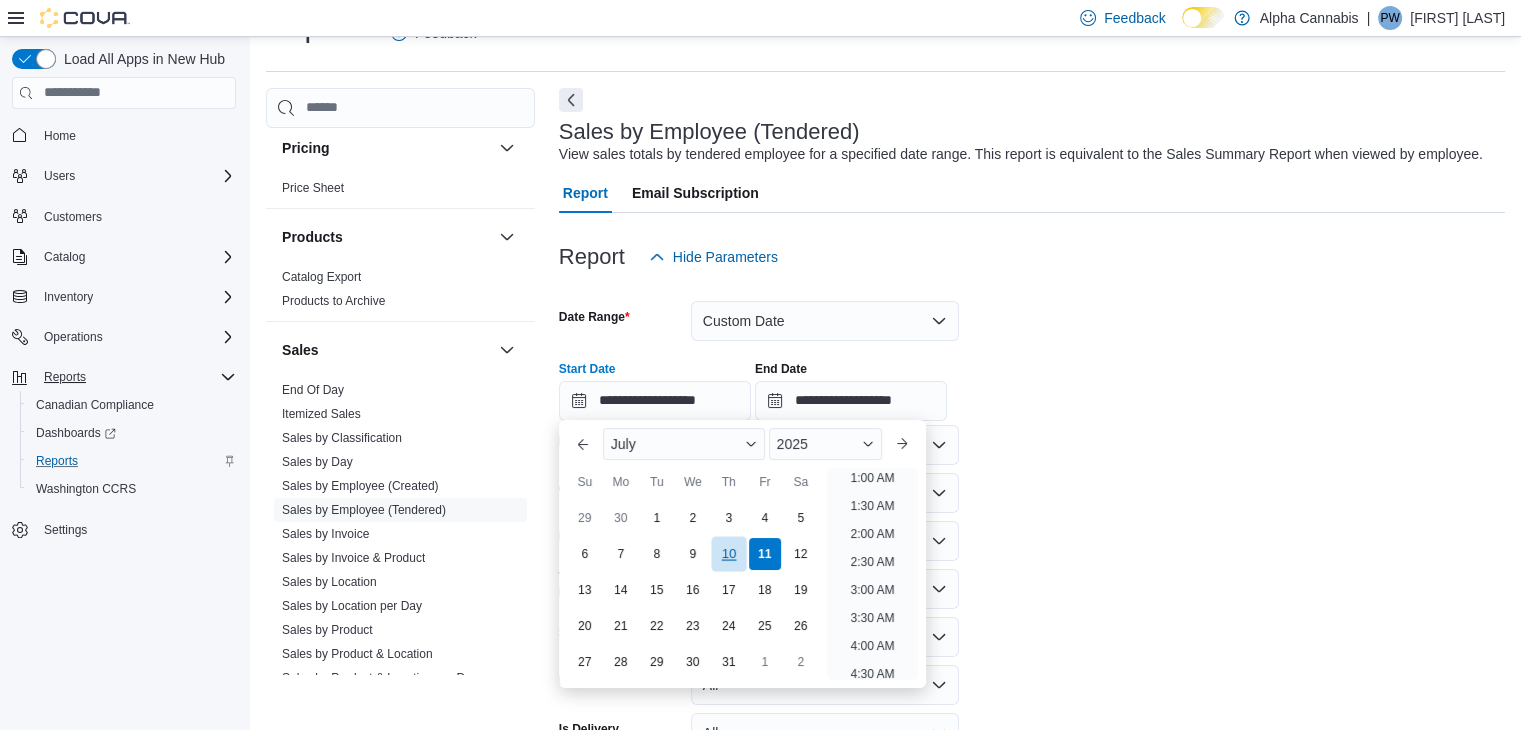 click on "10" at bounding box center (728, 554) 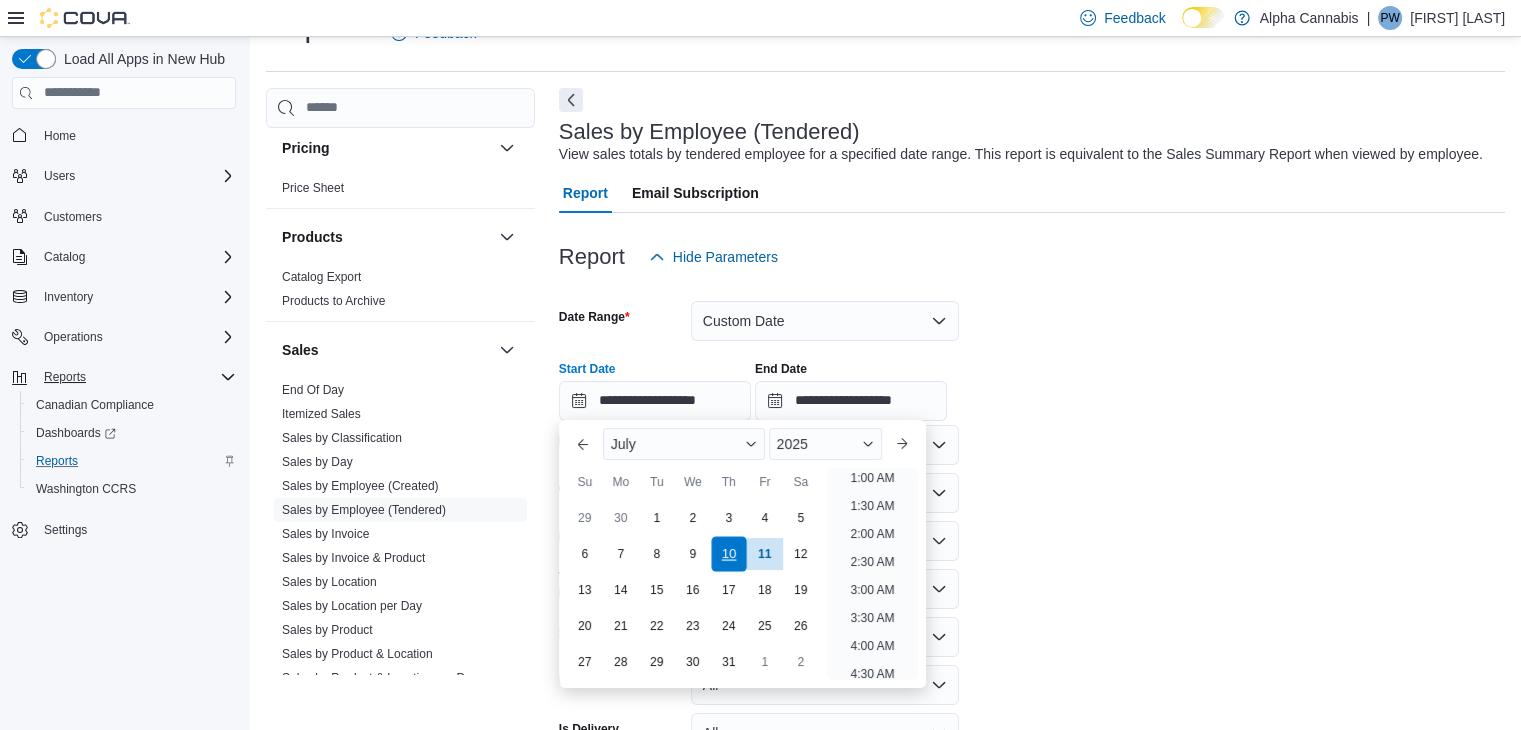 scroll, scrollTop: 4, scrollLeft: 0, axis: vertical 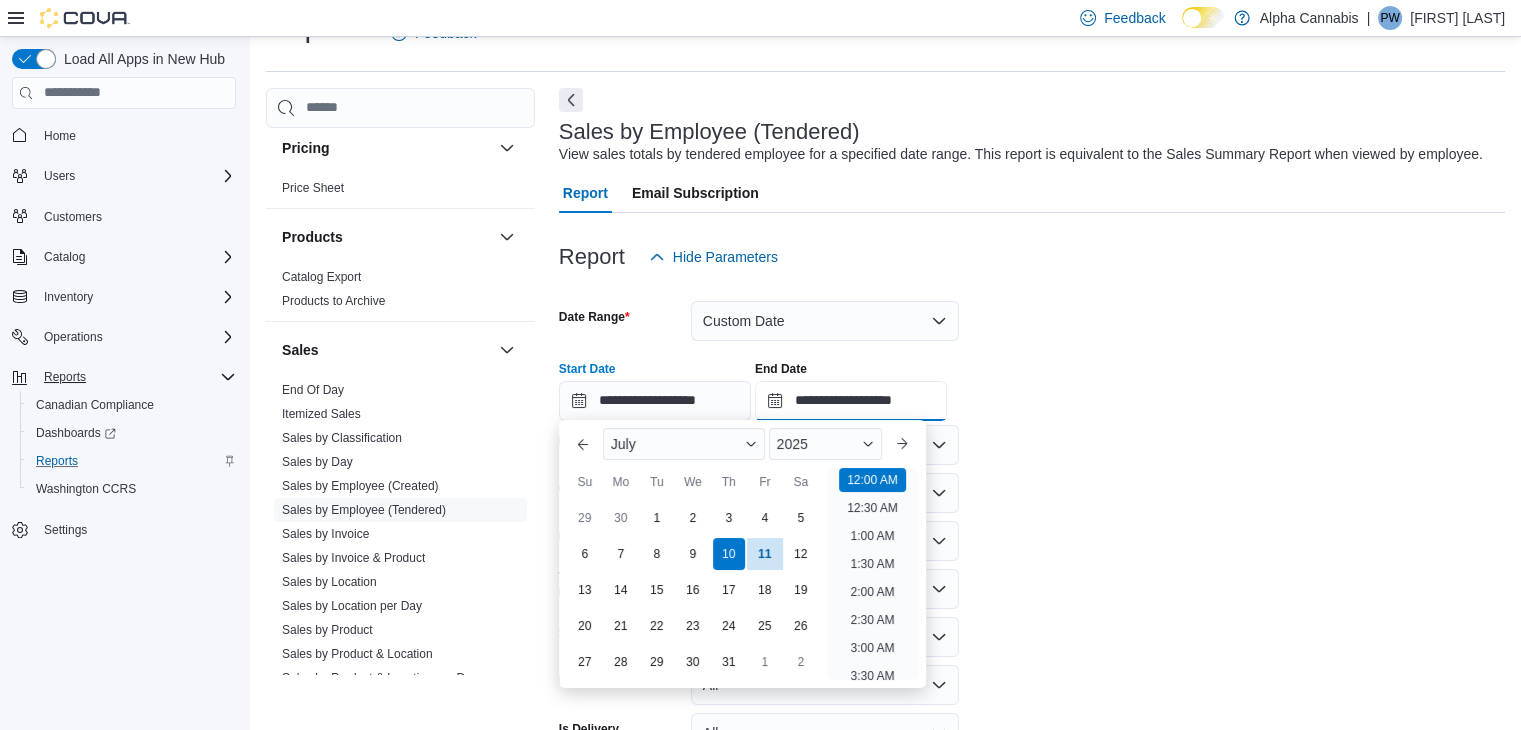click on "**********" at bounding box center [851, 401] 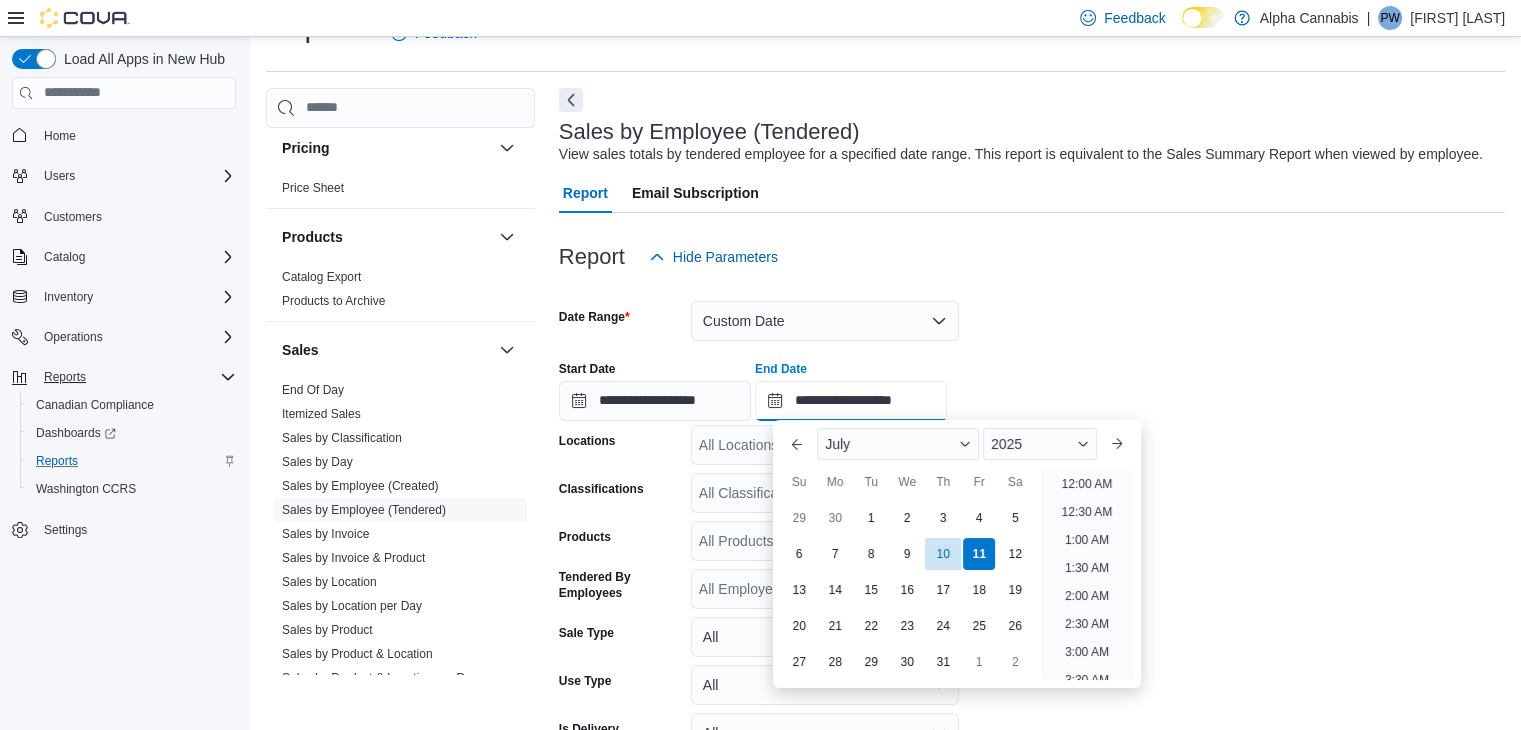 scroll, scrollTop: 1136, scrollLeft: 0, axis: vertical 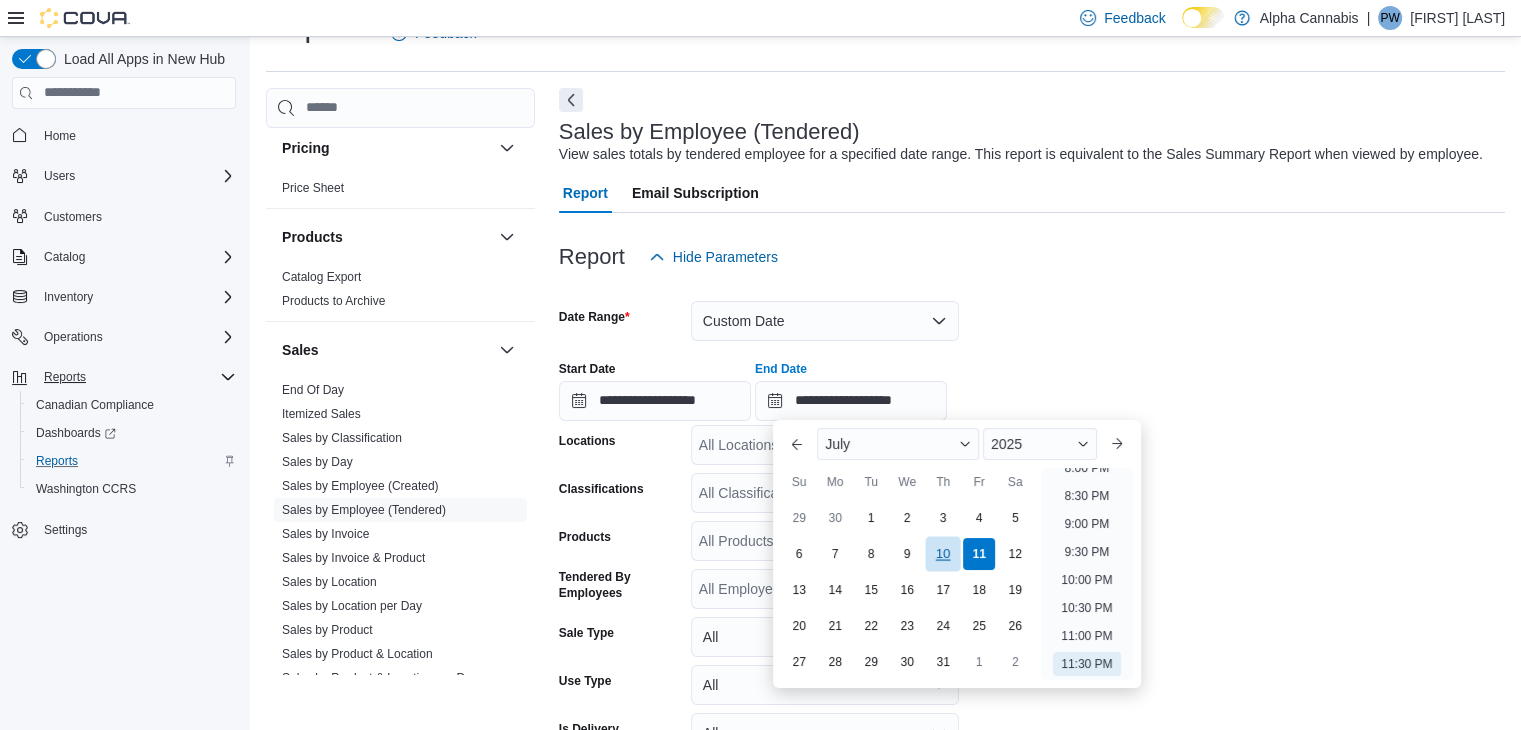 click on "10" at bounding box center (943, 554) 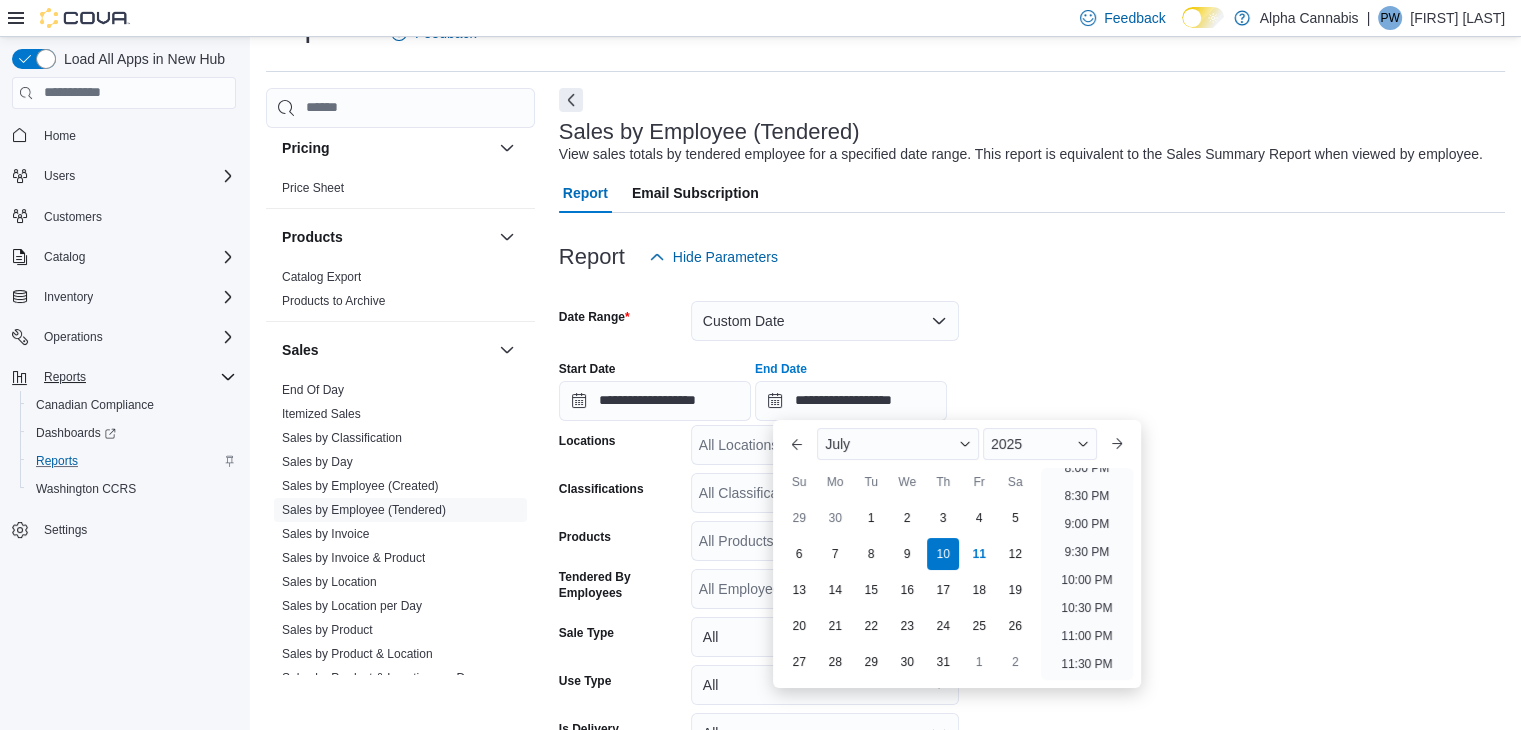 click on "**********" at bounding box center (1032, 383) 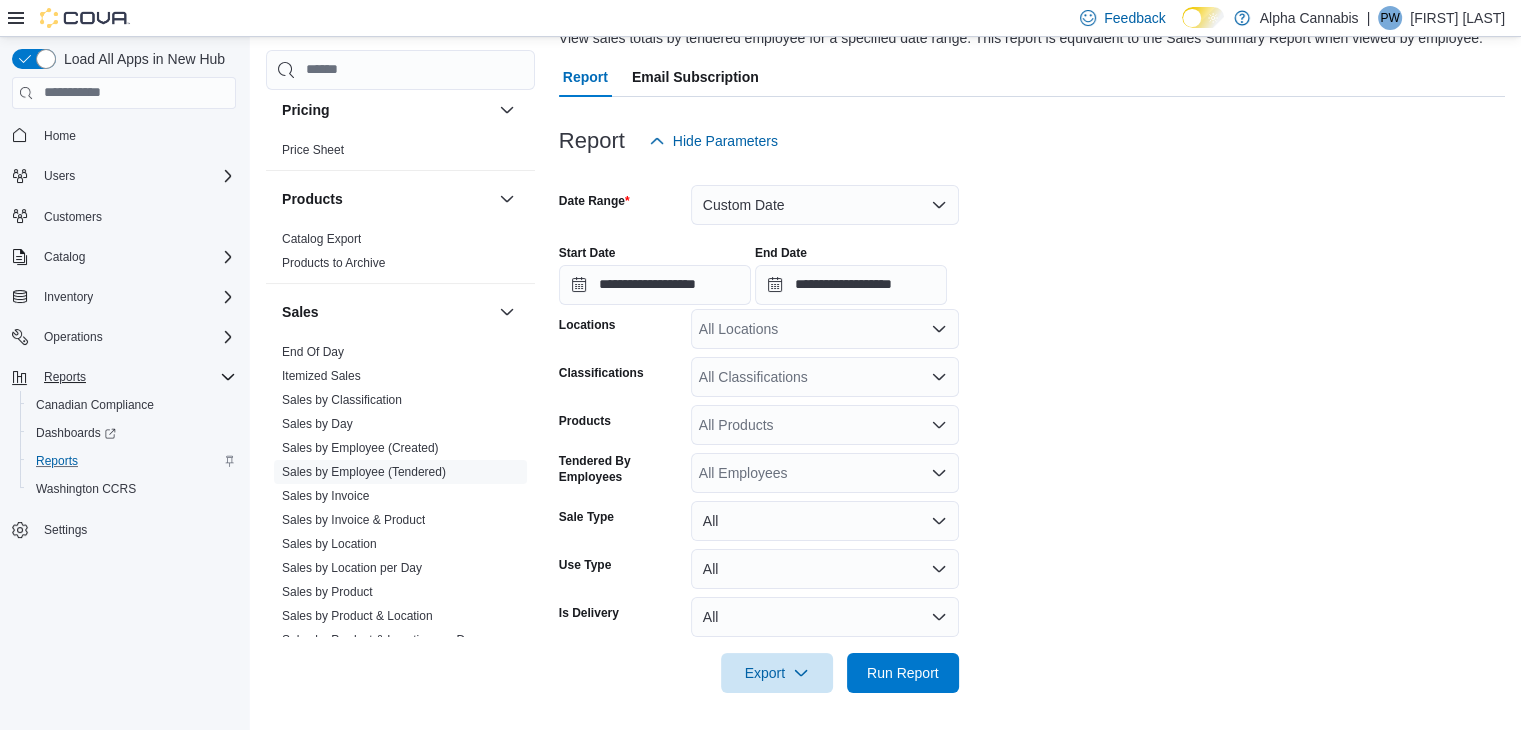 scroll, scrollTop: 164, scrollLeft: 0, axis: vertical 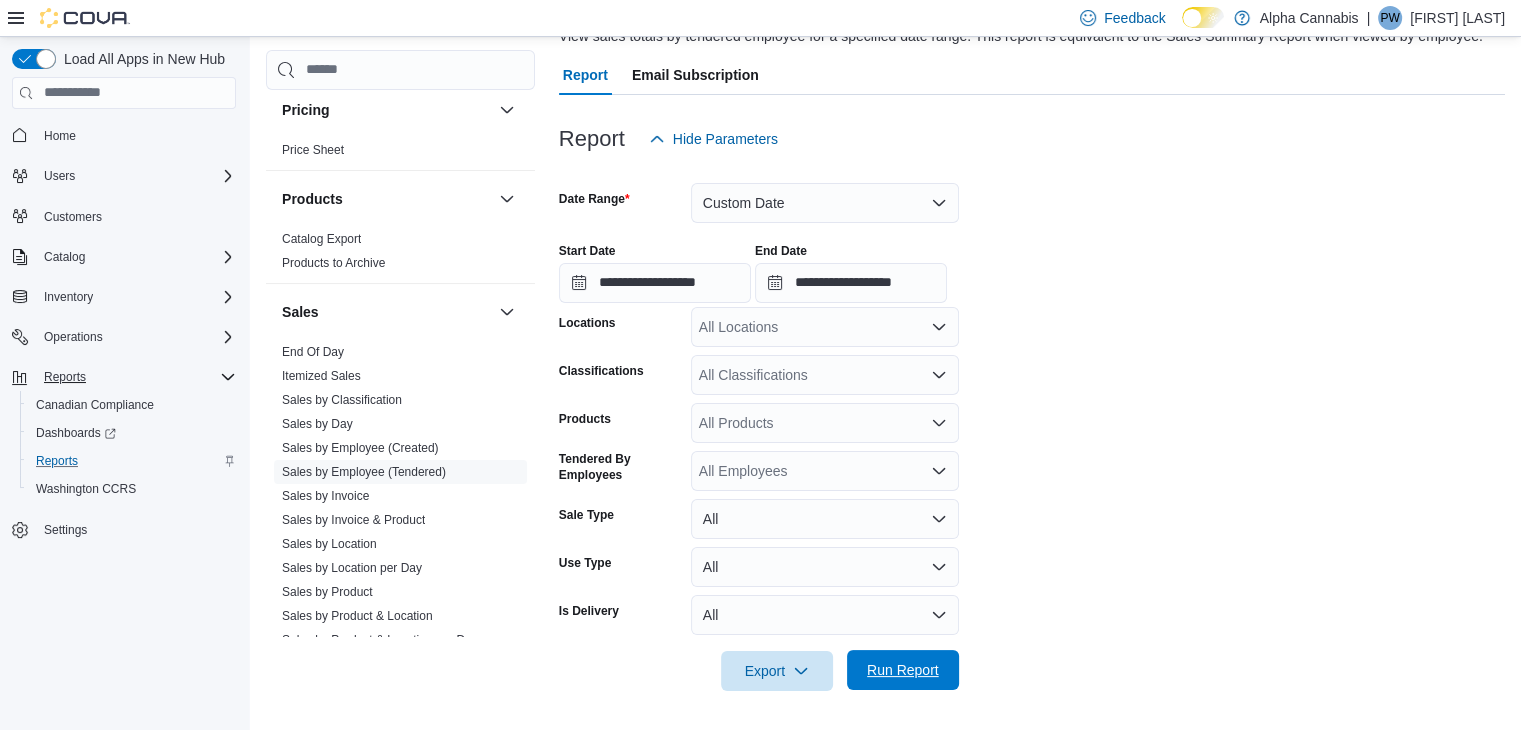 click on "Run Report" at bounding box center [903, 670] 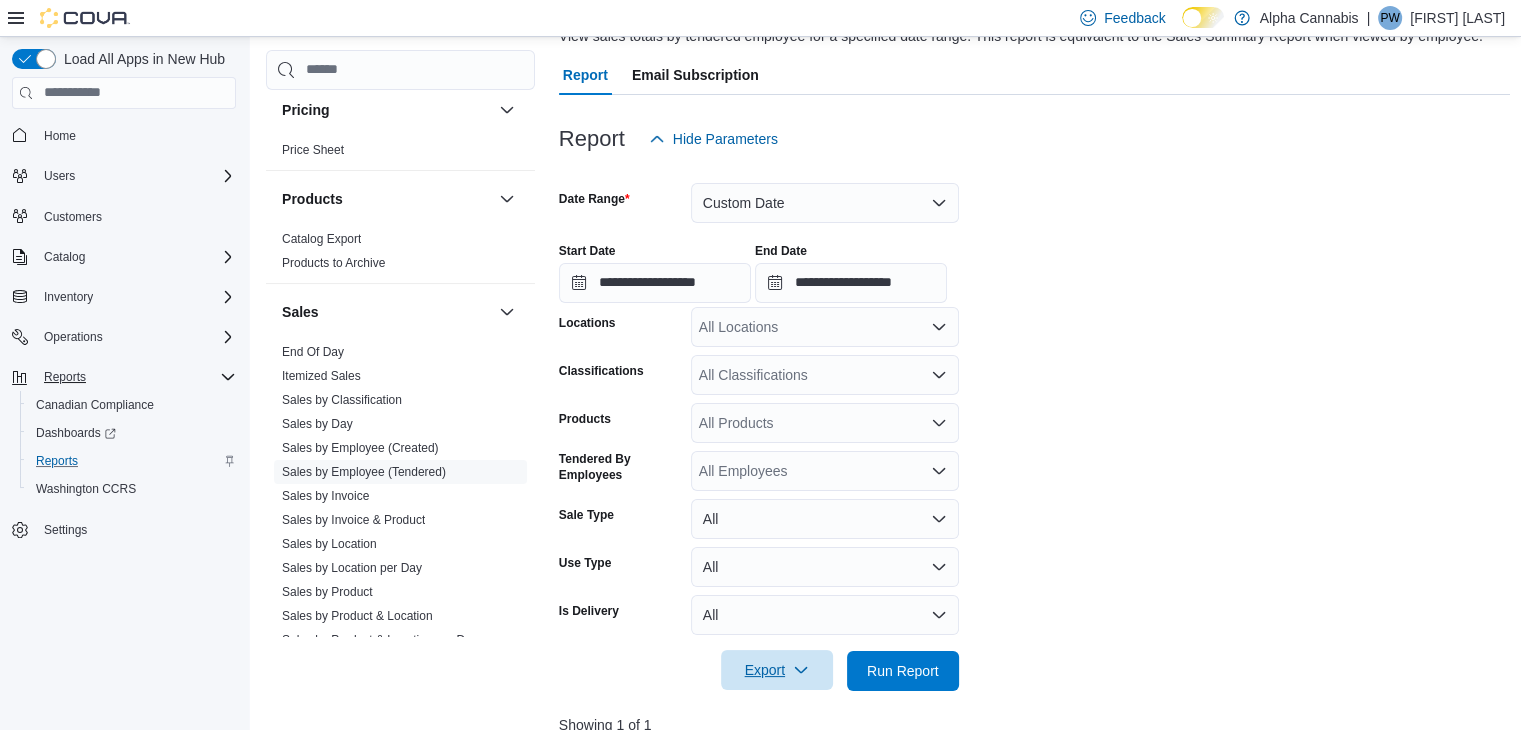 click on "Export" at bounding box center [777, 670] 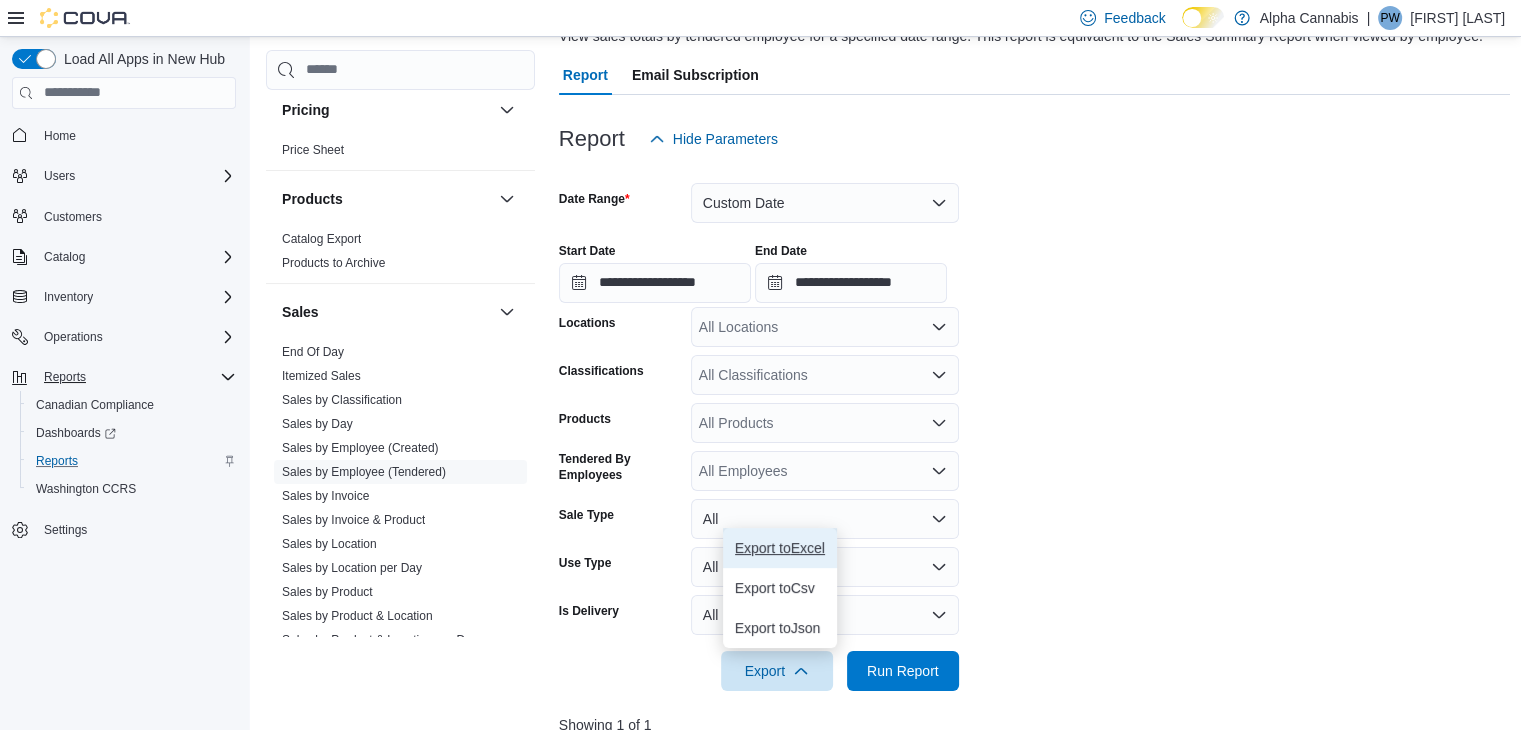 click on "Export to  Excel" at bounding box center [780, 548] 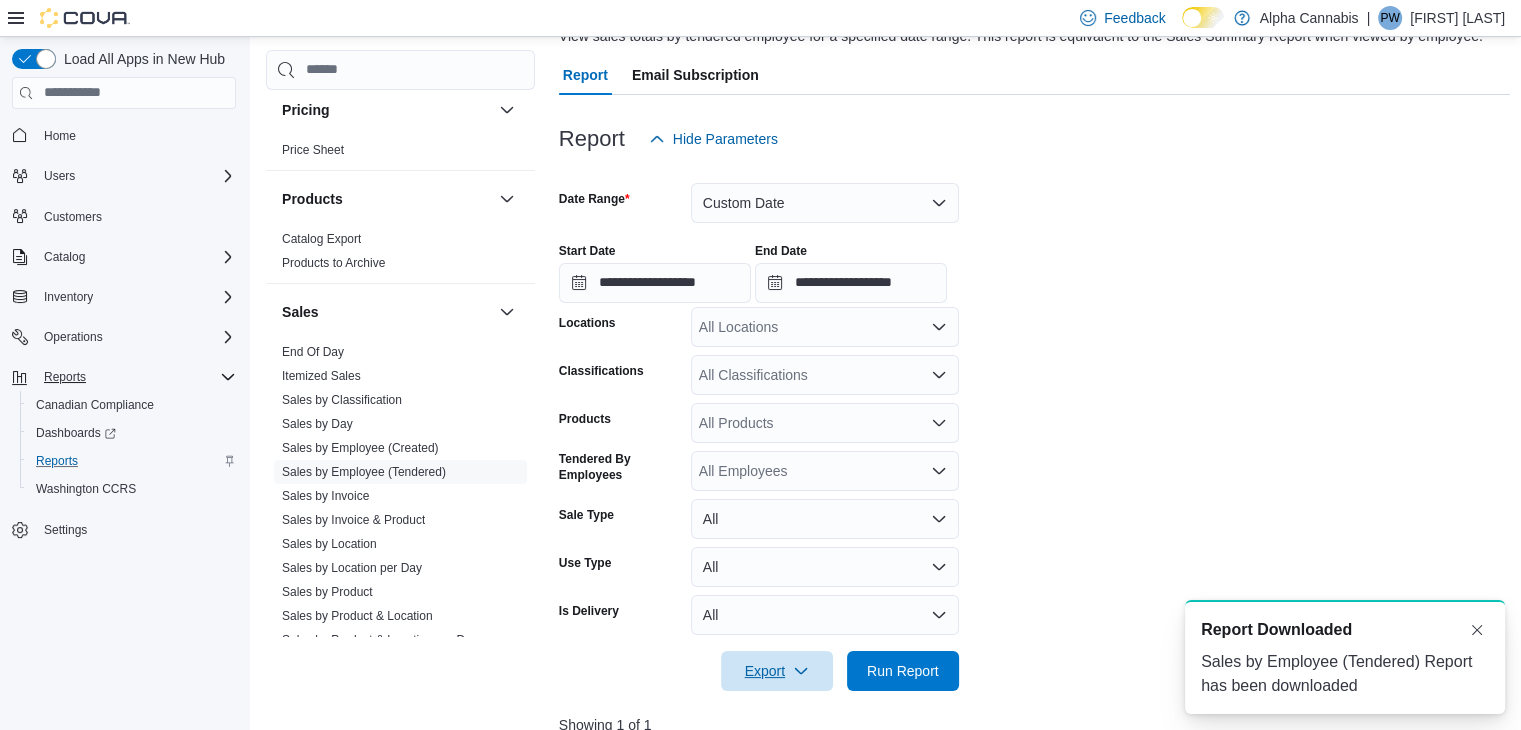 scroll, scrollTop: 0, scrollLeft: 0, axis: both 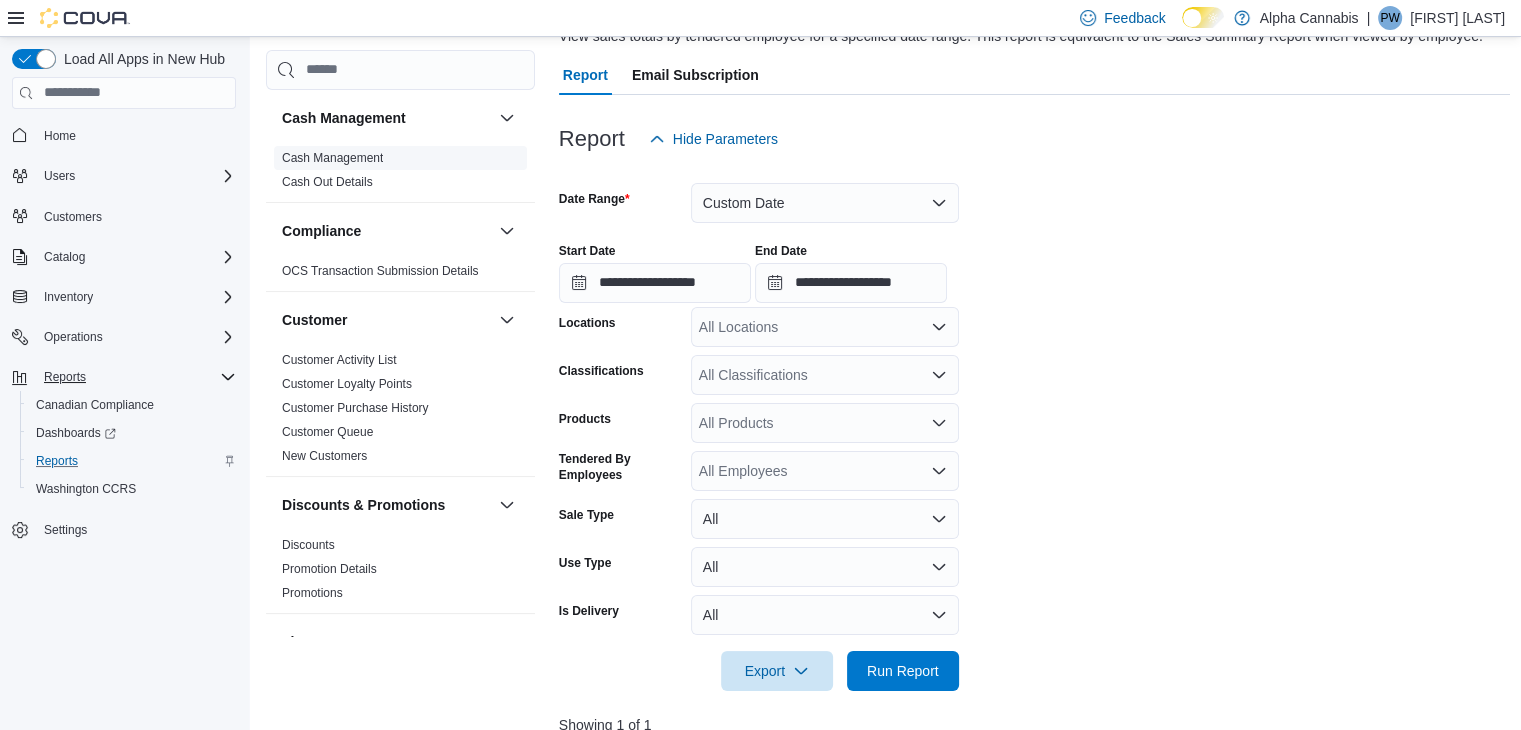 click on "Cash Management" at bounding box center [332, 158] 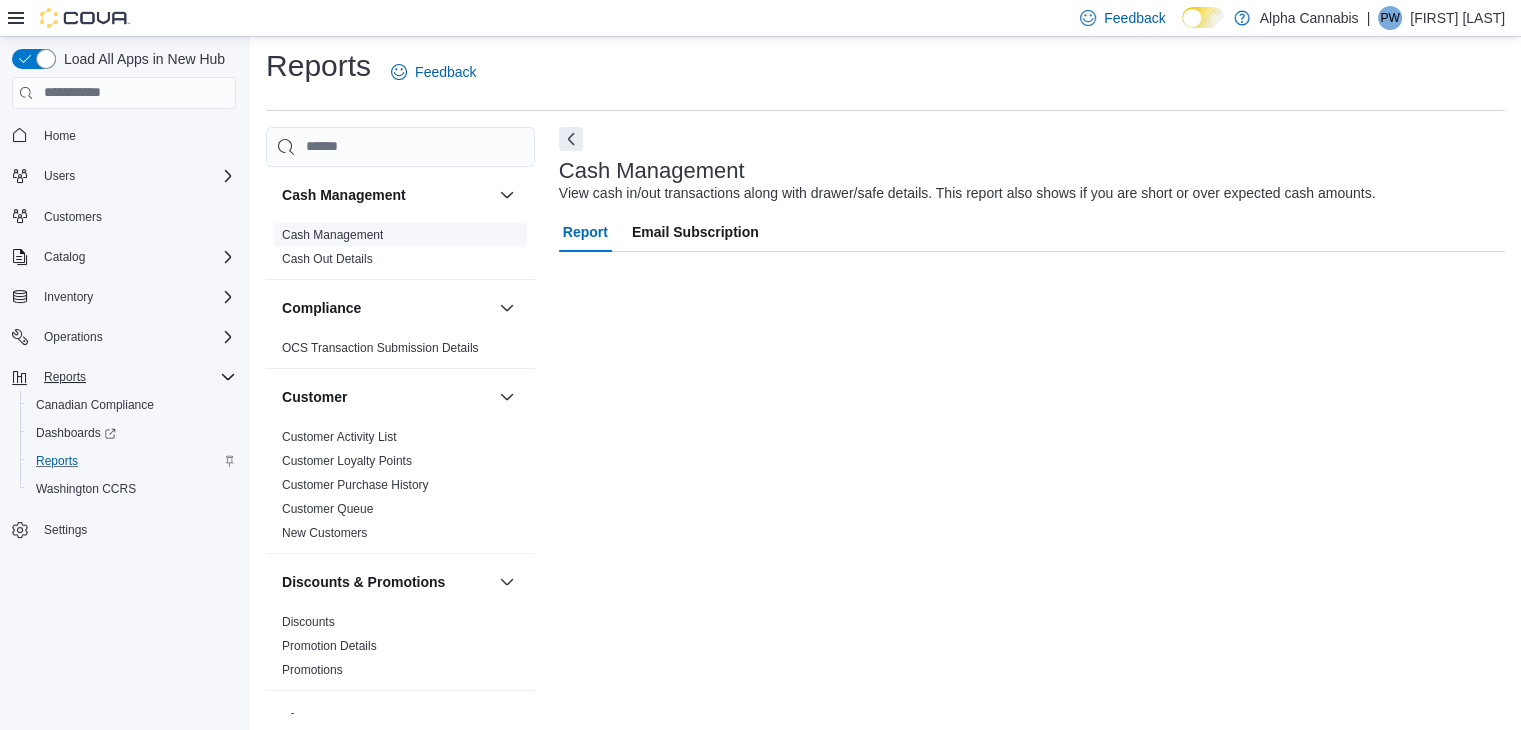scroll, scrollTop: 7, scrollLeft: 0, axis: vertical 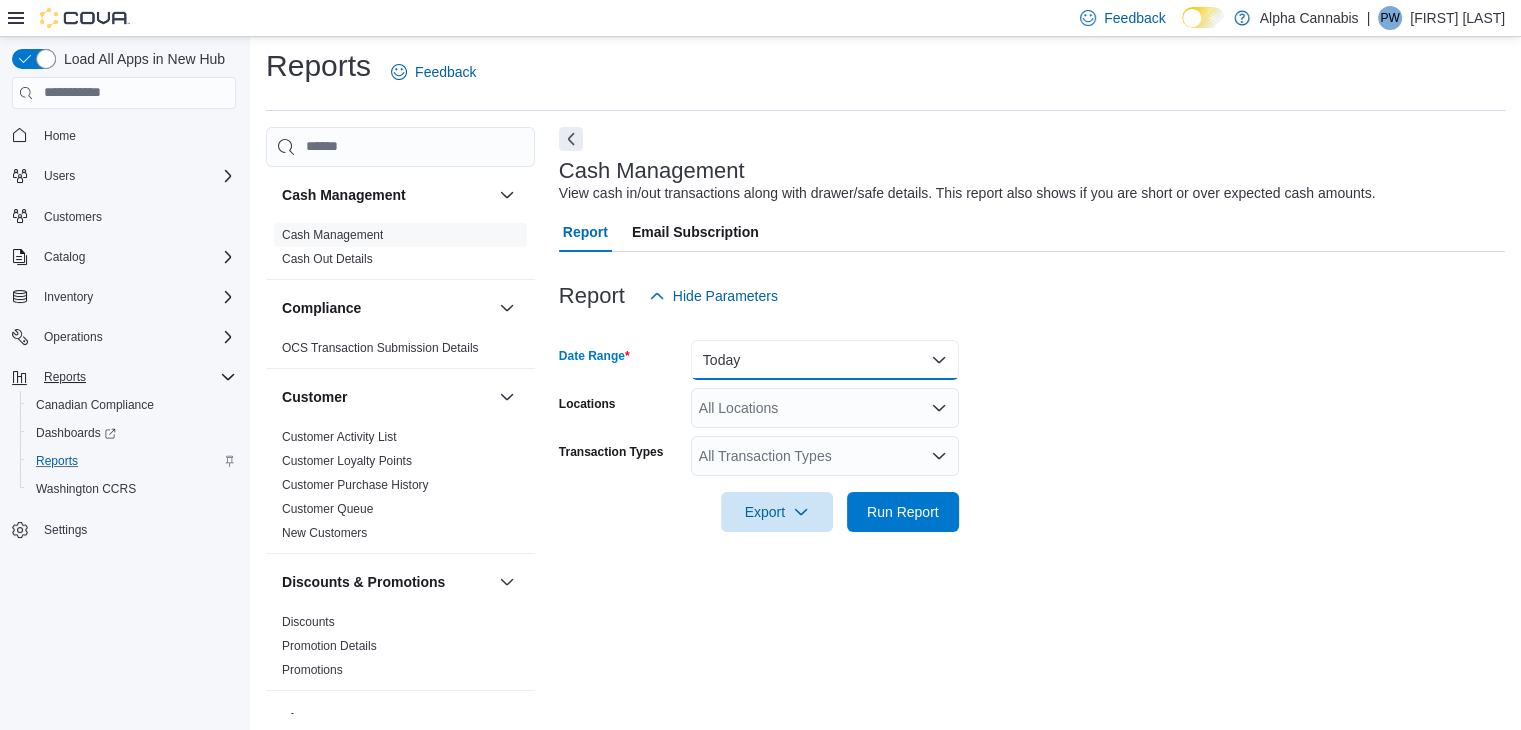 click on "Today" at bounding box center [825, 360] 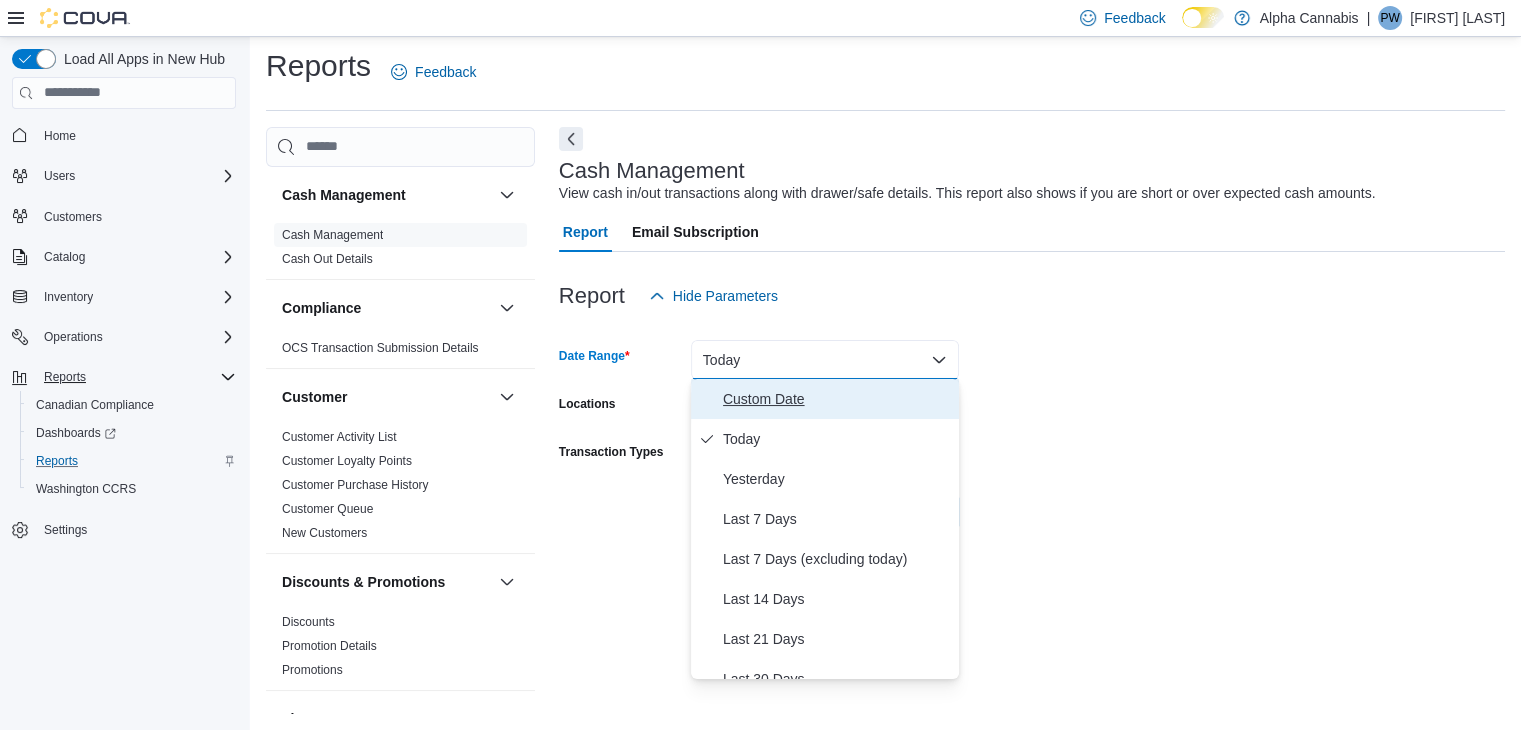 click on "Custom Date" at bounding box center (837, 399) 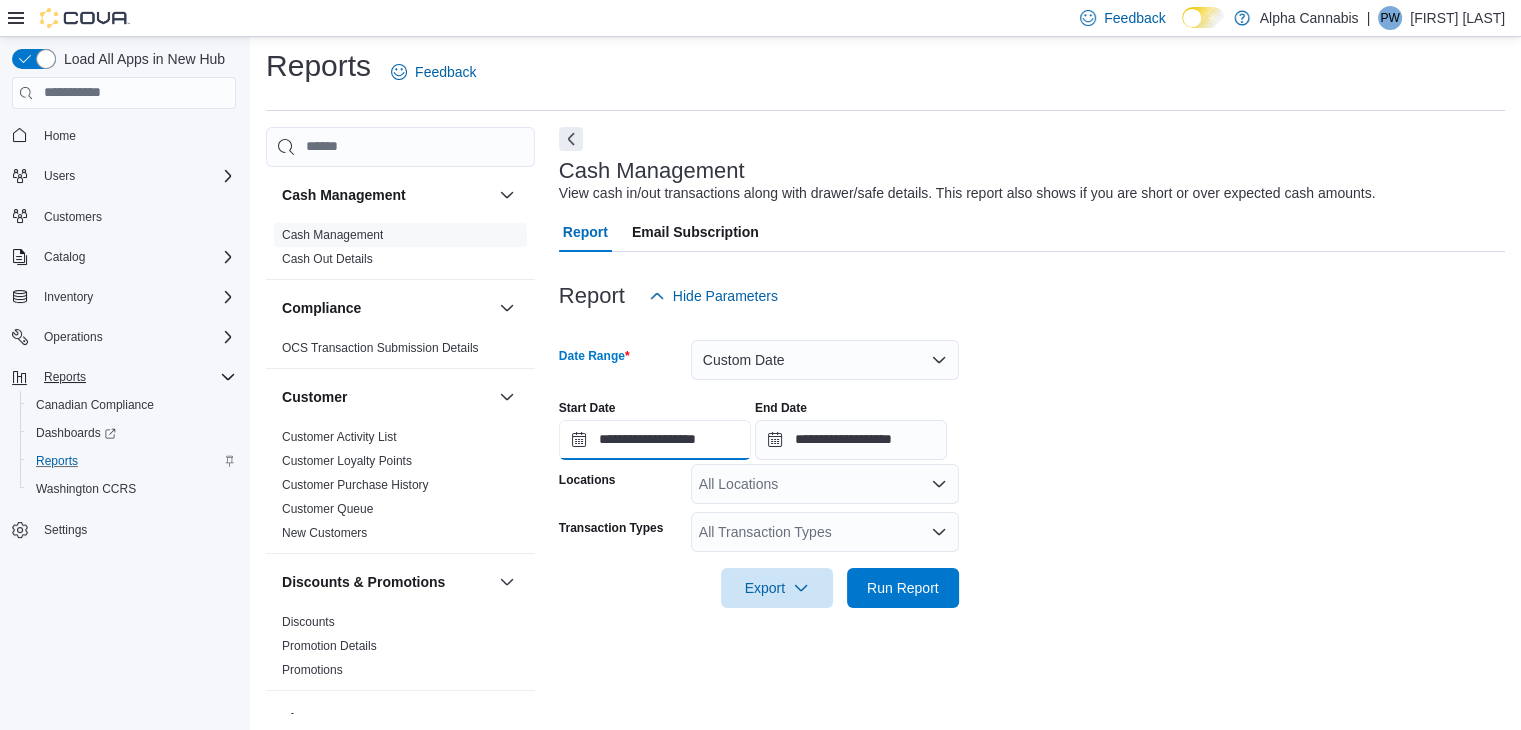 click on "**********" at bounding box center [655, 440] 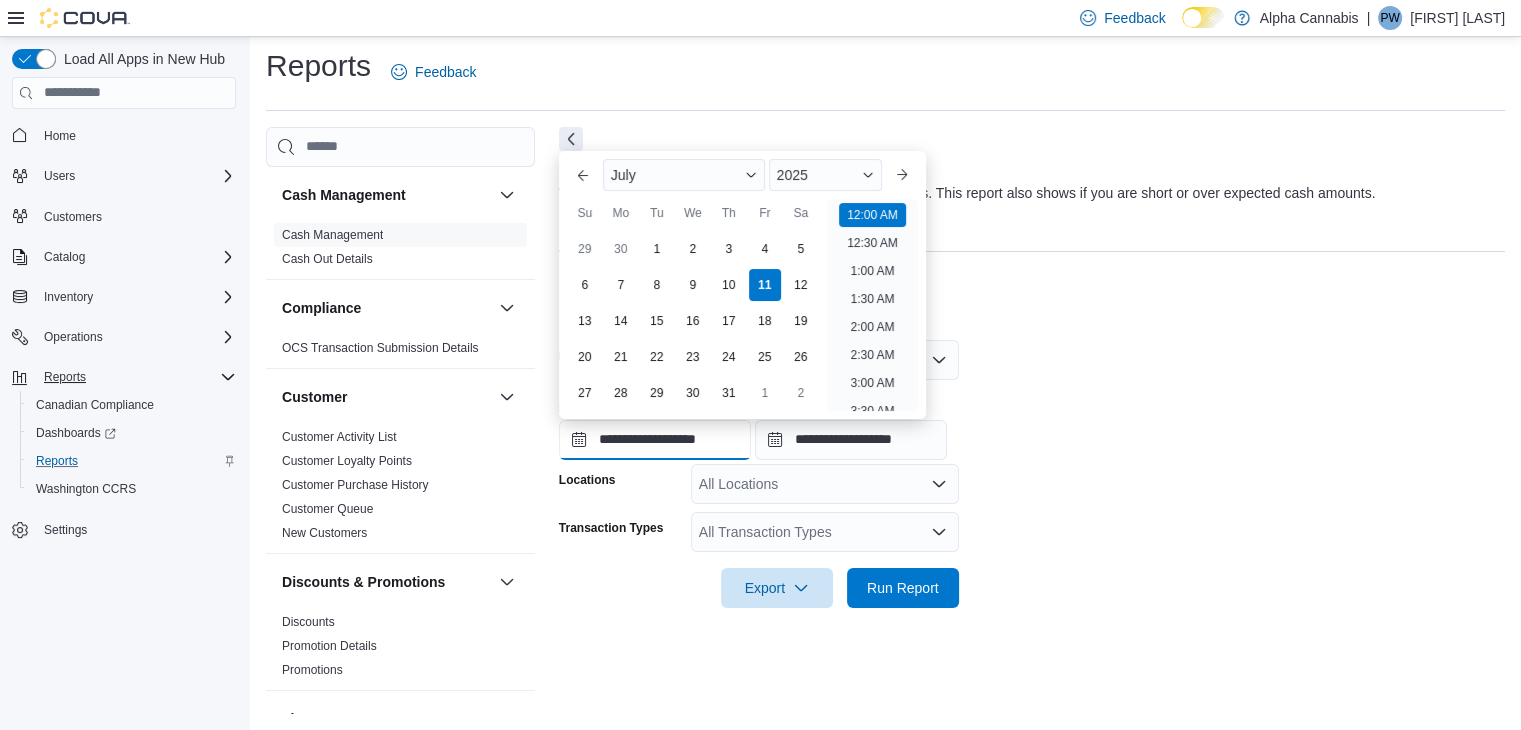 scroll, scrollTop: 62, scrollLeft: 0, axis: vertical 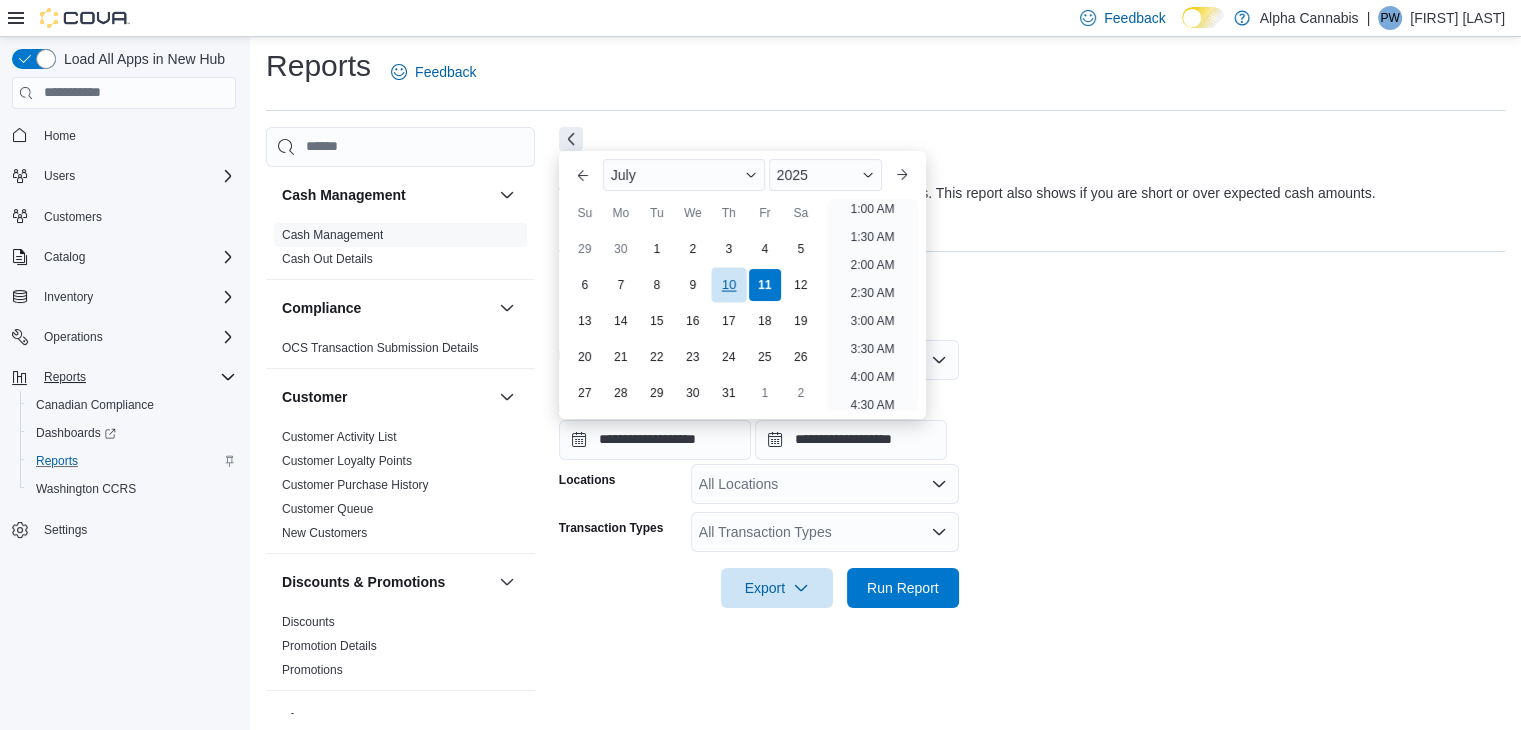 click on "10" at bounding box center [728, 285] 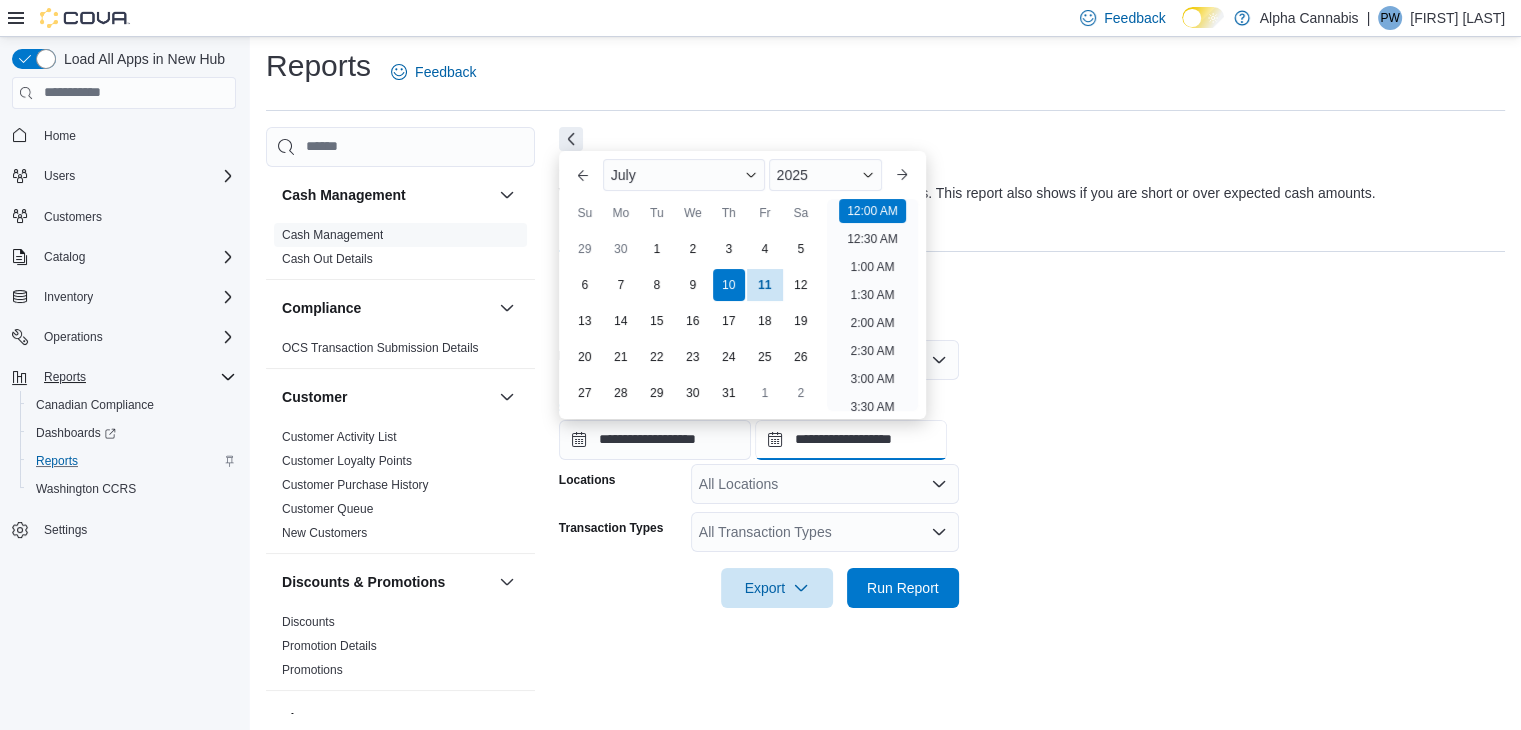 click on "**********" at bounding box center [851, 440] 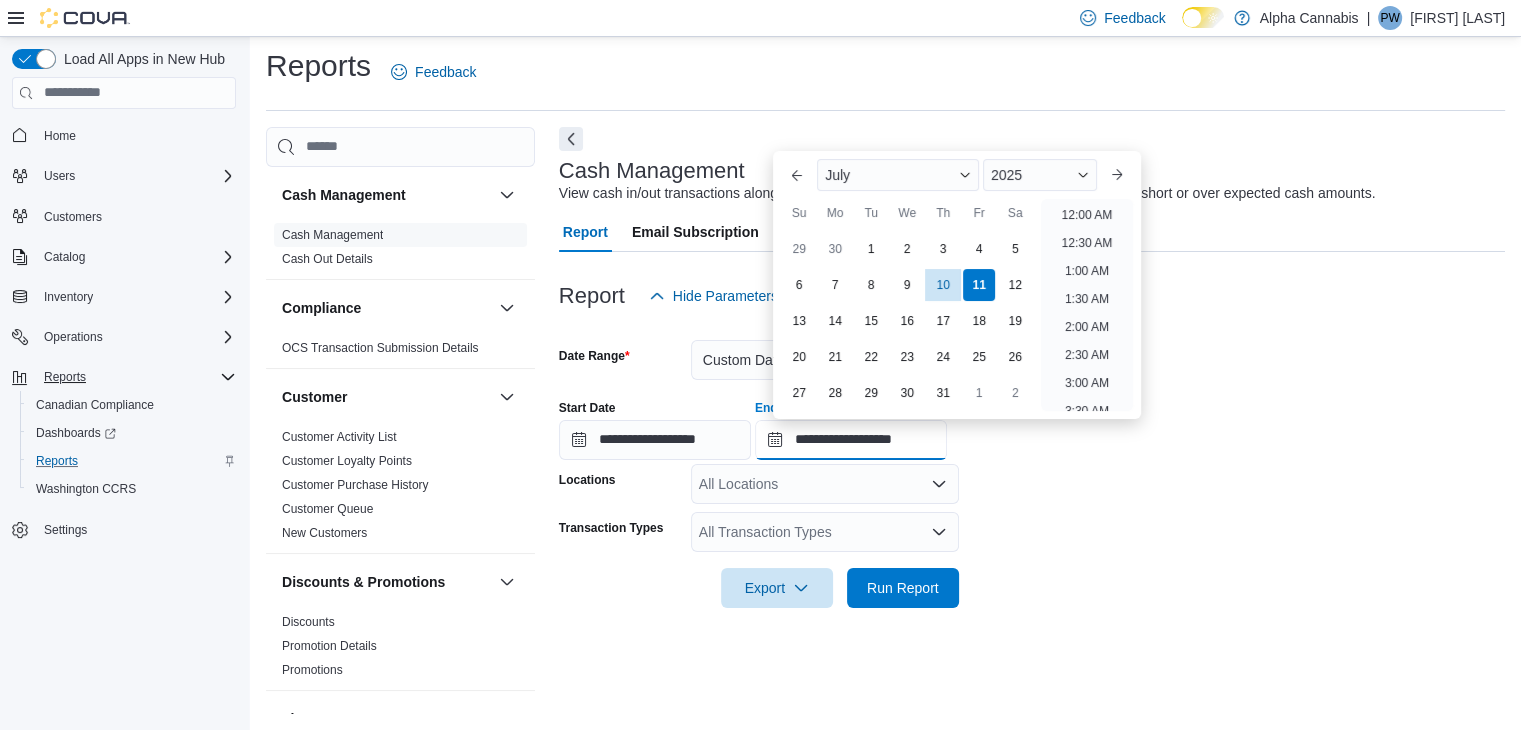 scroll, scrollTop: 1136, scrollLeft: 0, axis: vertical 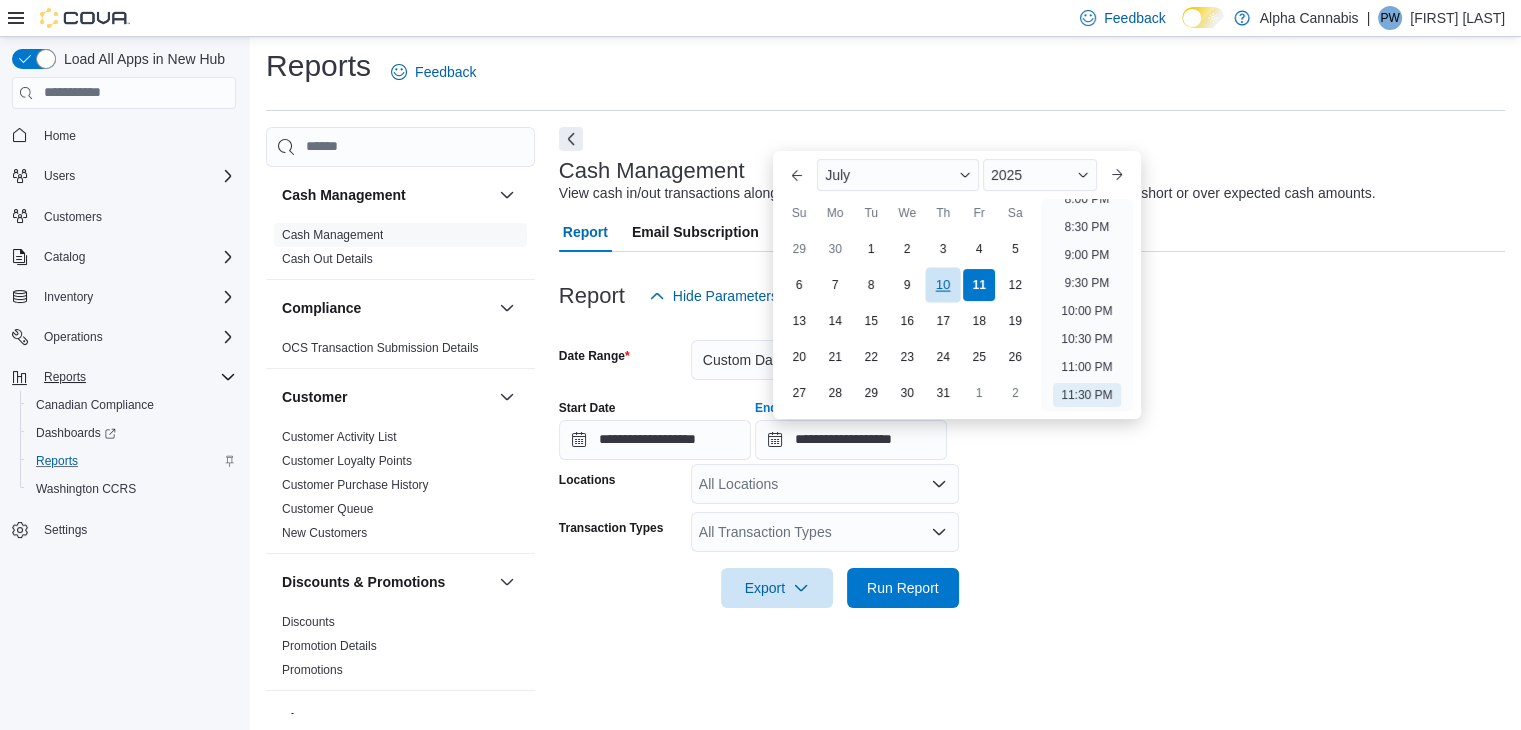 click on "10" at bounding box center (943, 285) 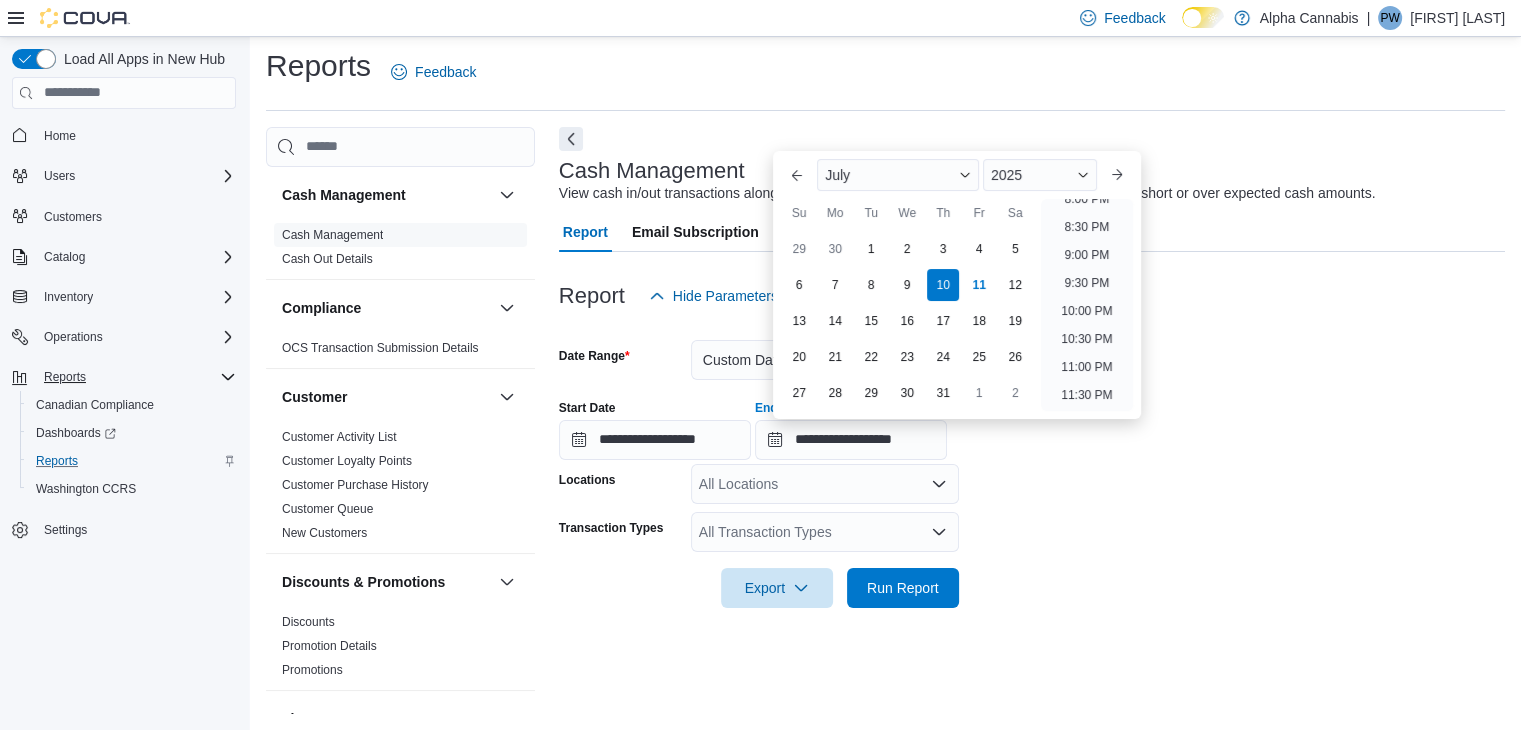 click on "**********" at bounding box center [1032, 422] 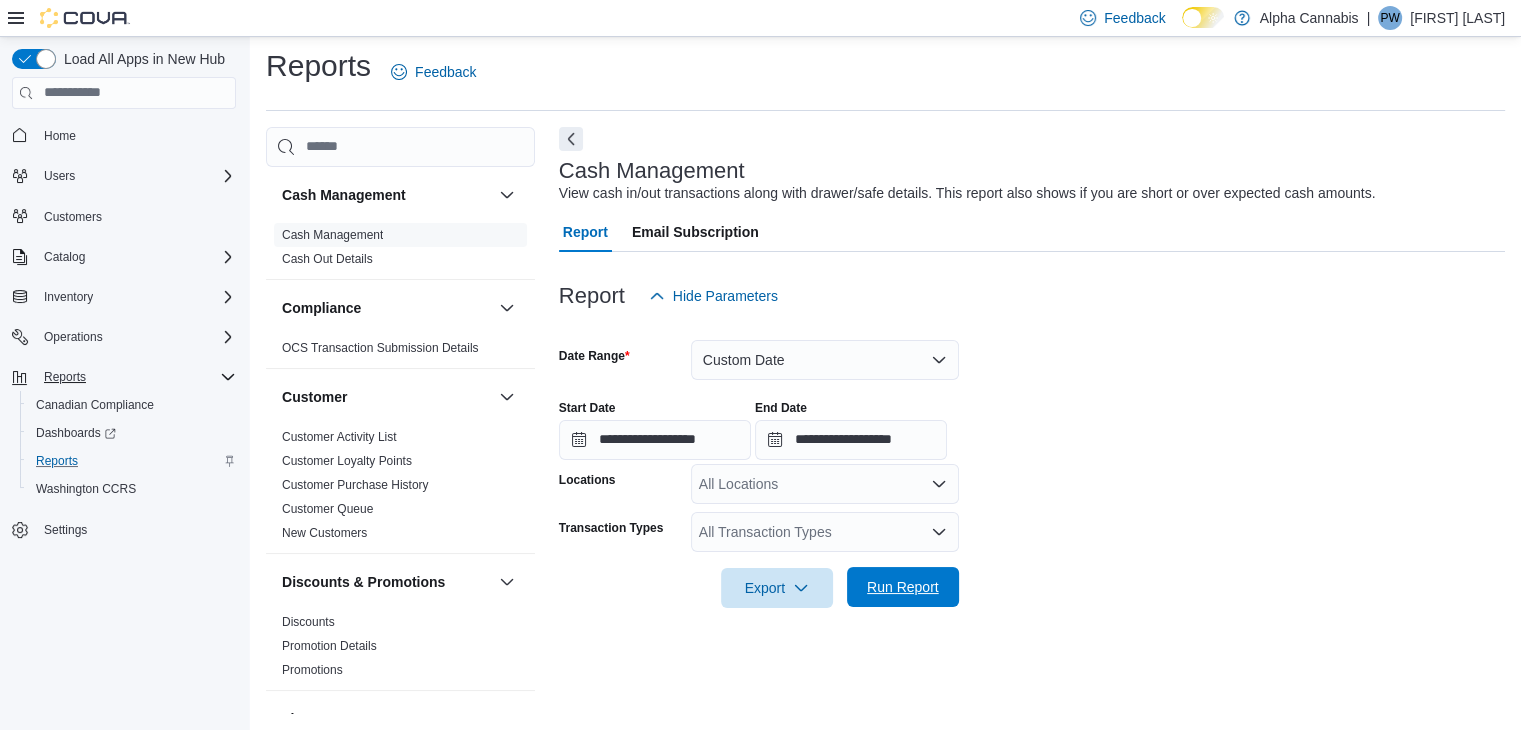 click on "Run Report" at bounding box center (903, 587) 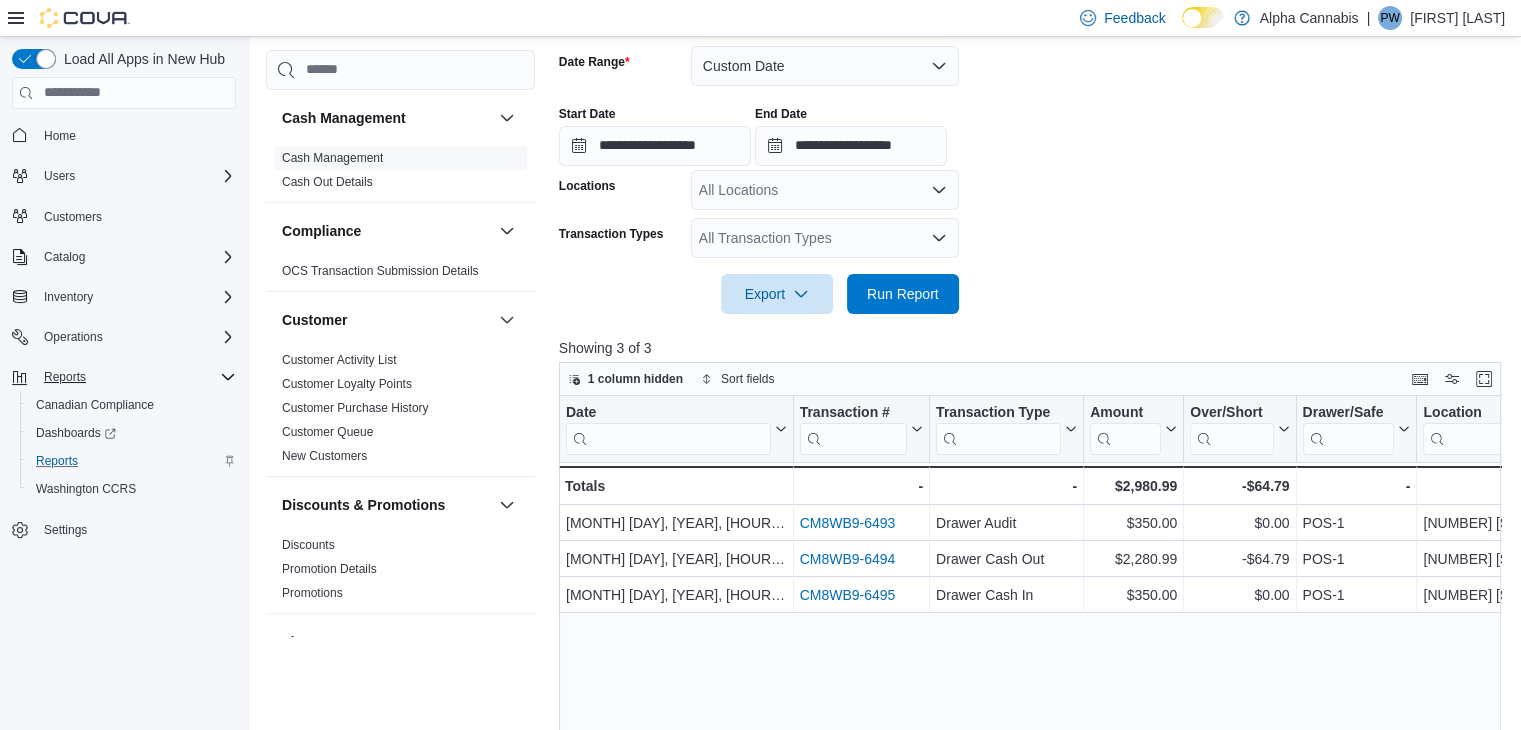 scroll, scrollTop: 307, scrollLeft: 0, axis: vertical 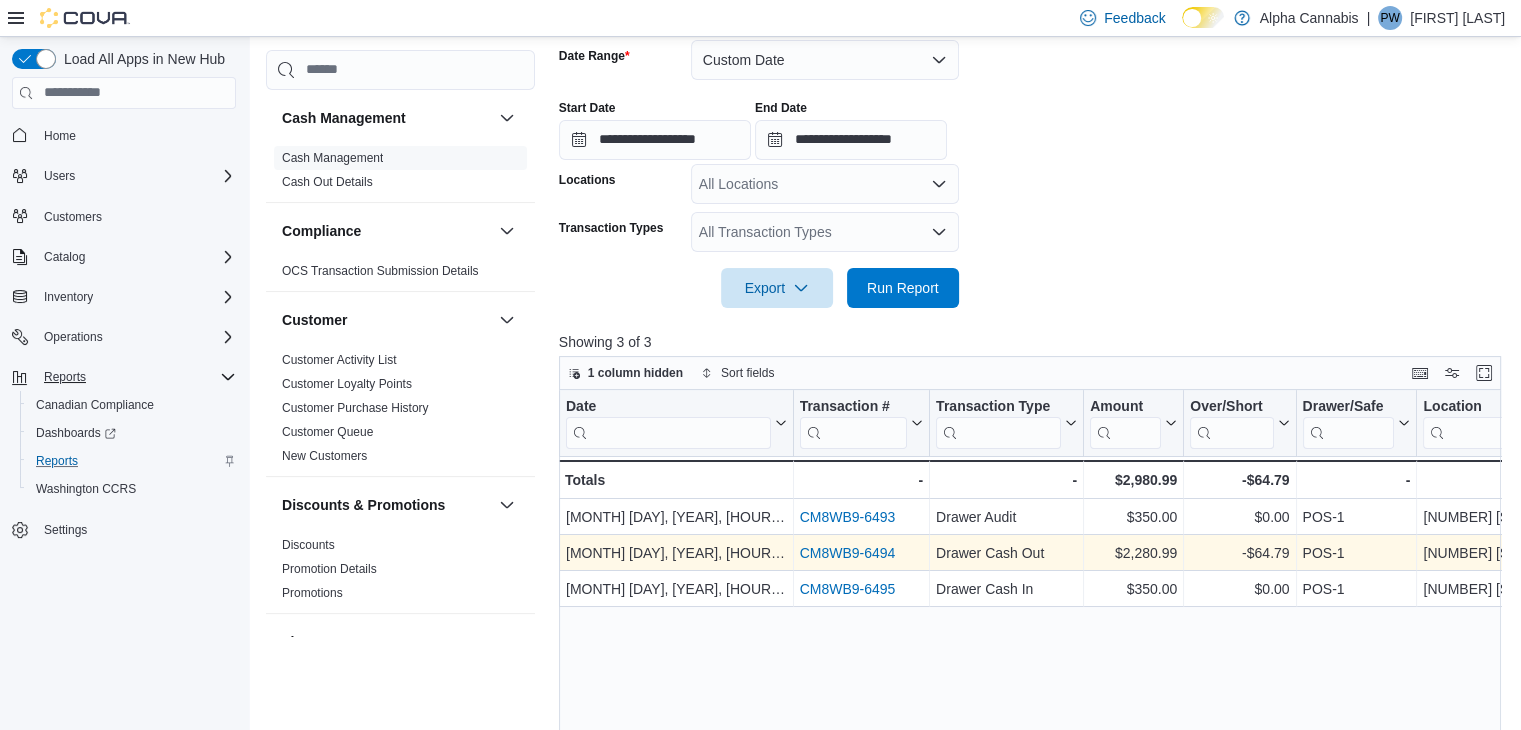 click on "[ID]" at bounding box center (847, 553) 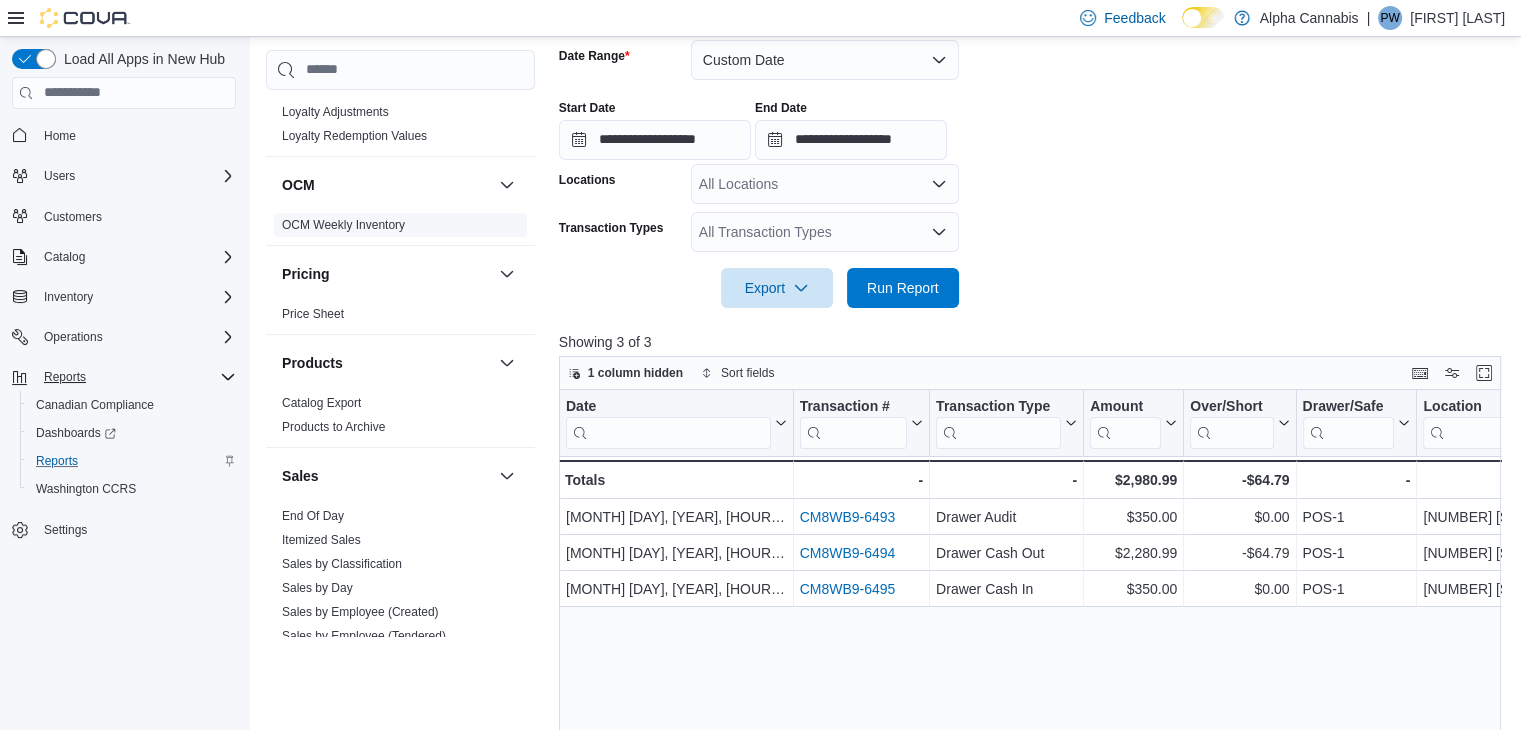 scroll, scrollTop: 1378, scrollLeft: 0, axis: vertical 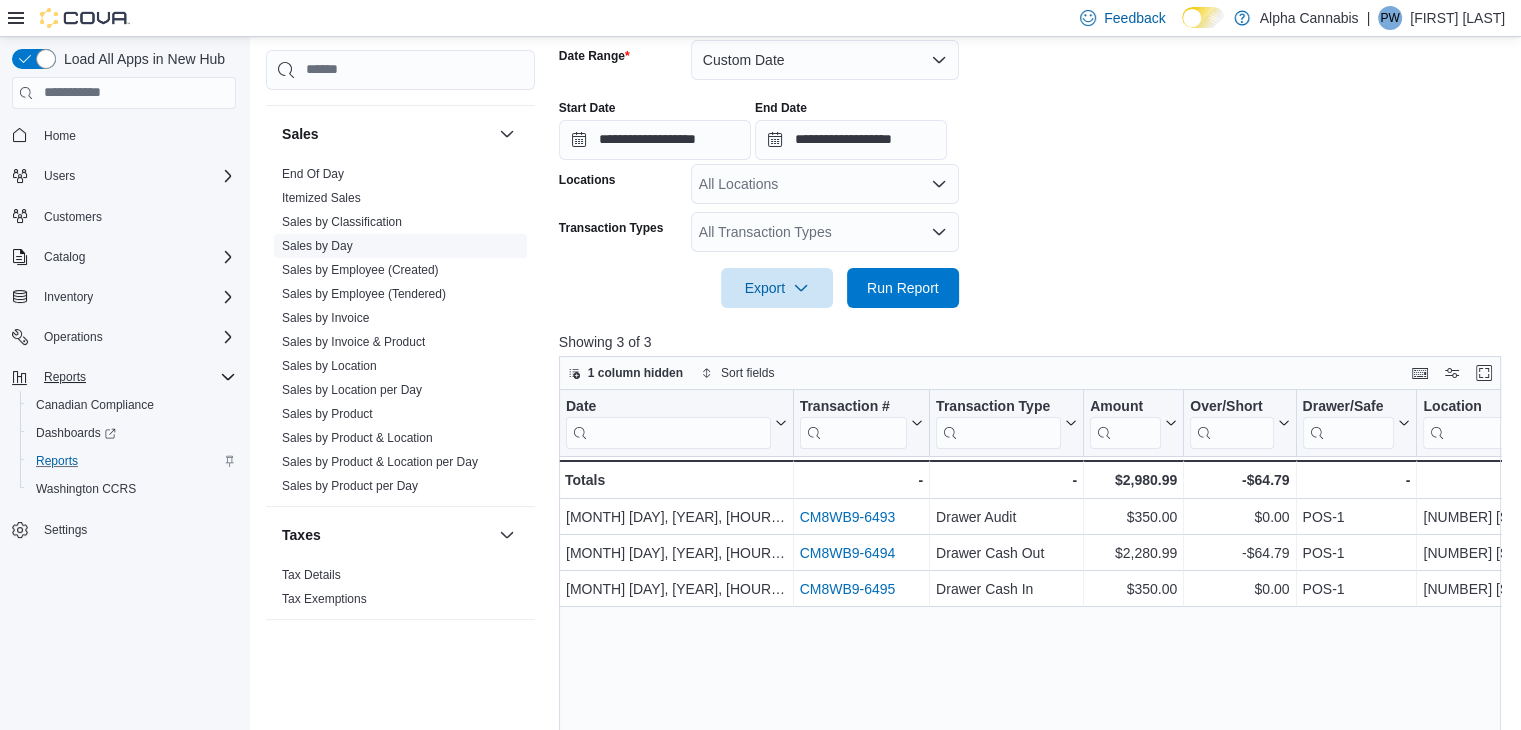 click on "Sales by Invoice" at bounding box center (325, 318) 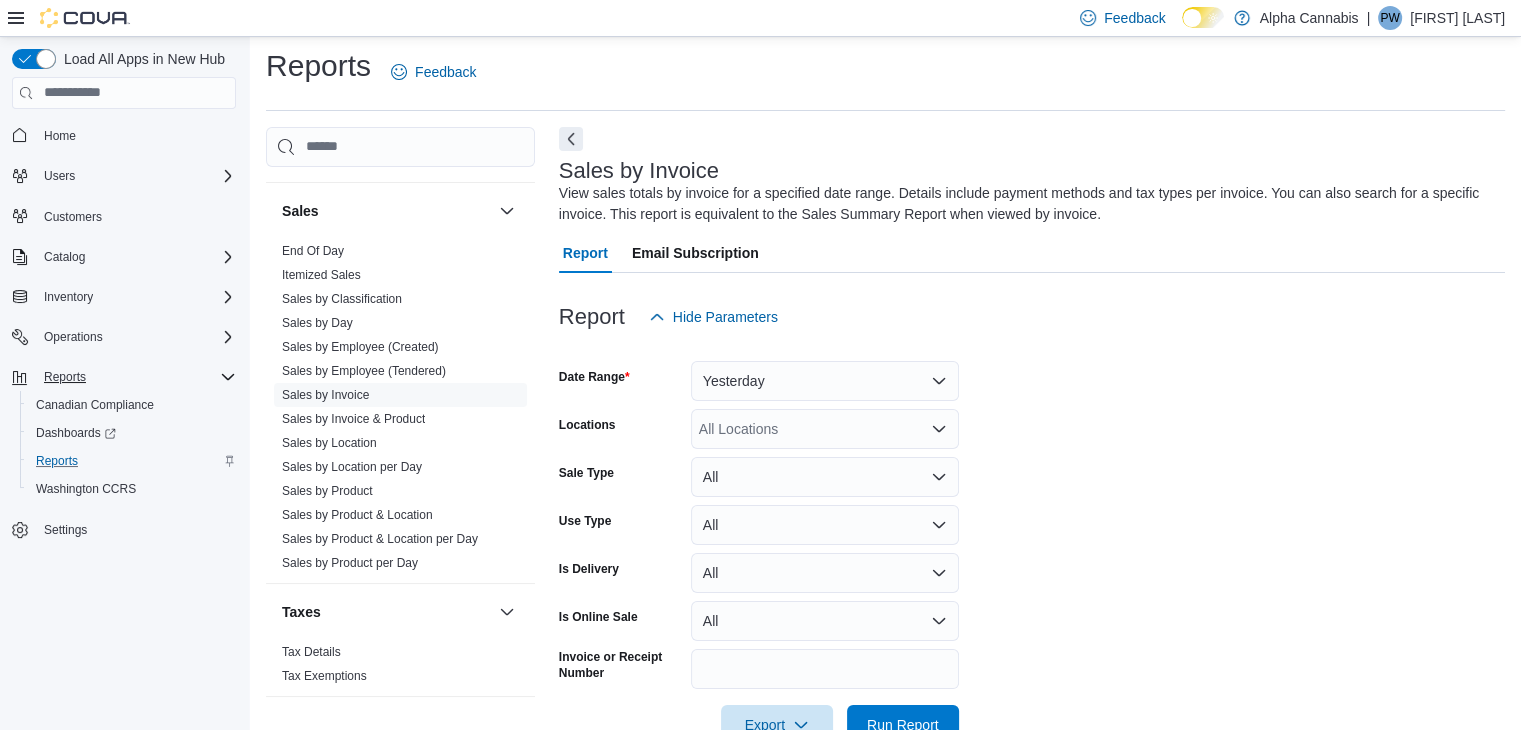 scroll, scrollTop: 61, scrollLeft: 0, axis: vertical 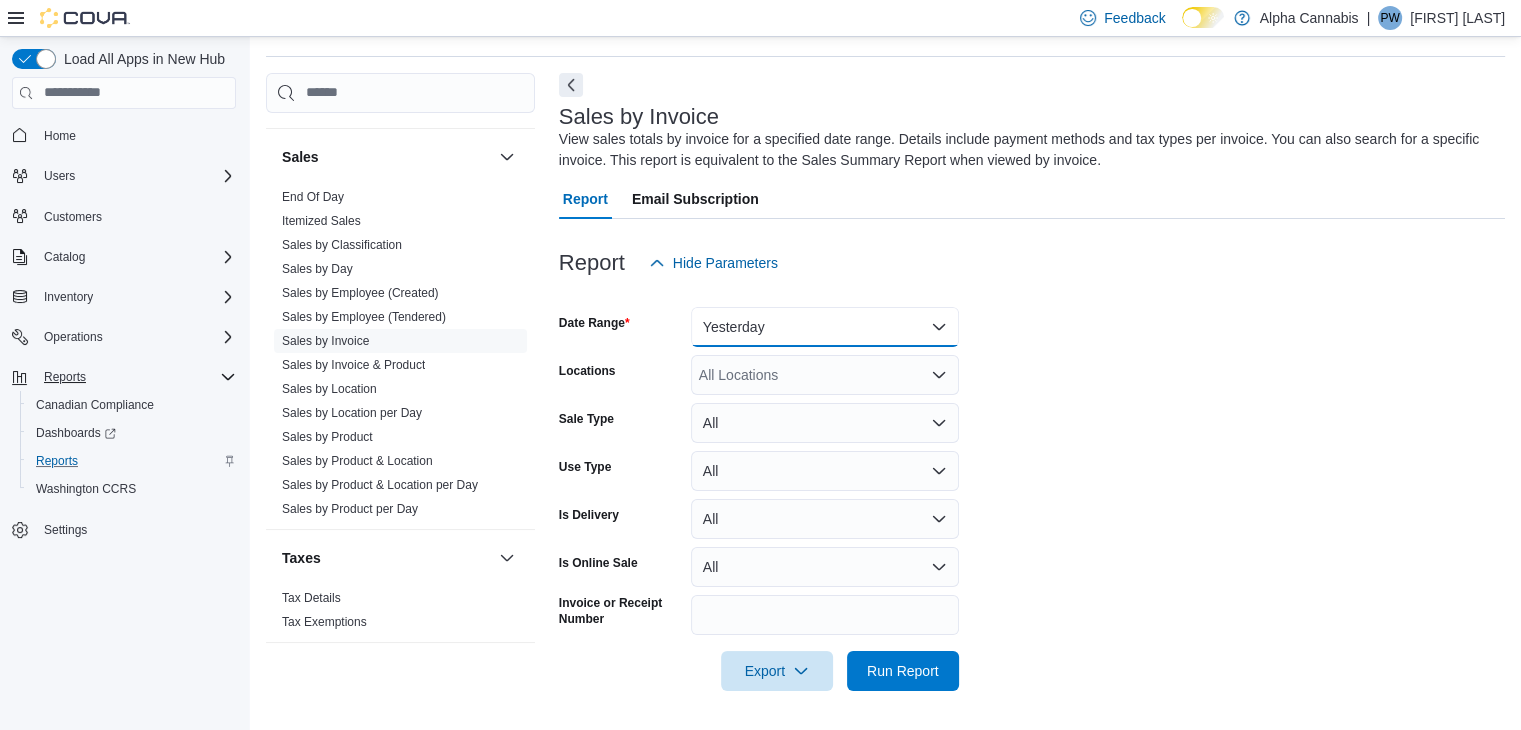click on "Yesterday" at bounding box center (825, 327) 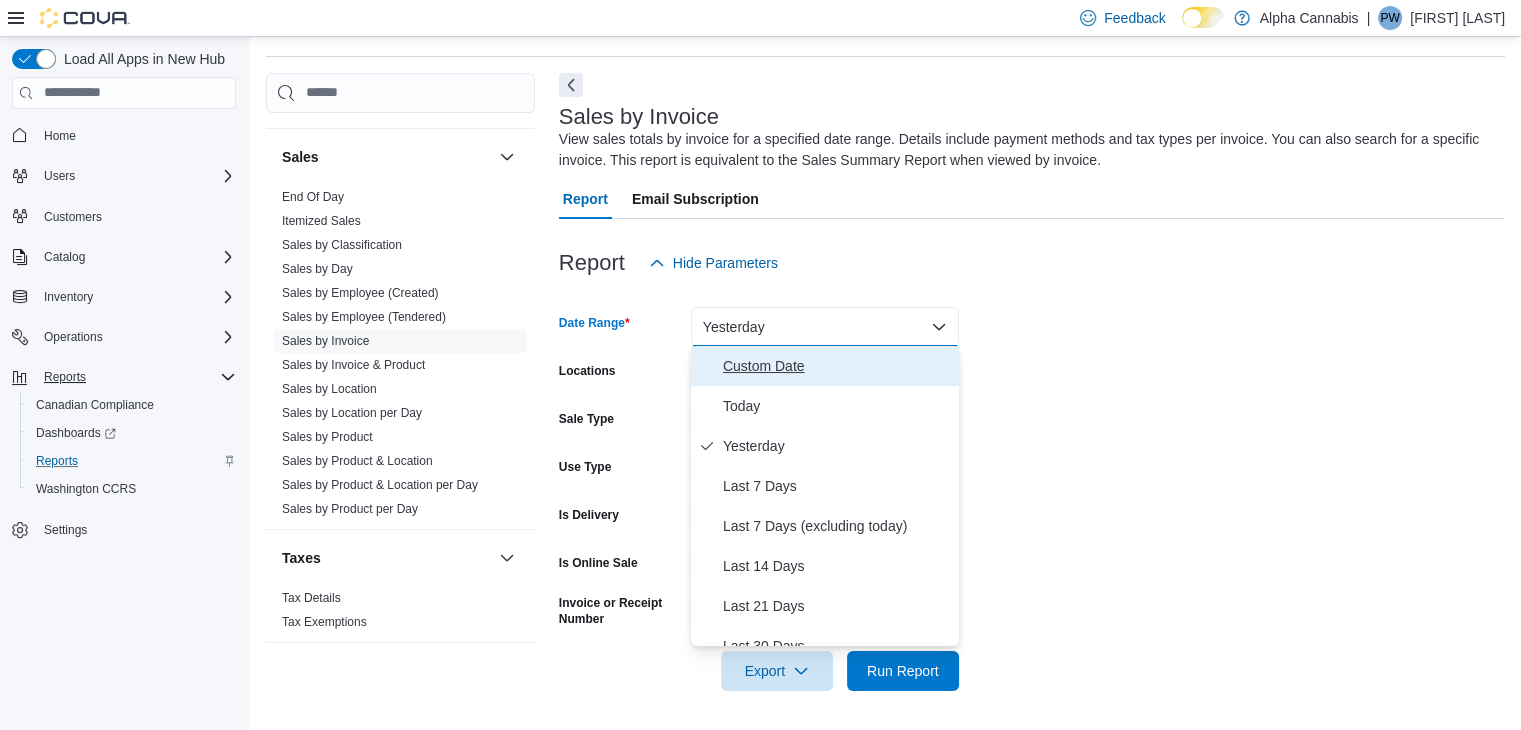 click on "Custom Date" at bounding box center (837, 366) 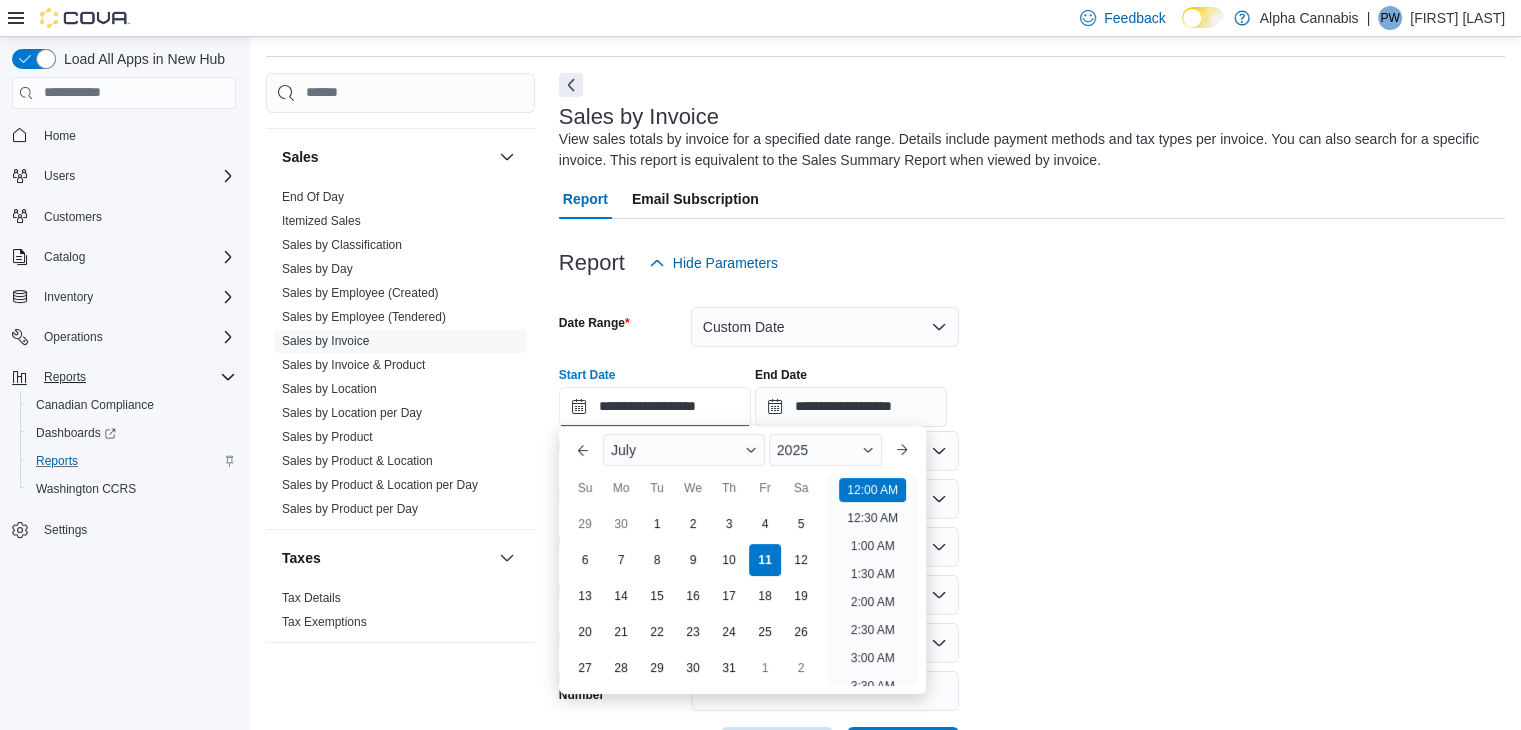 click on "**********" at bounding box center (655, 407) 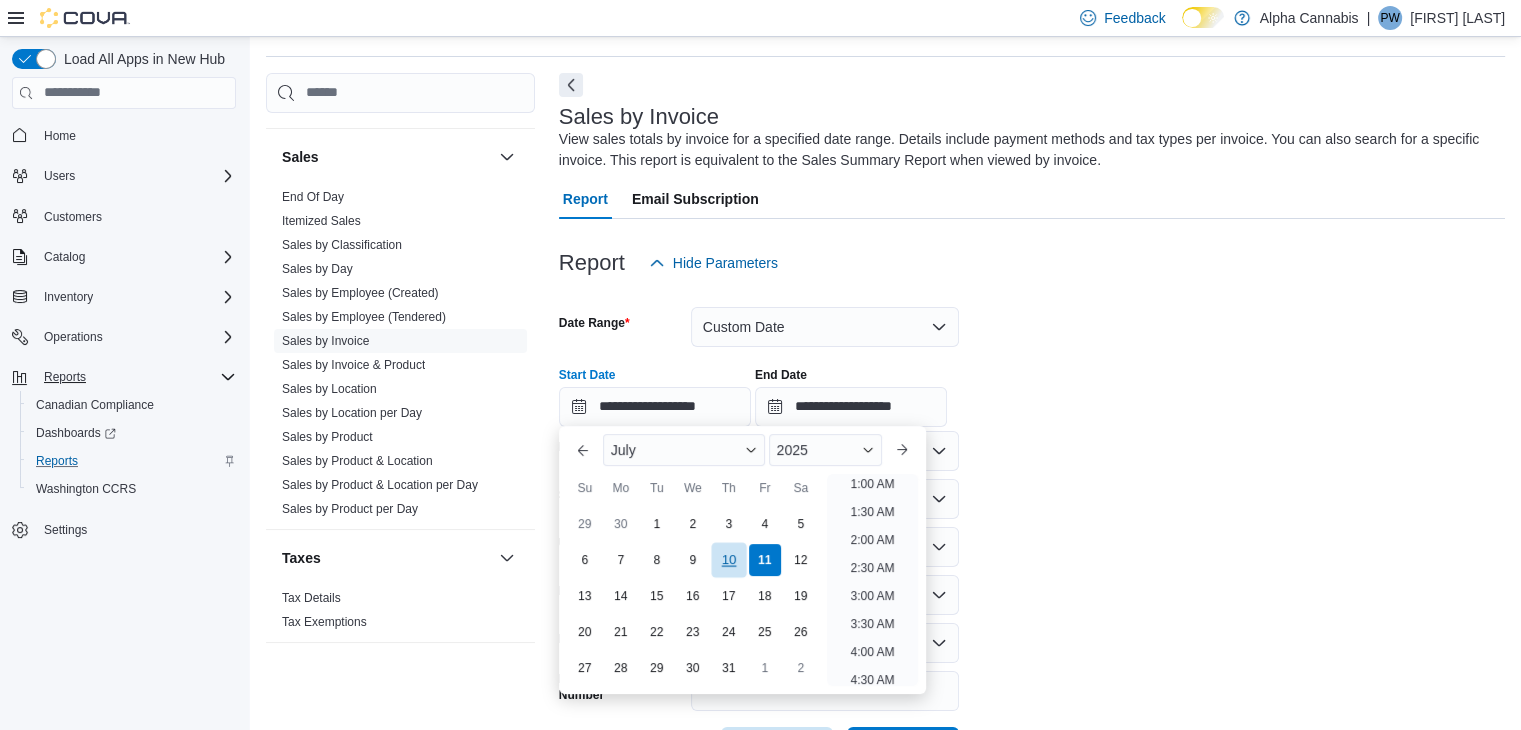 click on "10" at bounding box center [728, 560] 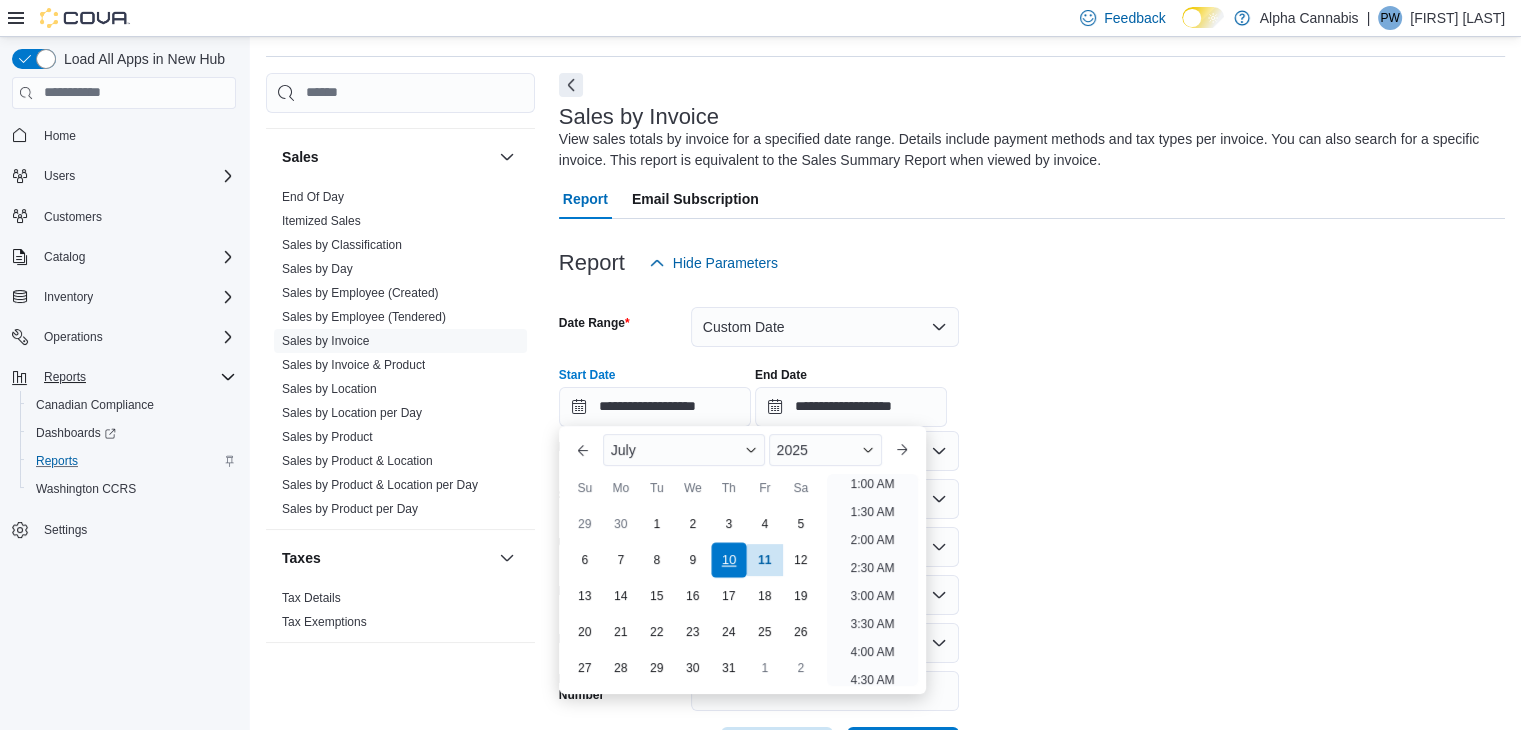scroll, scrollTop: 4, scrollLeft: 0, axis: vertical 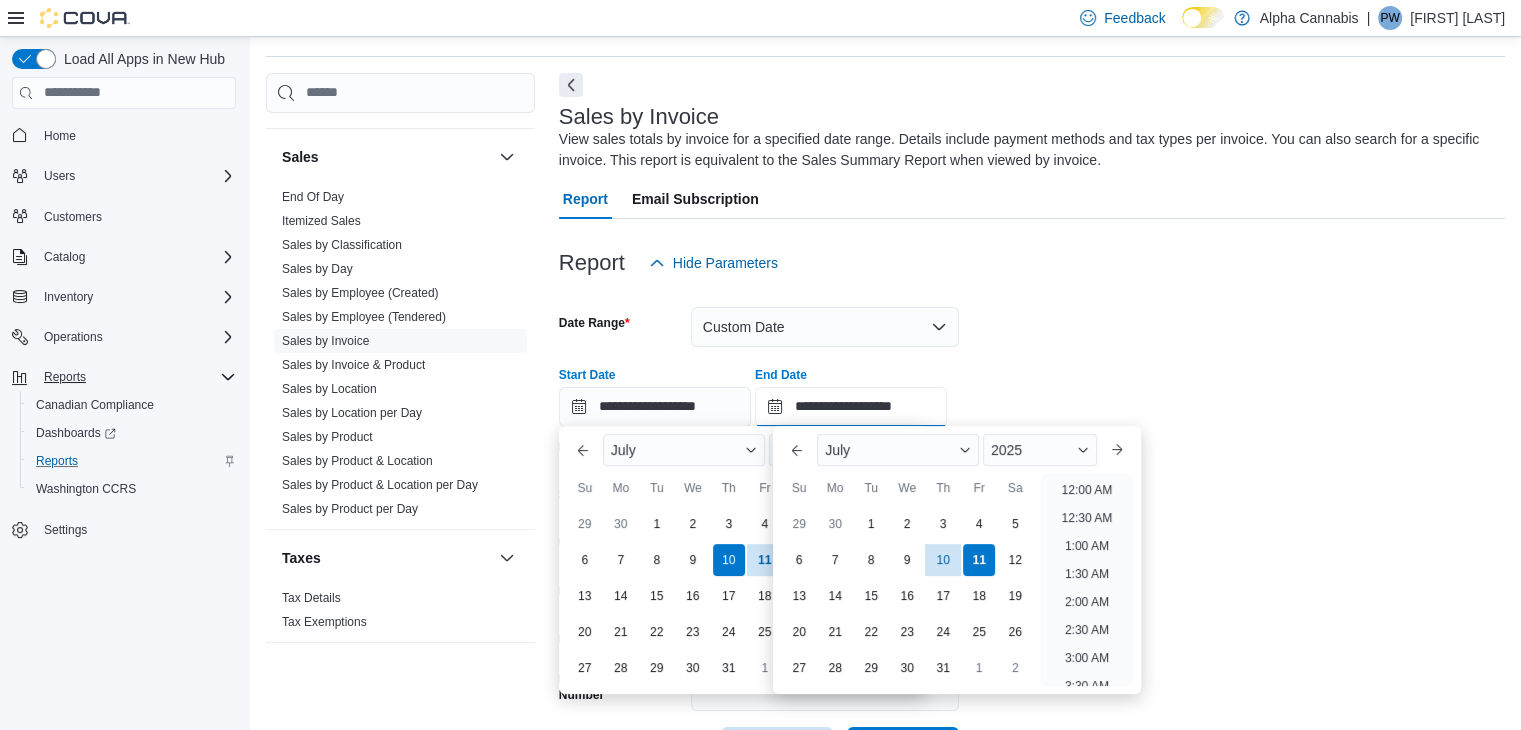 click on "**********" at bounding box center [851, 407] 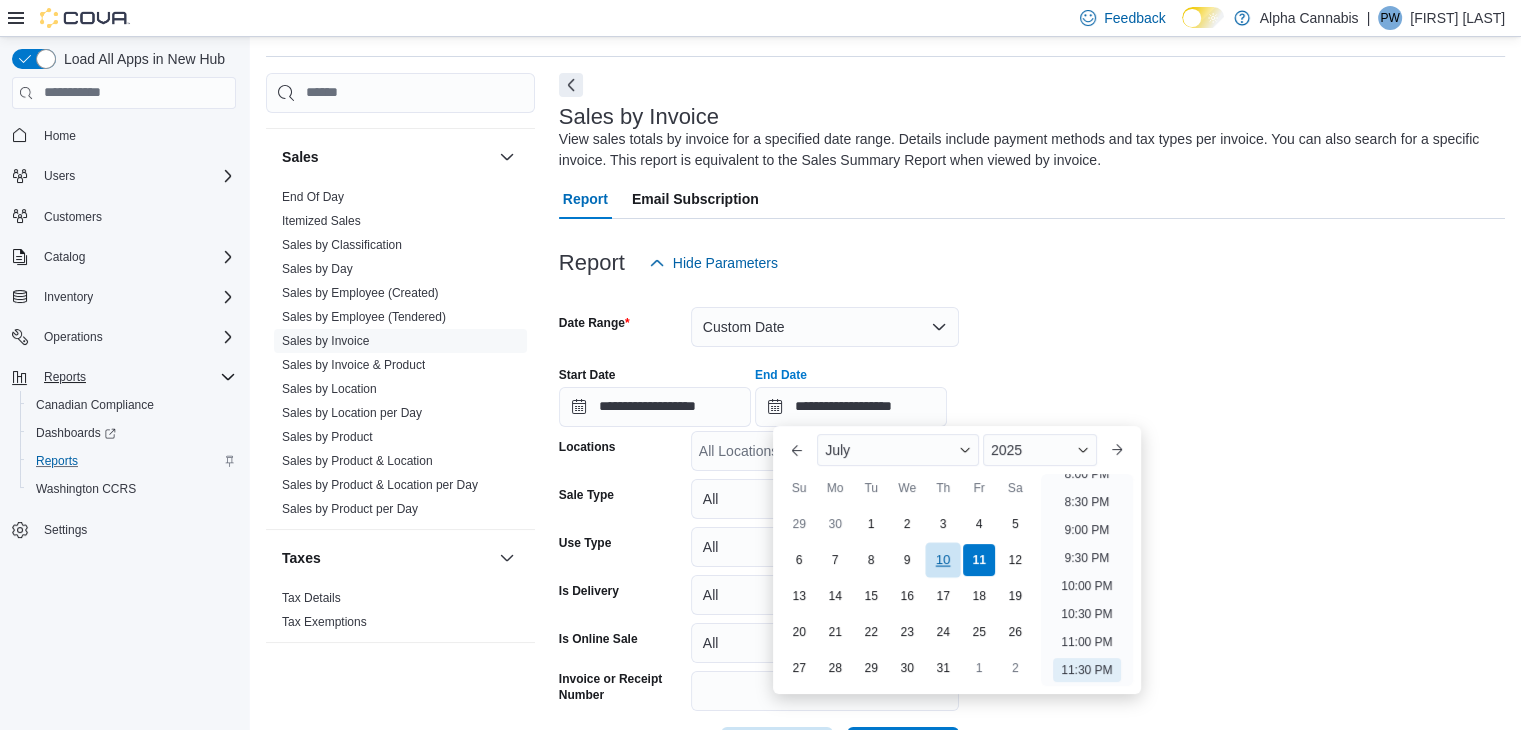 click on "10" at bounding box center [943, 560] 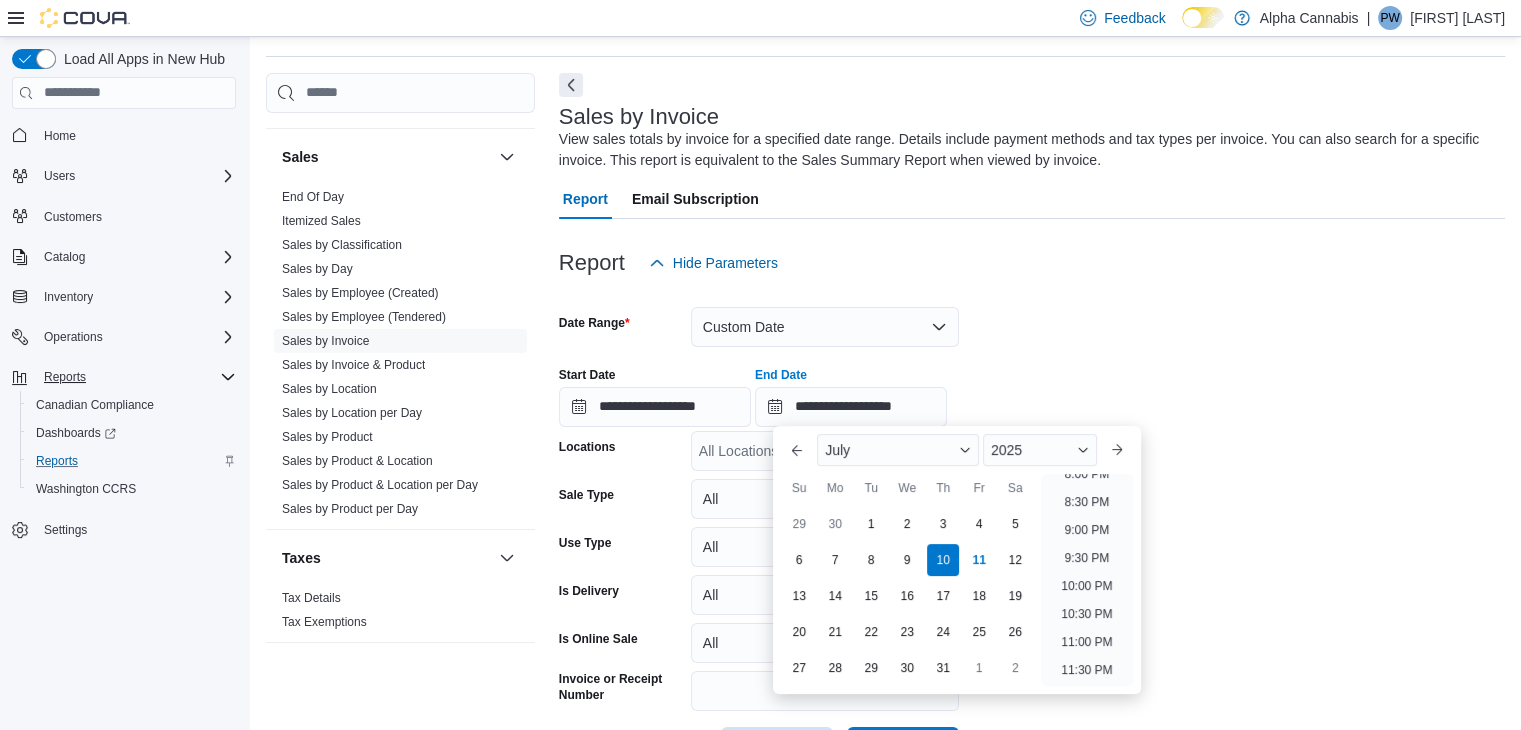 click at bounding box center (1032, 295) 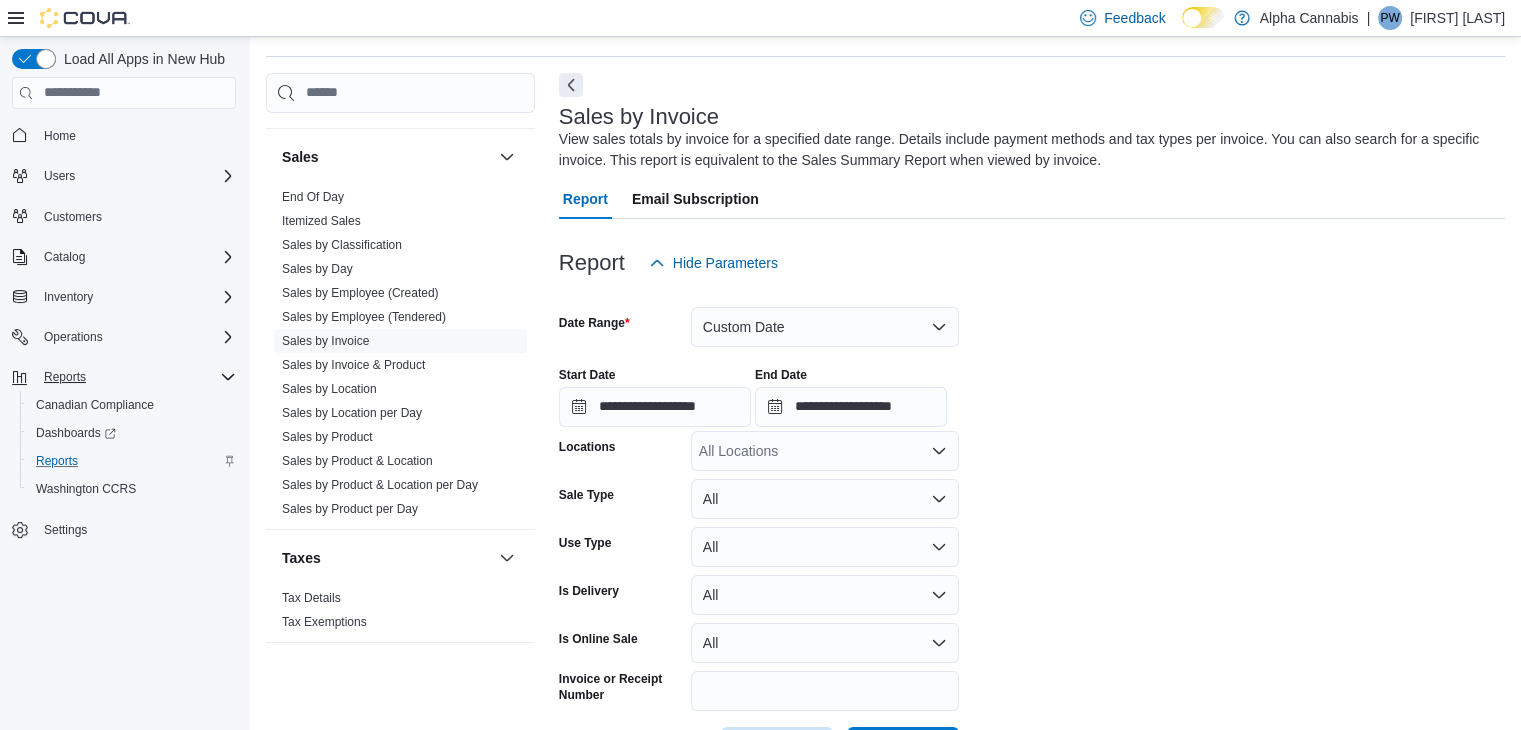 scroll, scrollTop: 137, scrollLeft: 0, axis: vertical 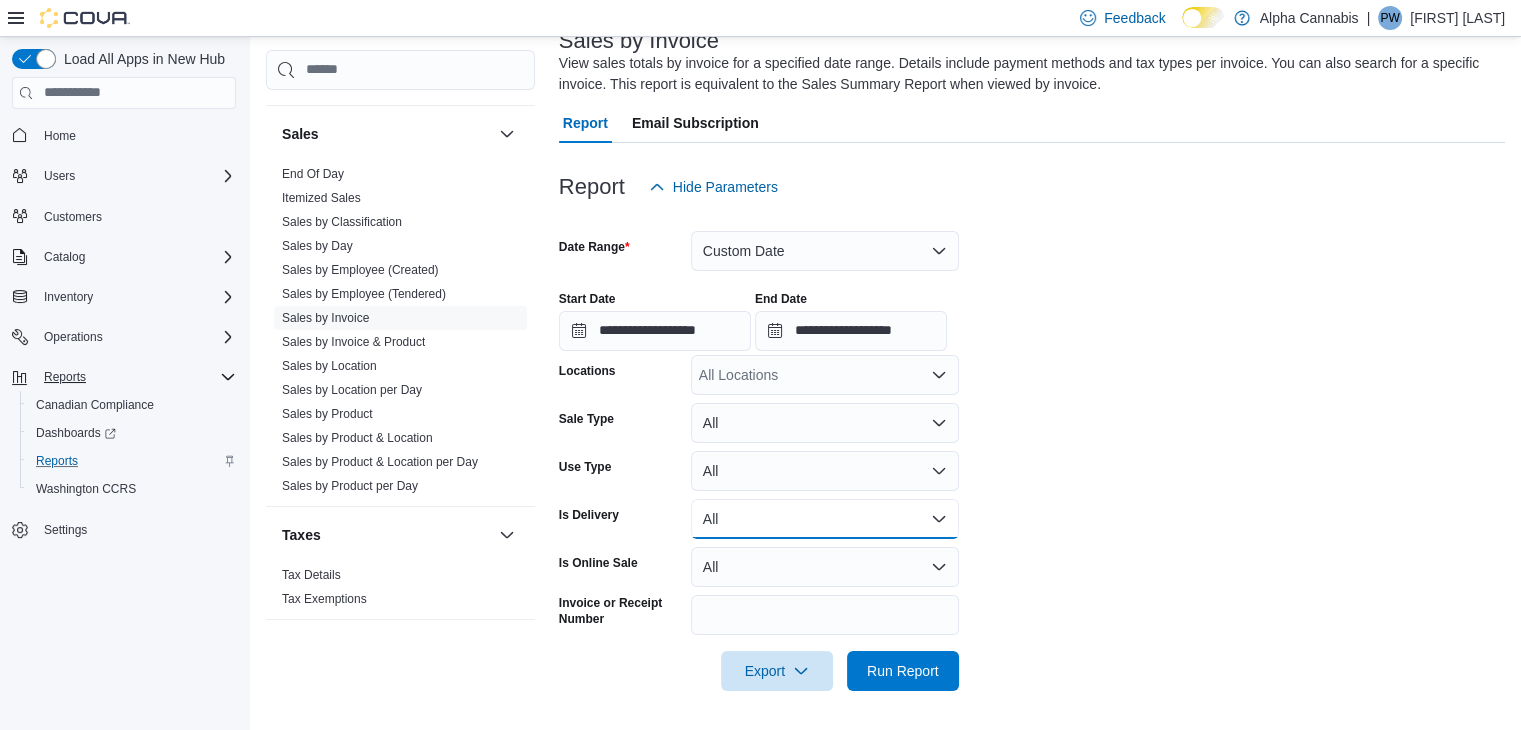 click on "All" at bounding box center [825, 519] 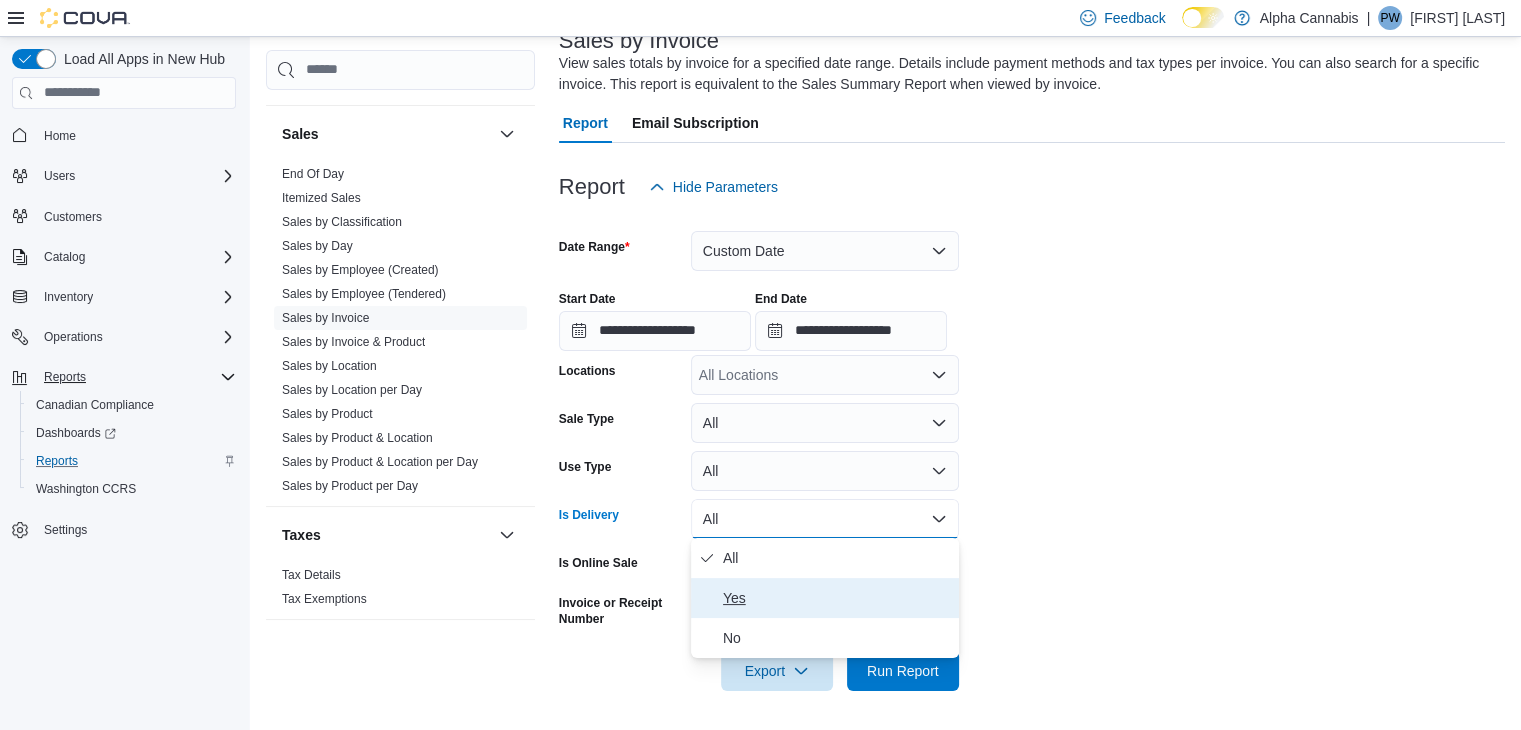 click on "Yes" at bounding box center [837, 598] 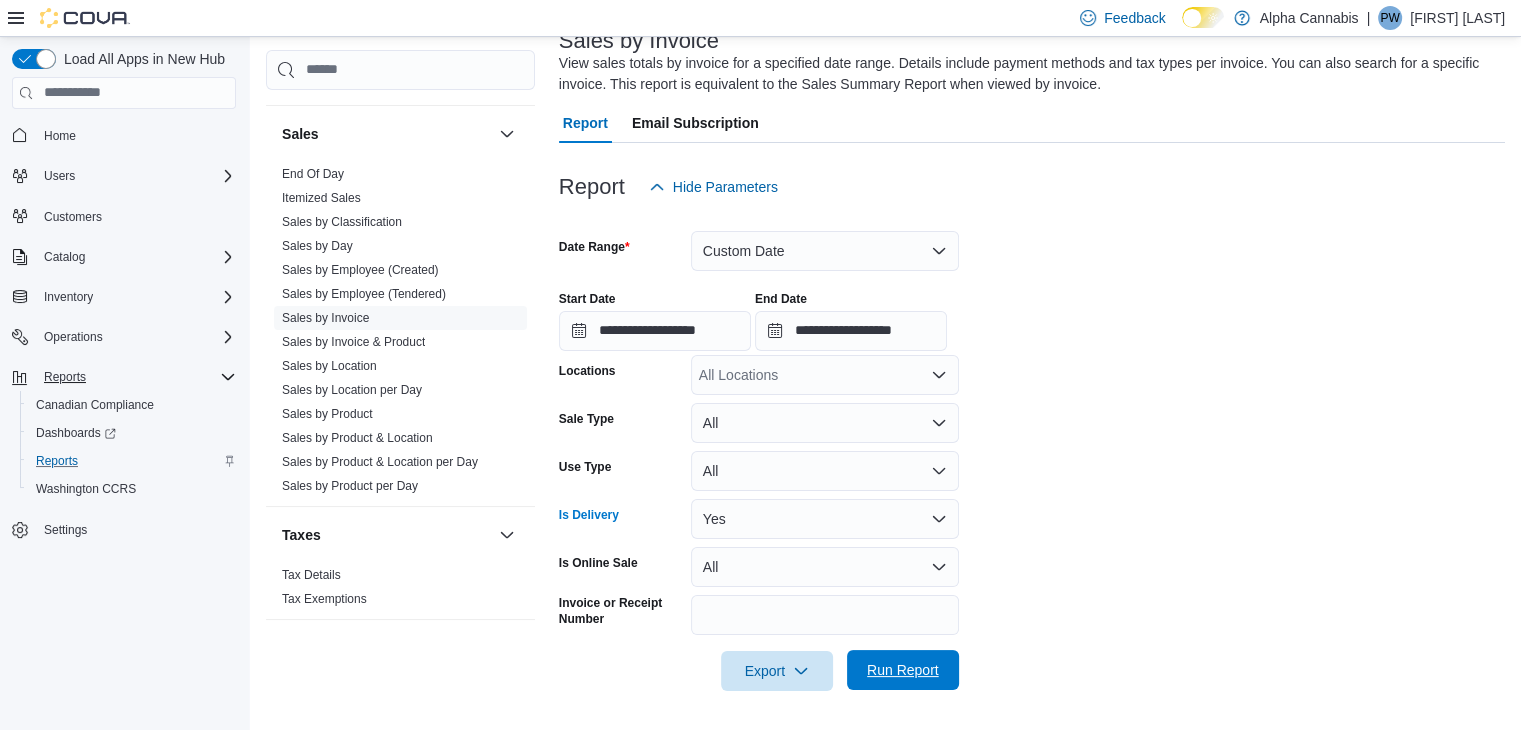 click on "Run Report" at bounding box center [903, 670] 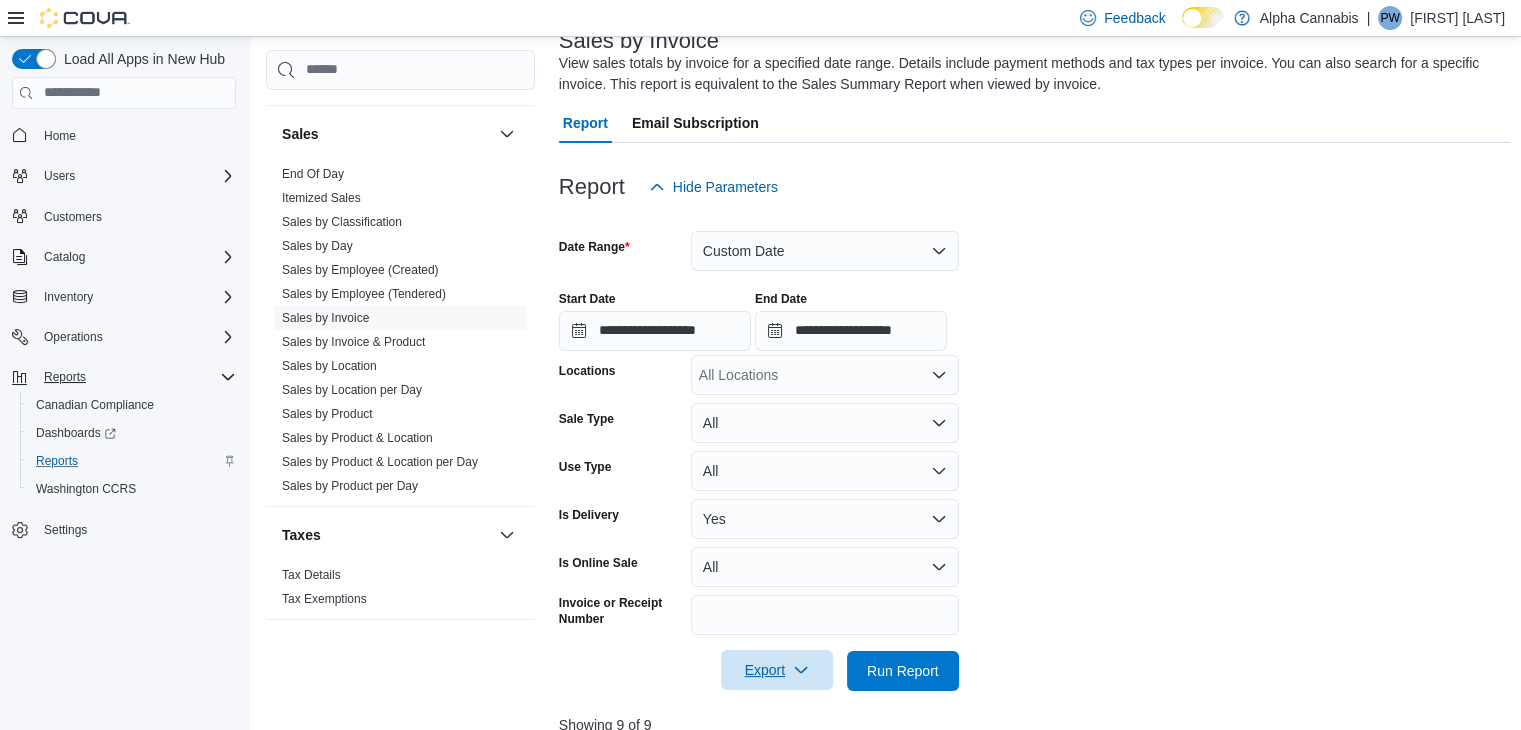 click on "Export" at bounding box center (777, 670) 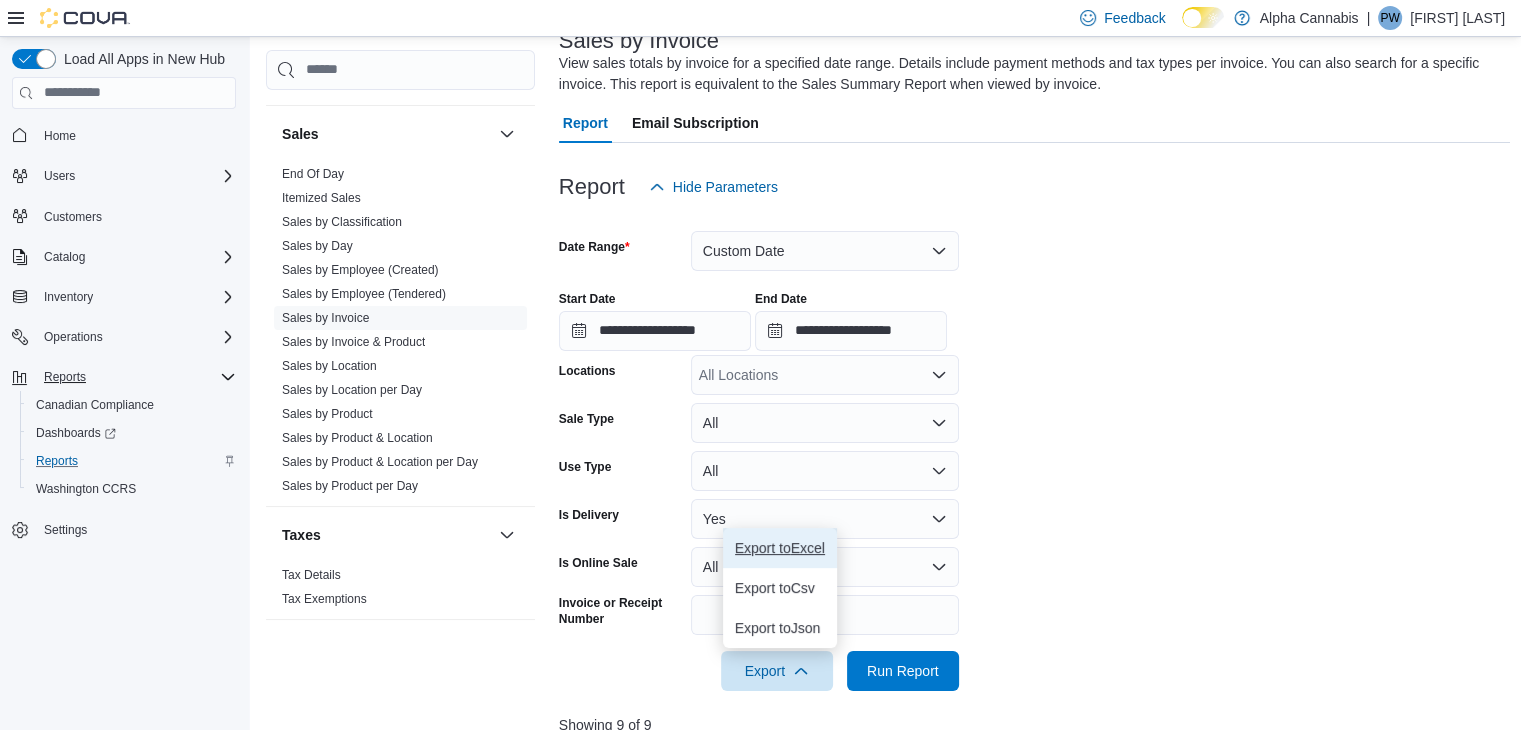 click on "Export to  Excel" at bounding box center (780, 548) 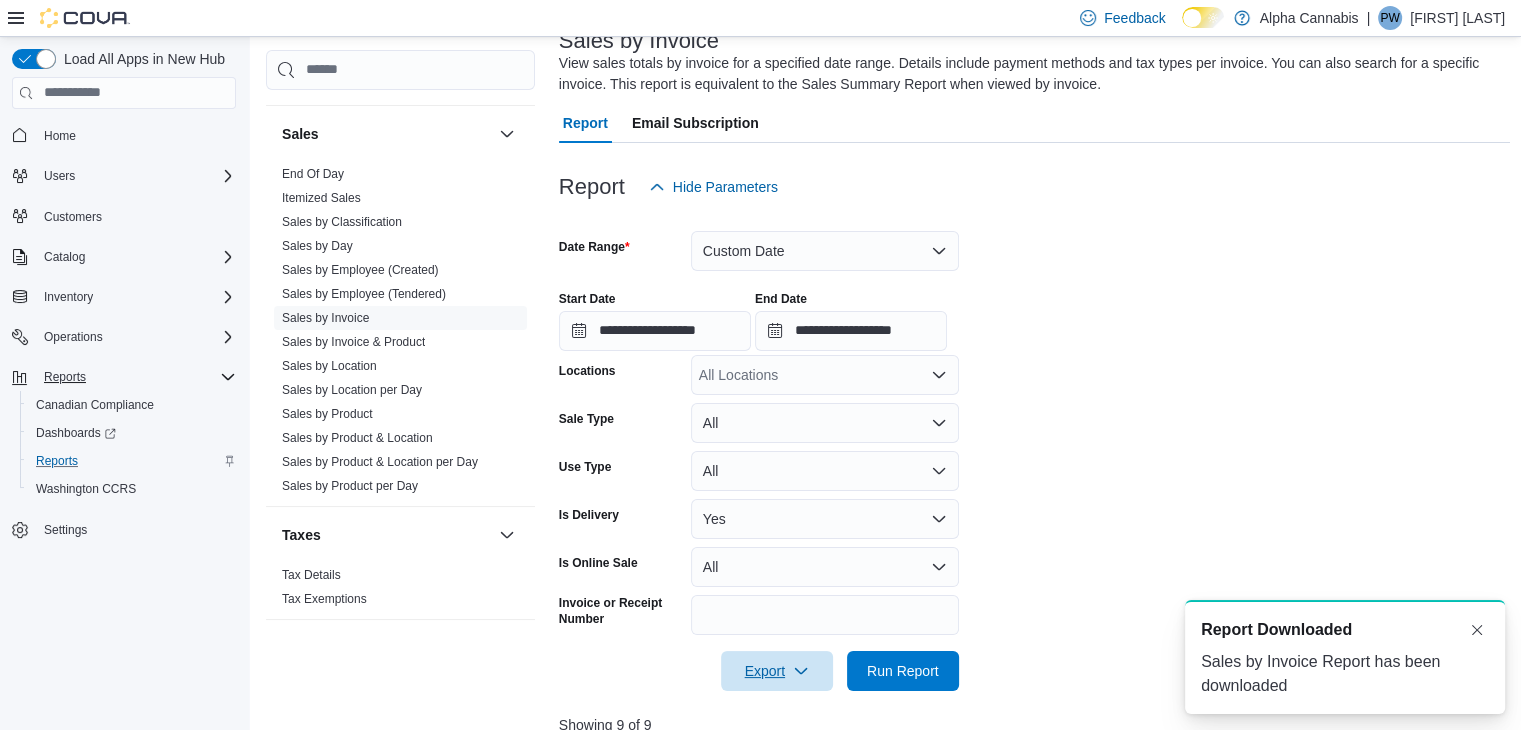 scroll, scrollTop: 0, scrollLeft: 0, axis: both 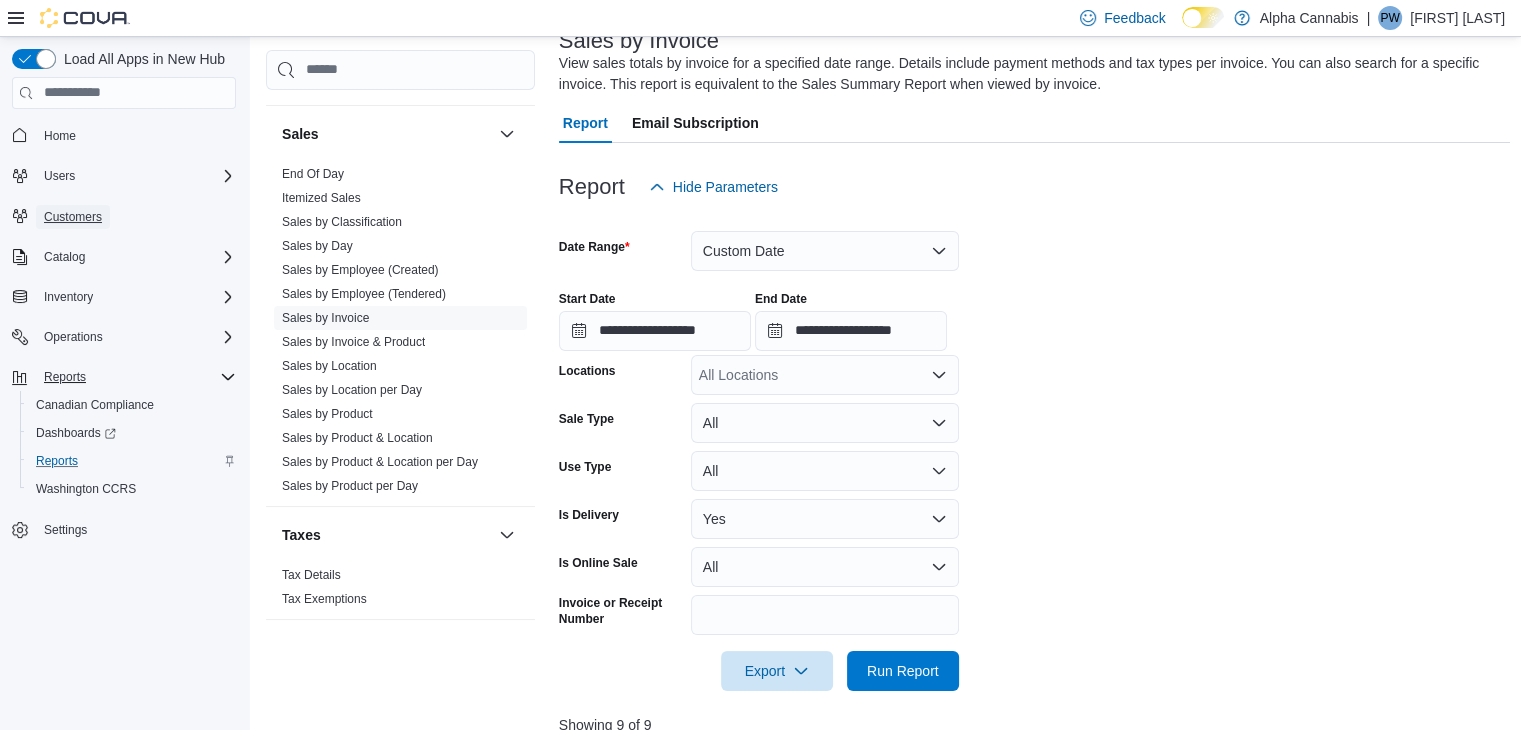 click on "Customers" at bounding box center [73, 217] 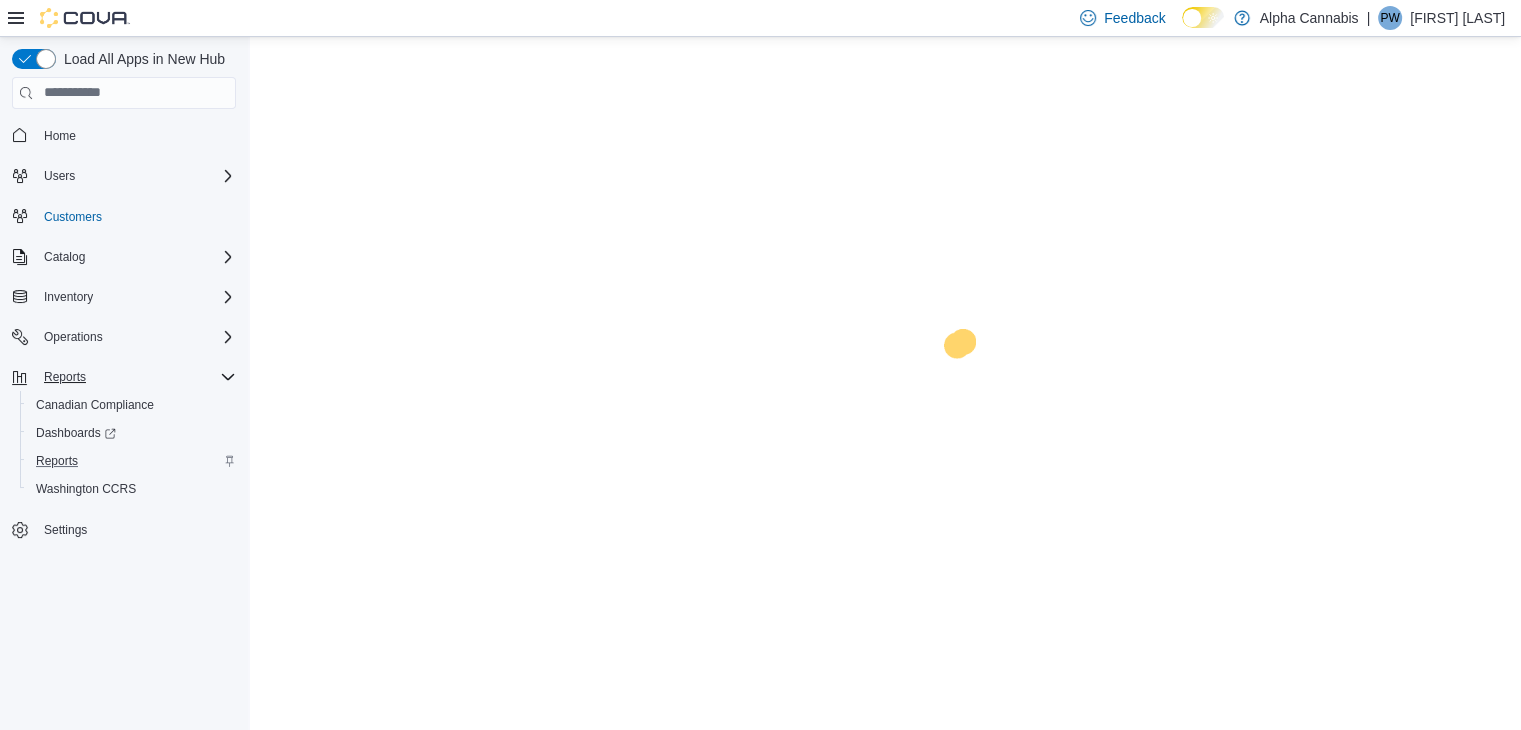 scroll, scrollTop: 0, scrollLeft: 0, axis: both 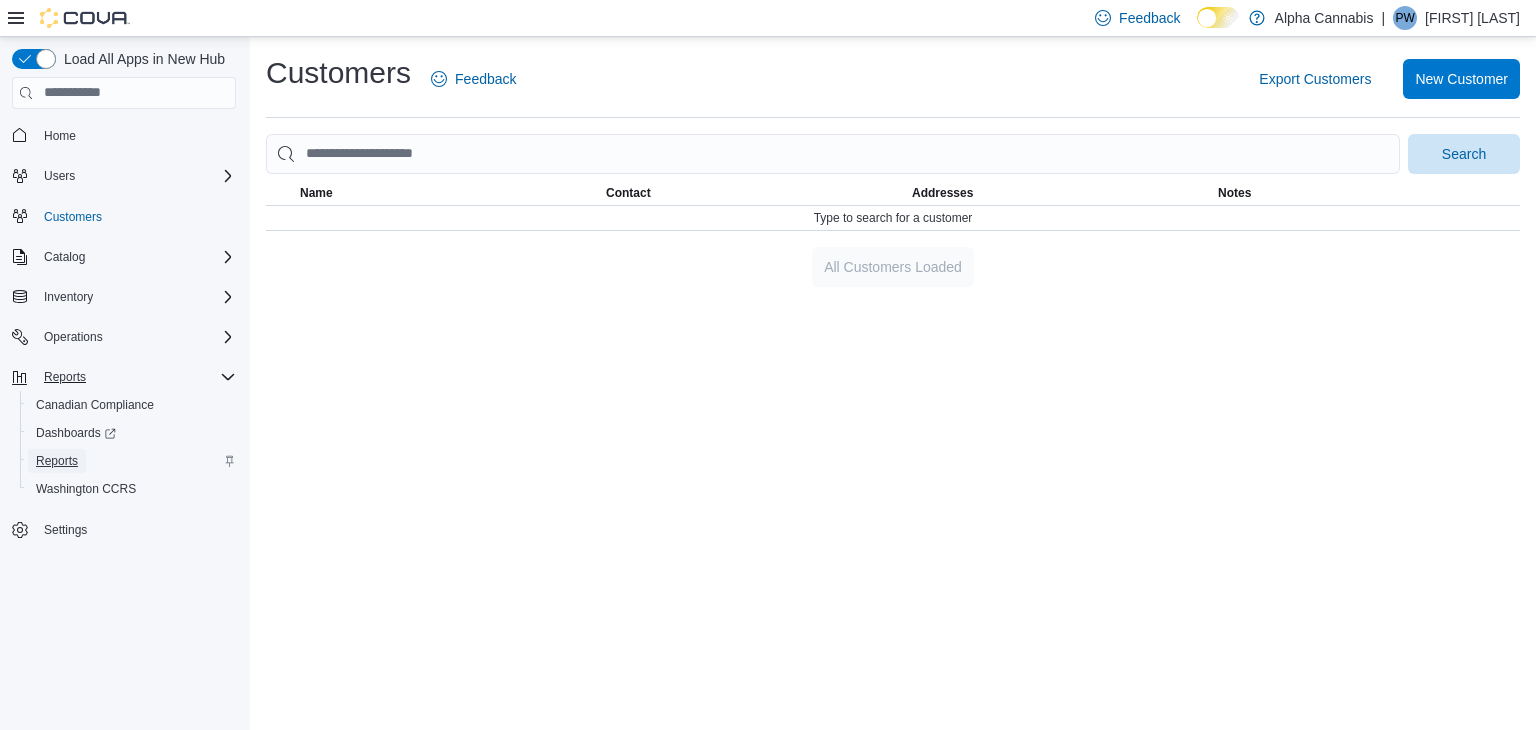 click on "Reports" at bounding box center [57, 461] 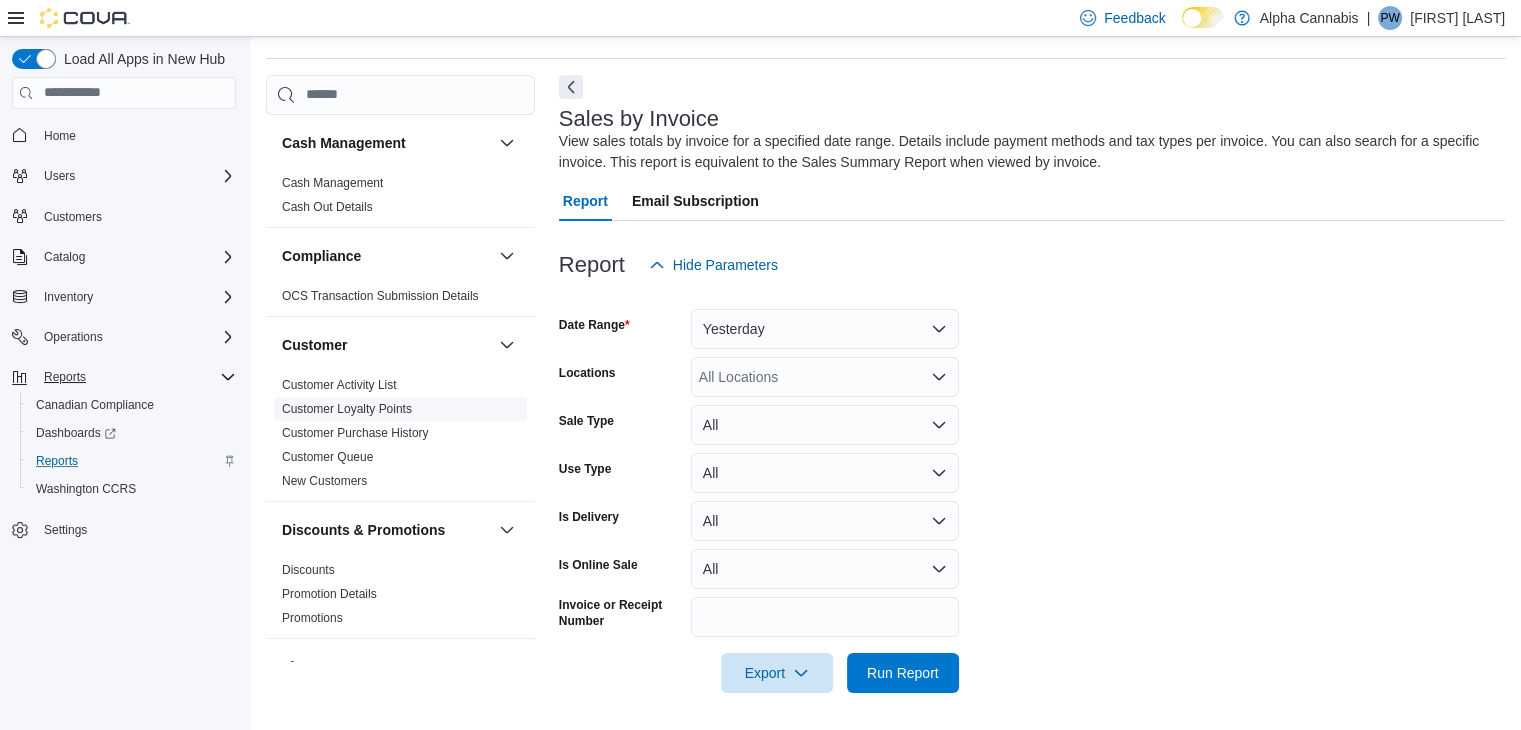 scroll, scrollTop: 61, scrollLeft: 0, axis: vertical 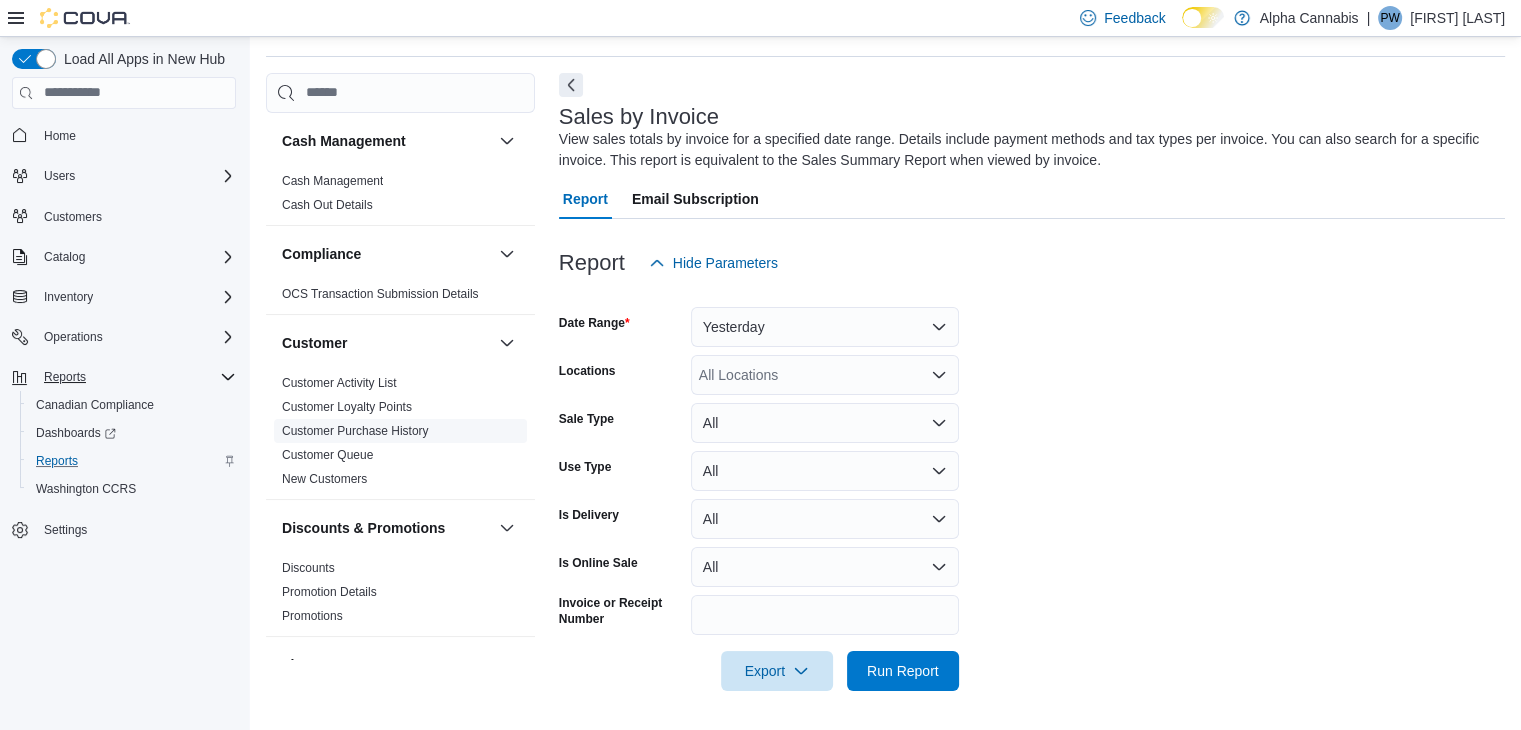 click on "Customer Purchase History" at bounding box center (355, 431) 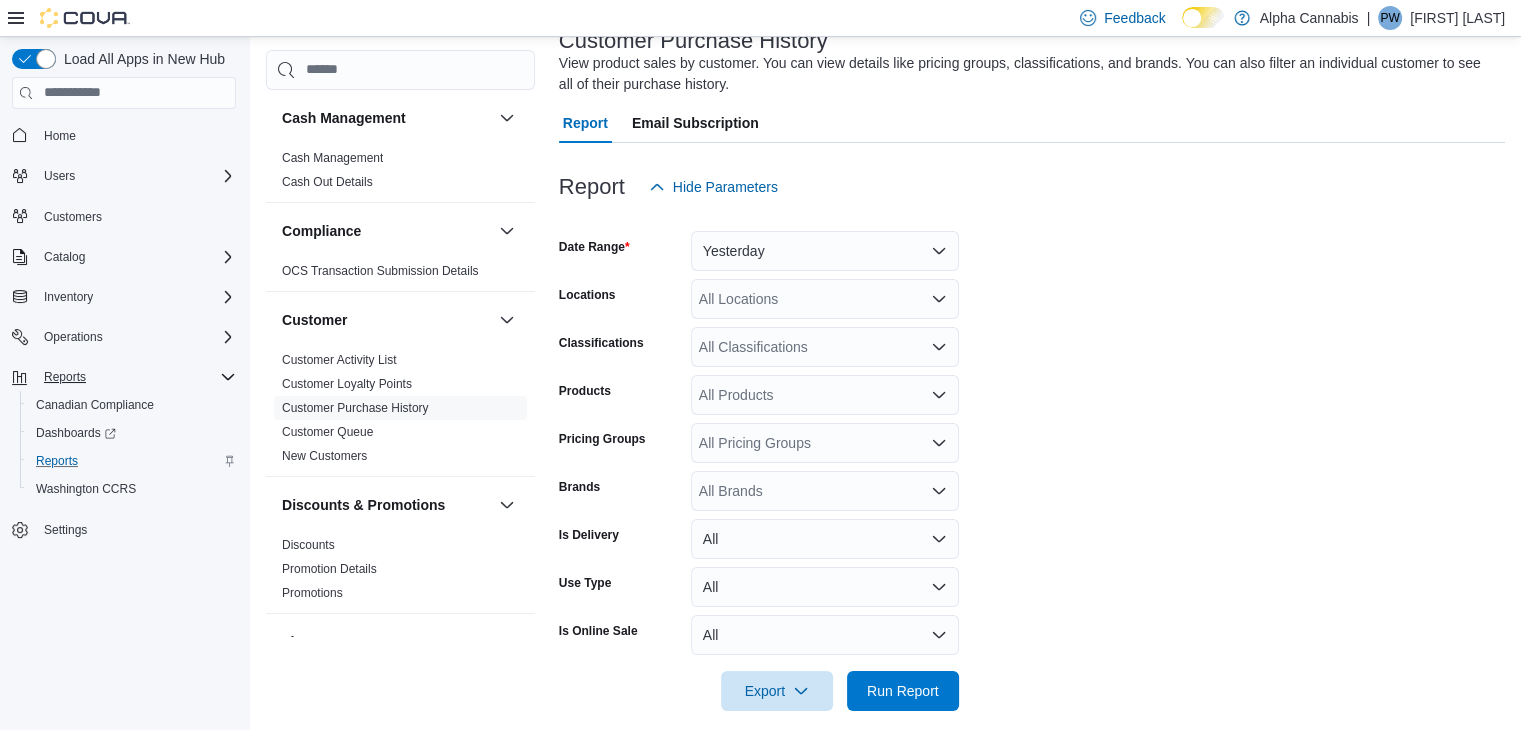 scroll, scrollTop: 157, scrollLeft: 0, axis: vertical 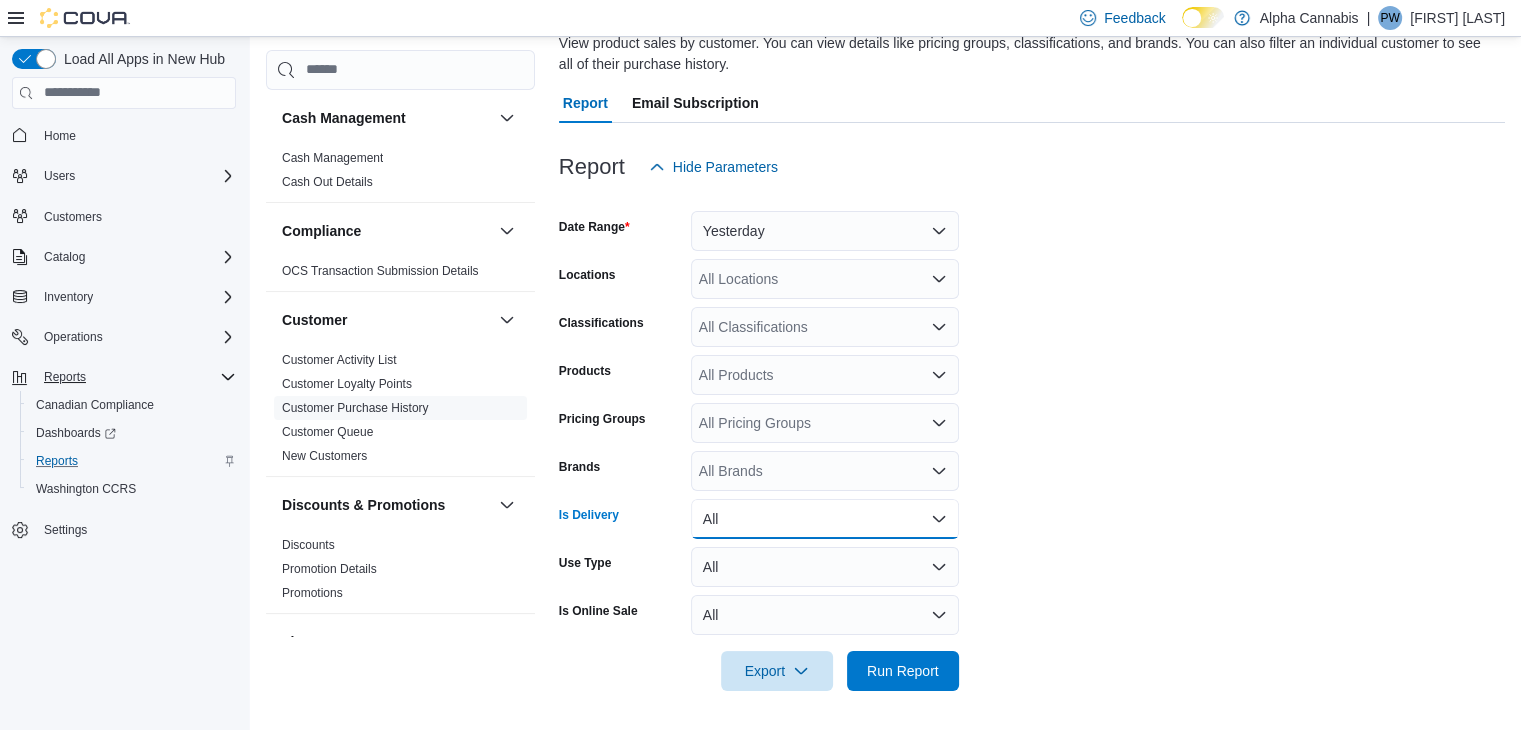 click on "All" at bounding box center (825, 519) 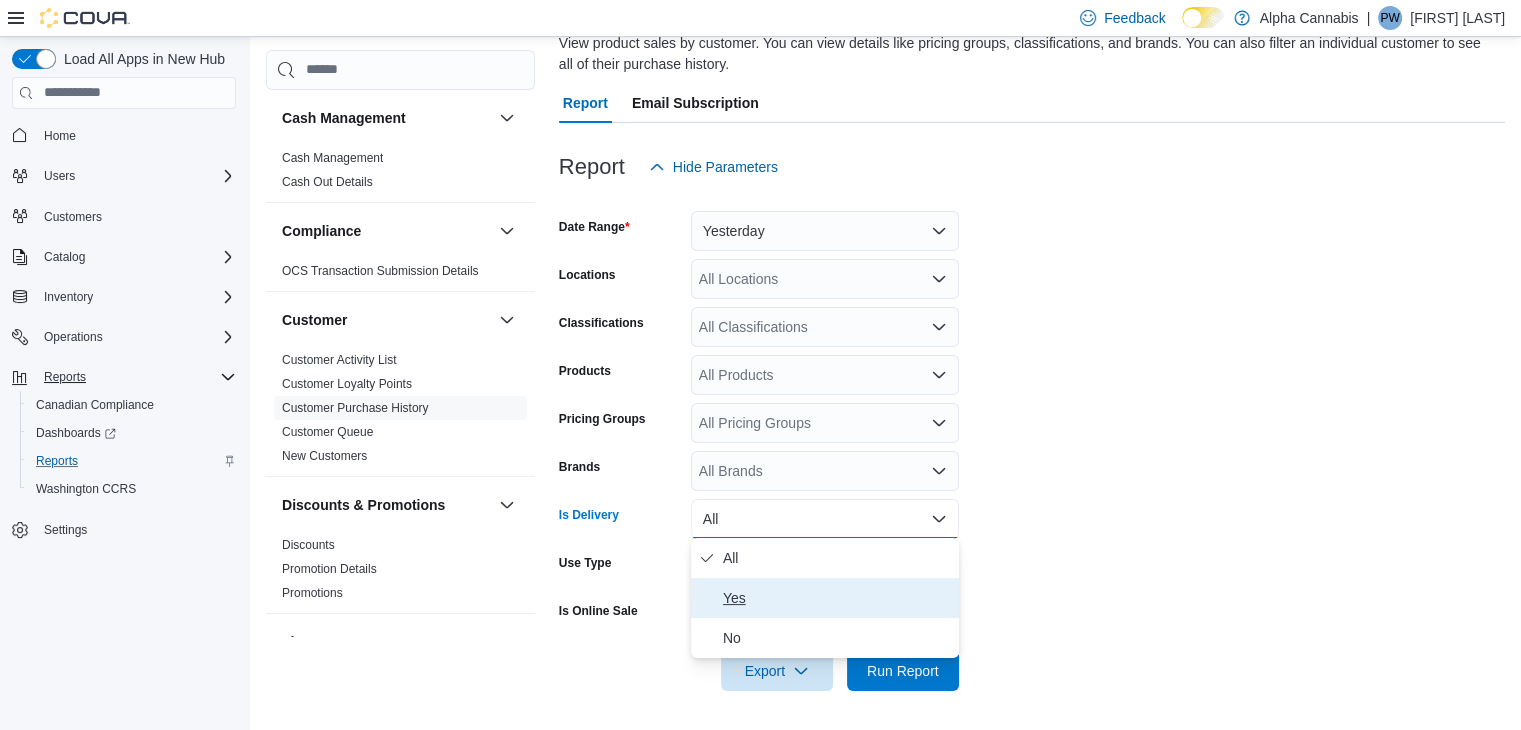 click on "Yes" at bounding box center [837, 598] 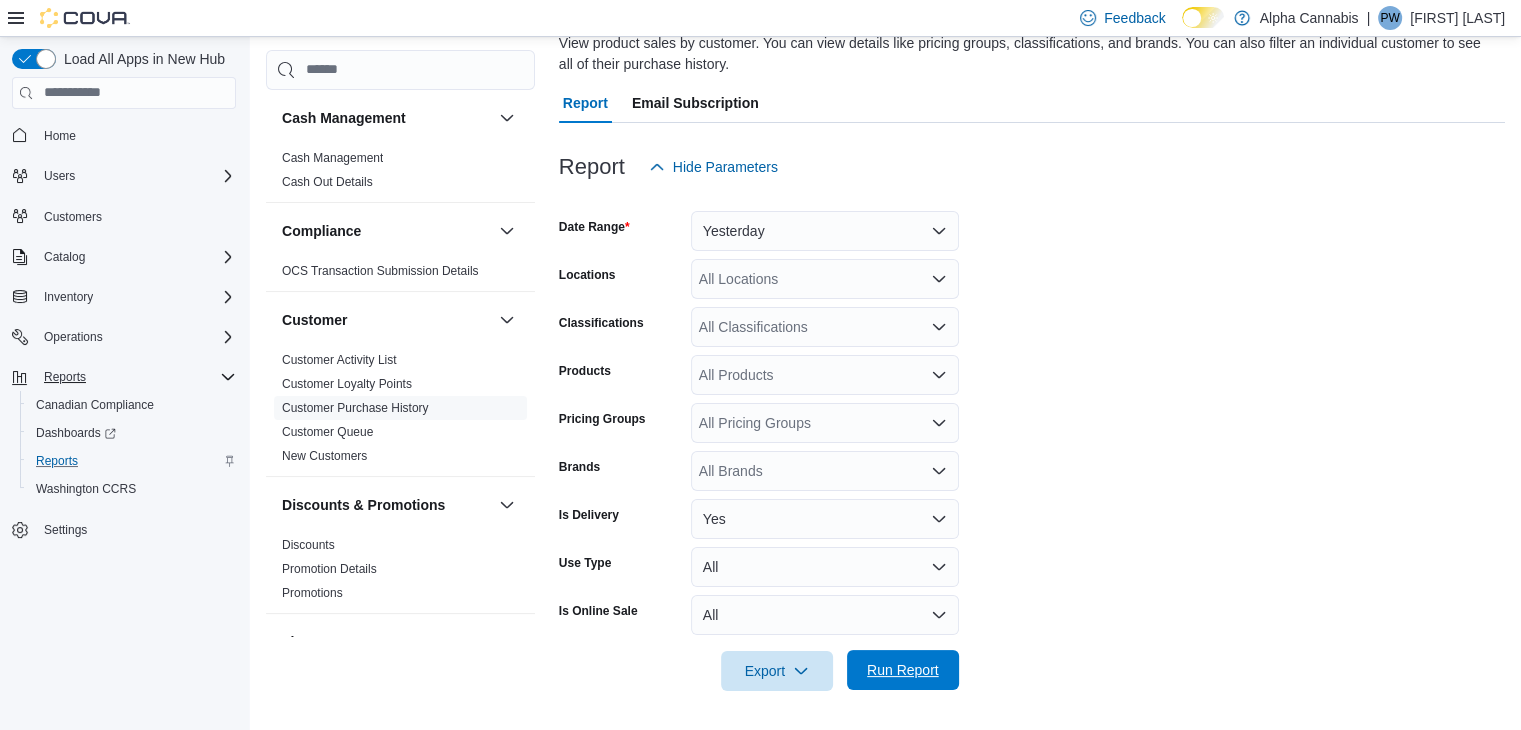 click on "Run Report" at bounding box center [903, 670] 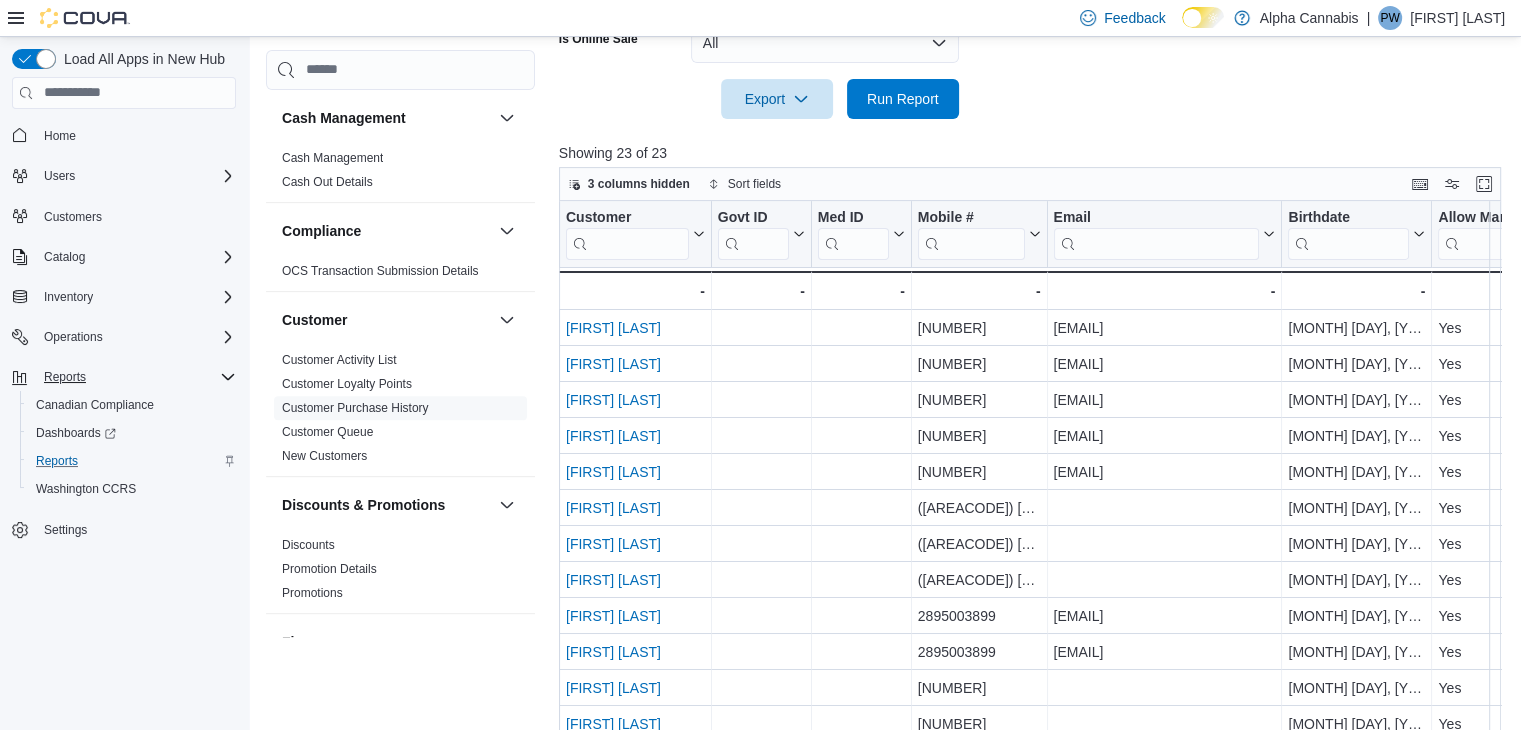 scroll, scrollTop: 757, scrollLeft: 0, axis: vertical 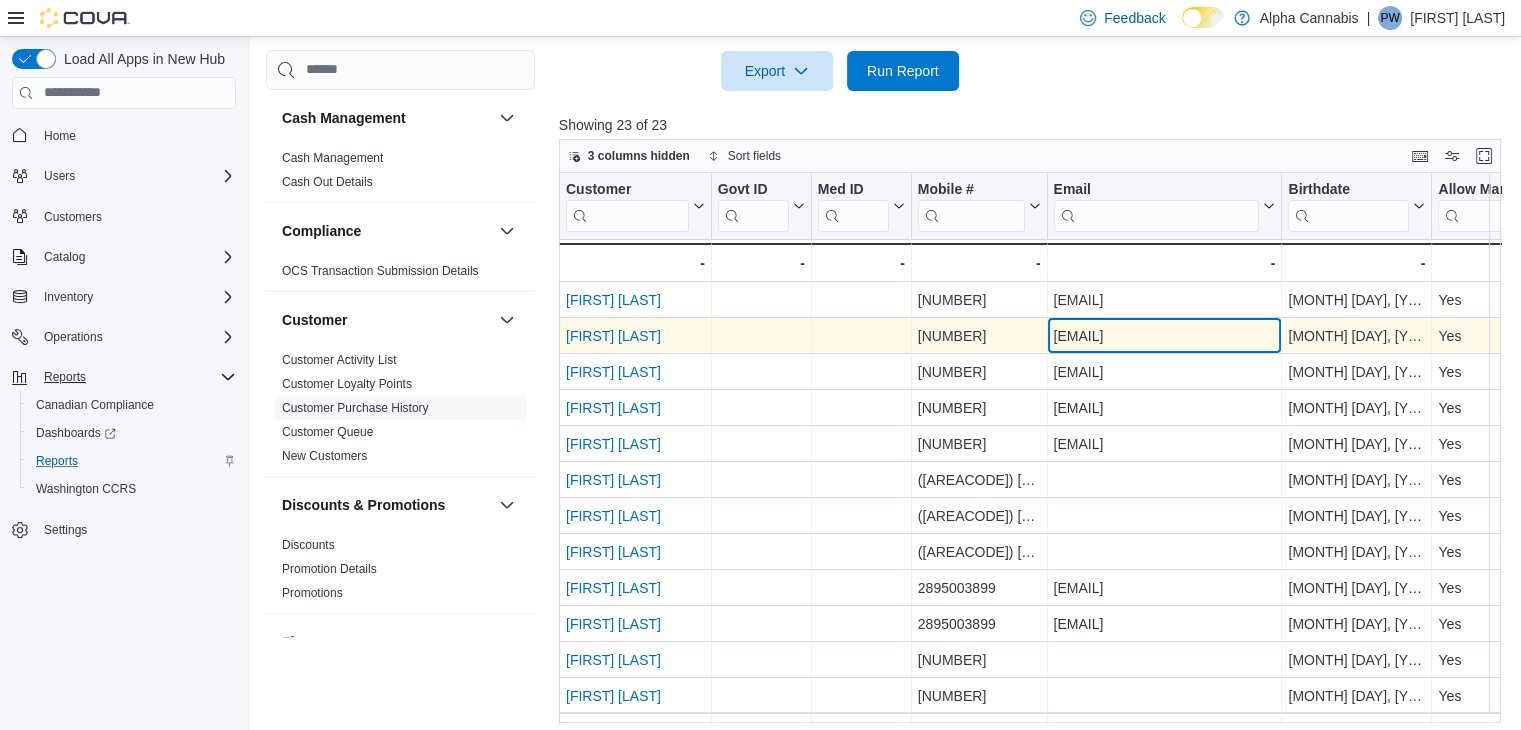 click on "amandancardoni@gmail.com -  Email, column 5, row 2" at bounding box center [1164, 336] 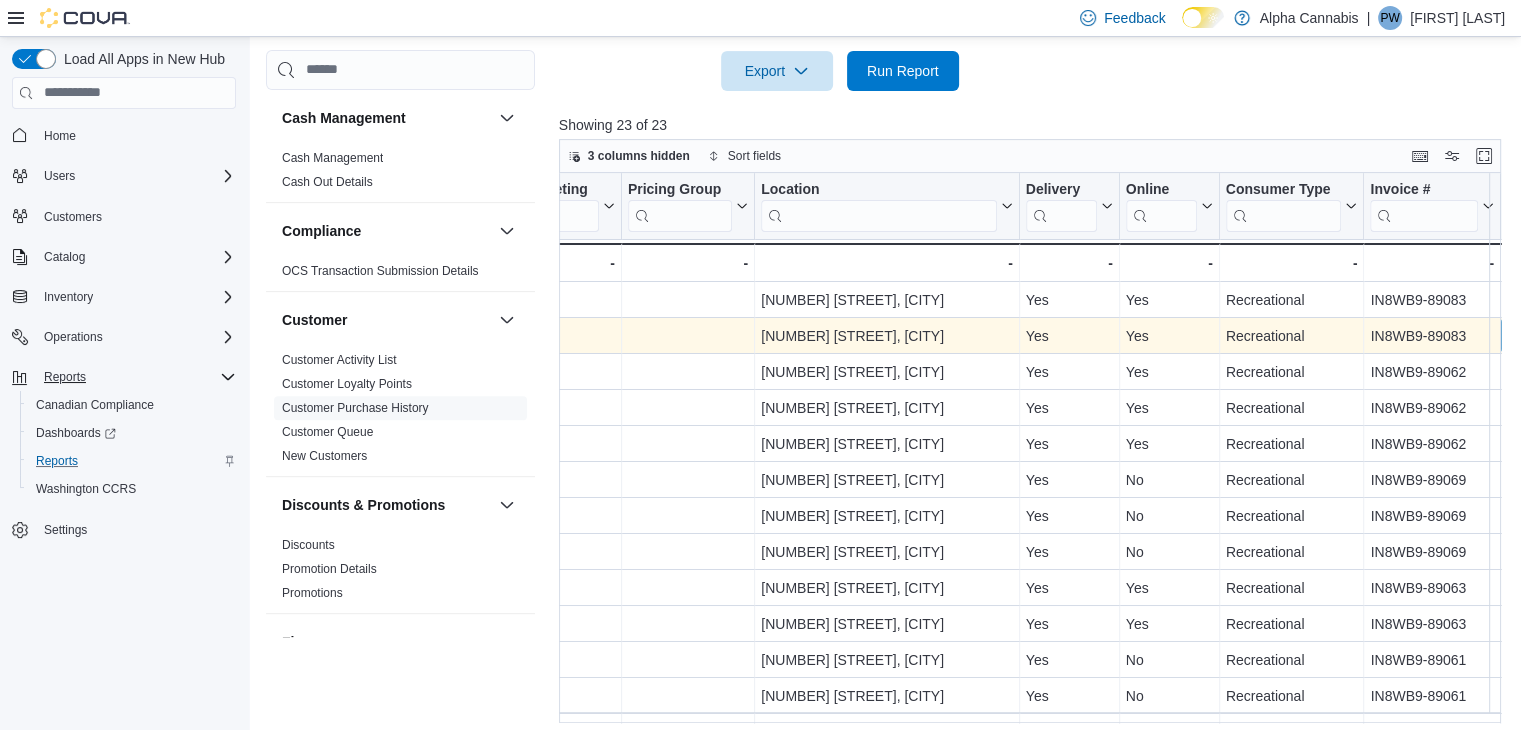 scroll, scrollTop: 0, scrollLeft: 1108, axis: horizontal 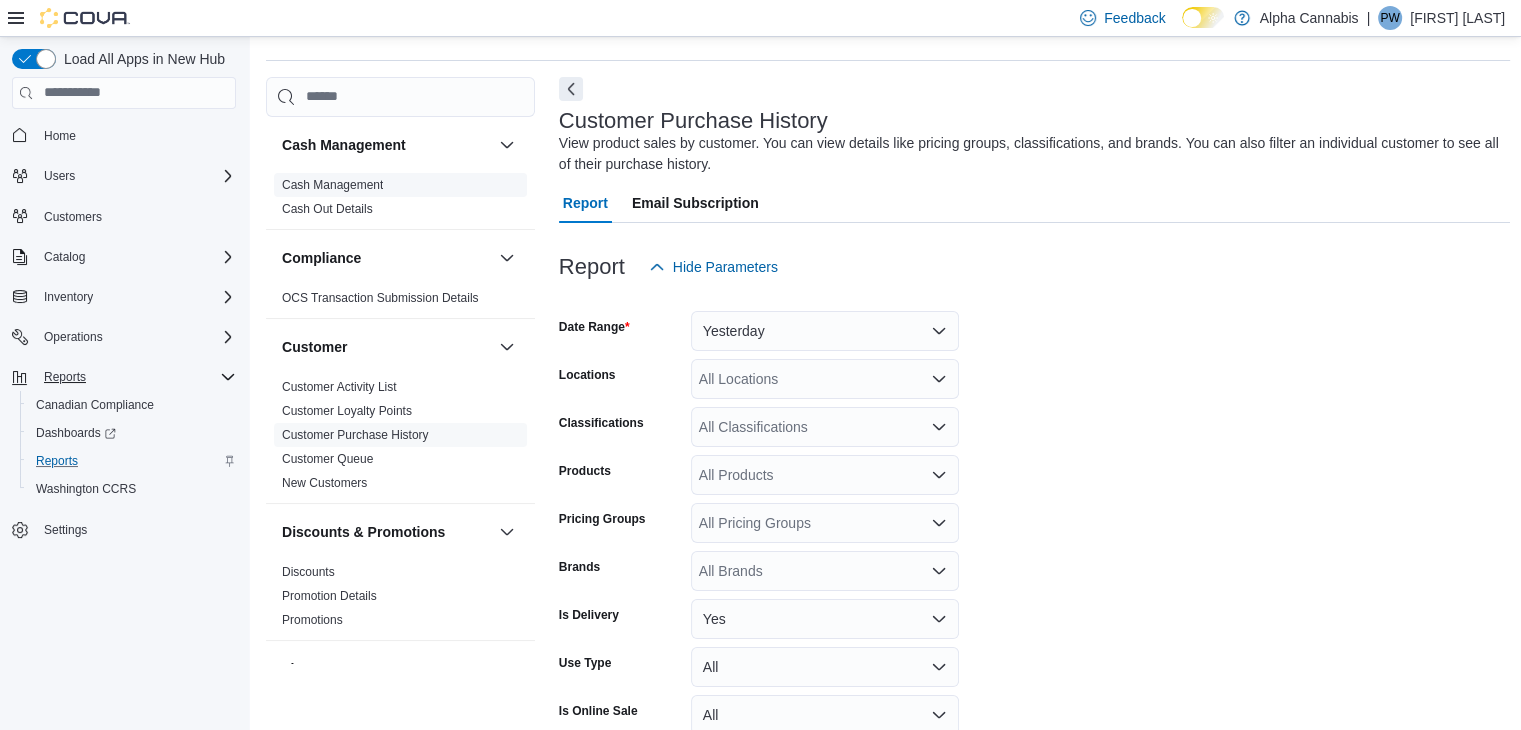click on "Cash Management" at bounding box center [332, 185] 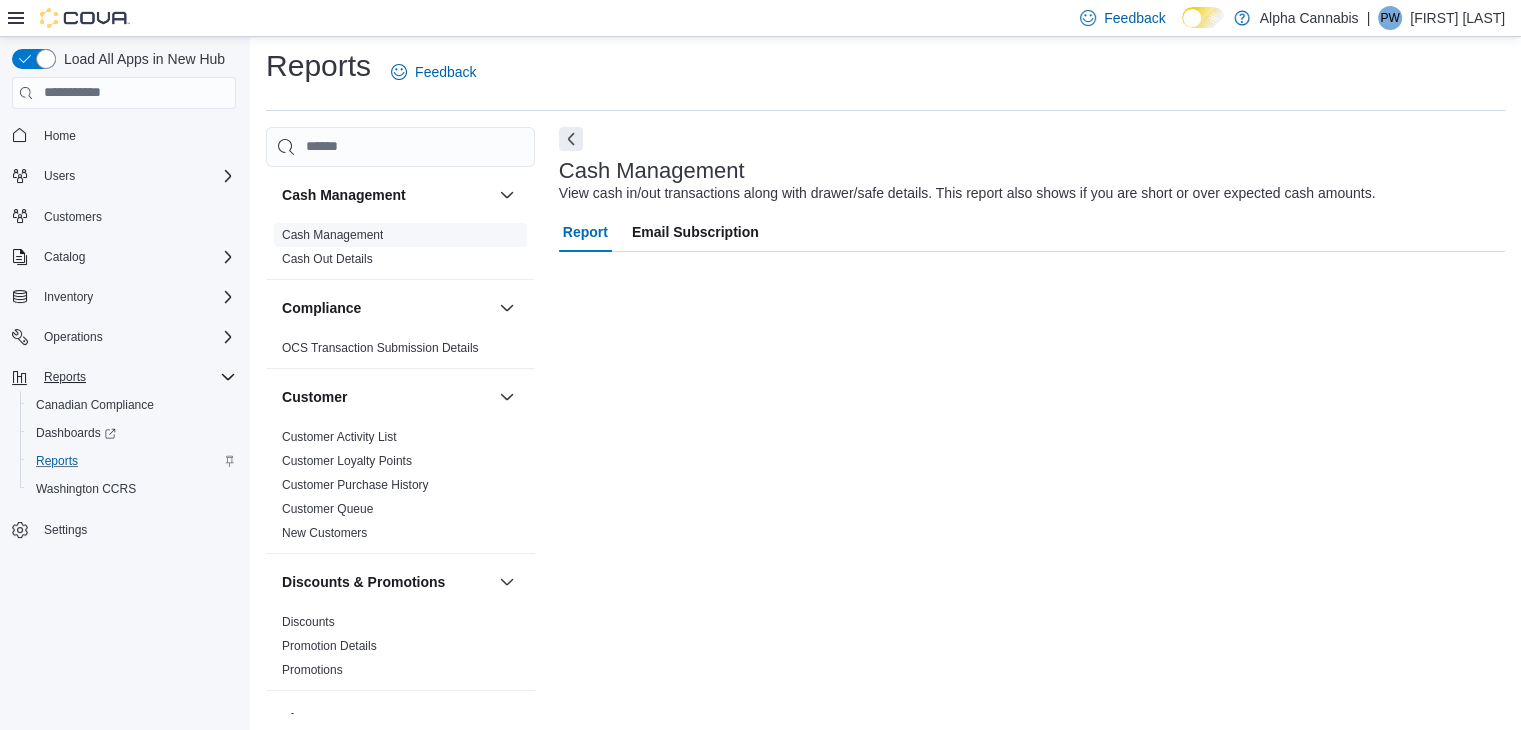 scroll, scrollTop: 7, scrollLeft: 0, axis: vertical 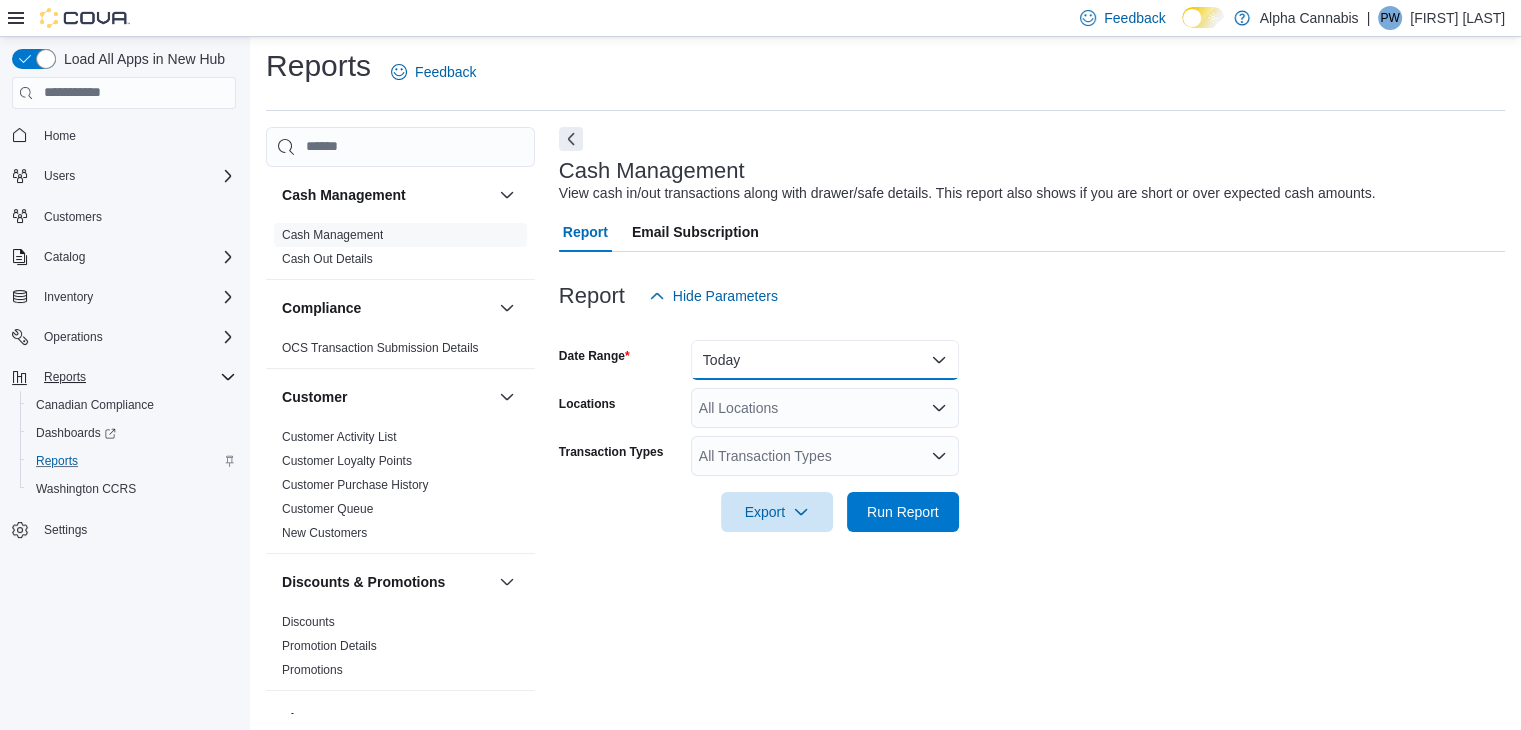 click on "Today" at bounding box center [825, 360] 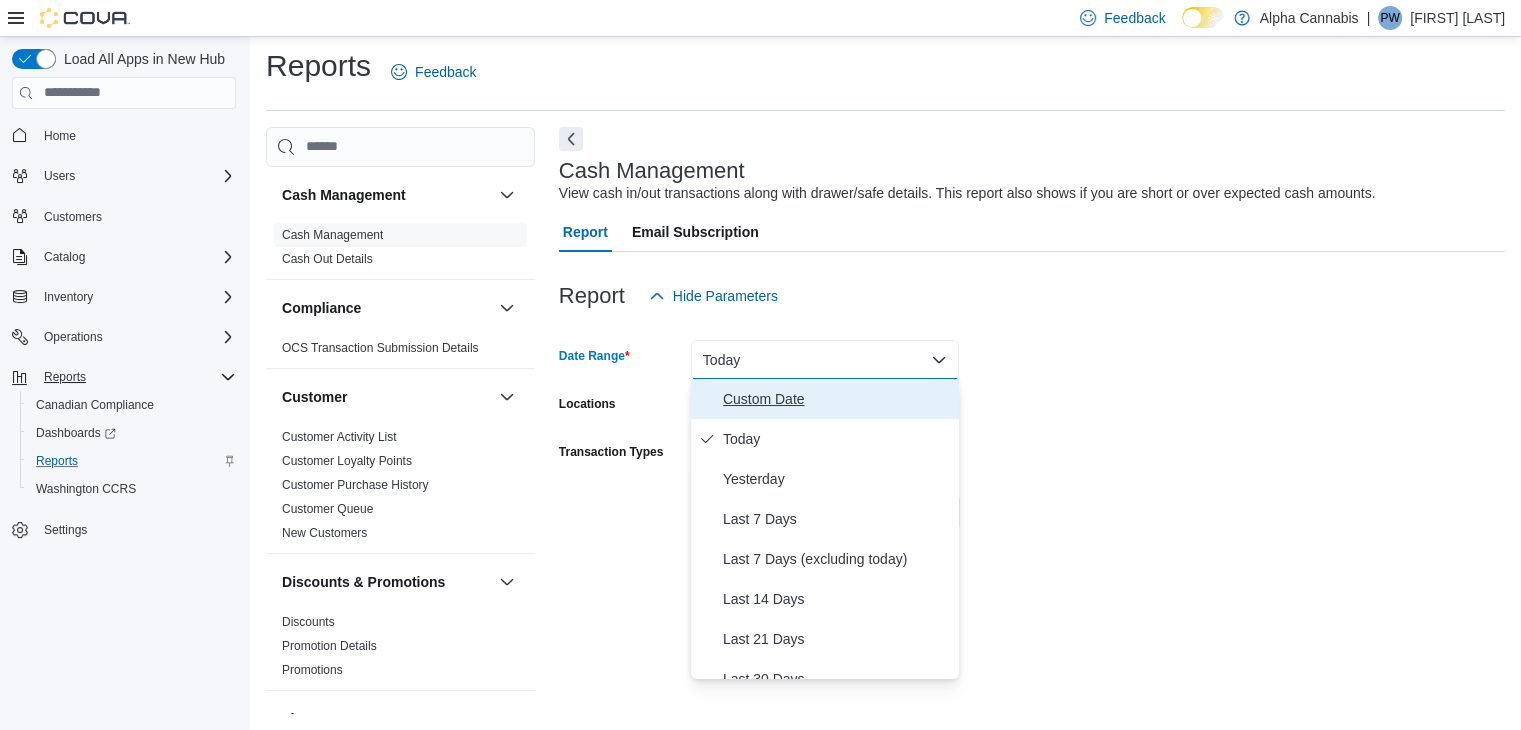 click on "Custom Date" at bounding box center [837, 399] 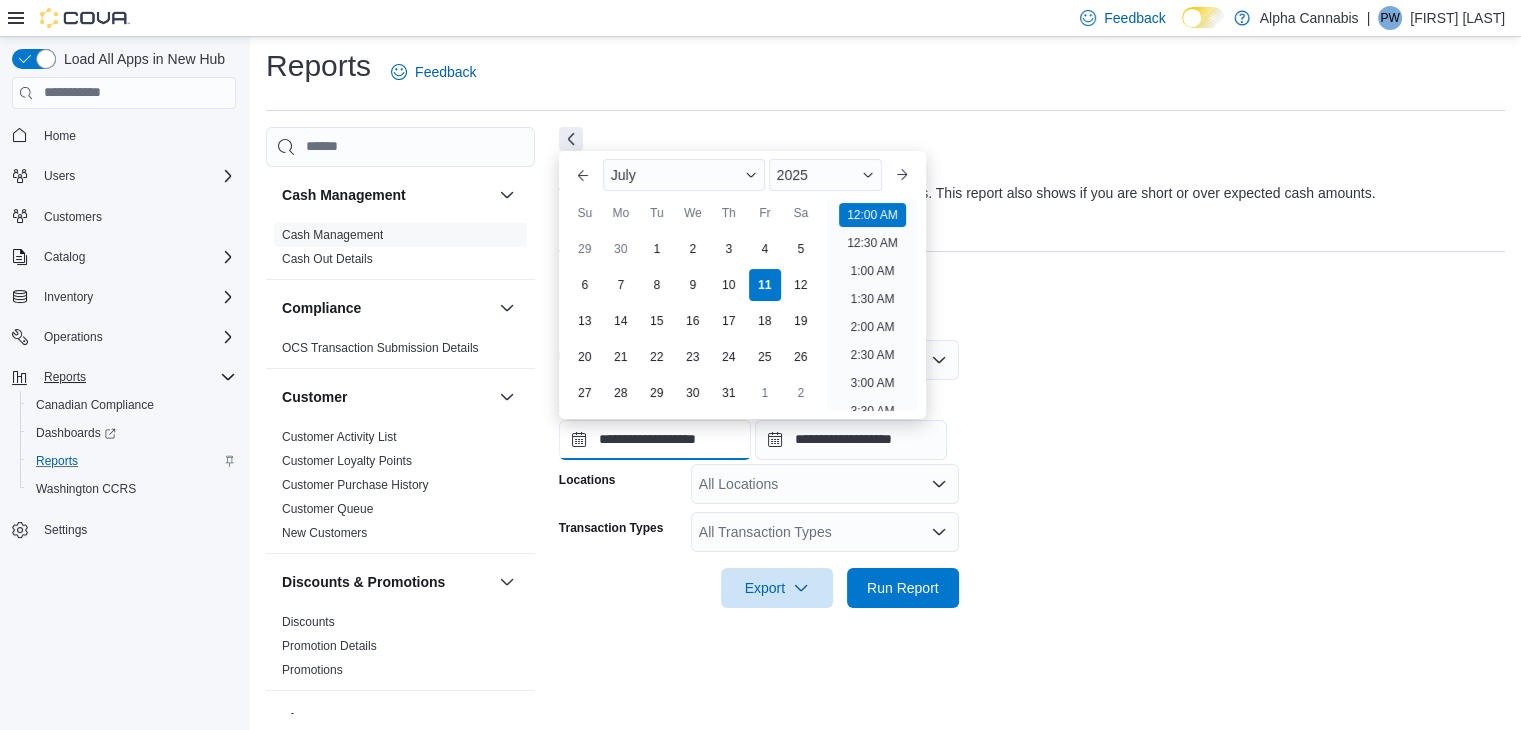 click on "**********" at bounding box center (655, 440) 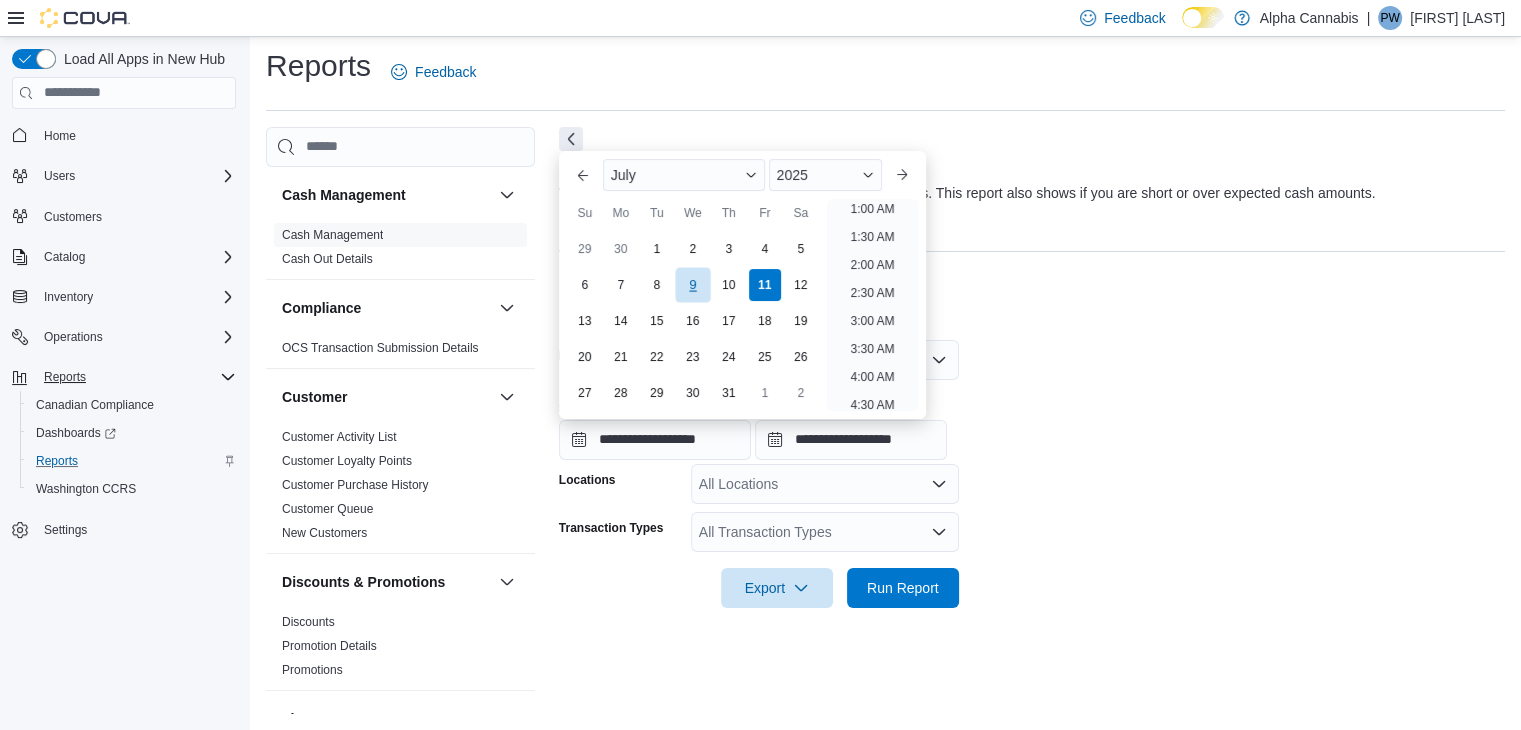 click on "9" at bounding box center (692, 285) 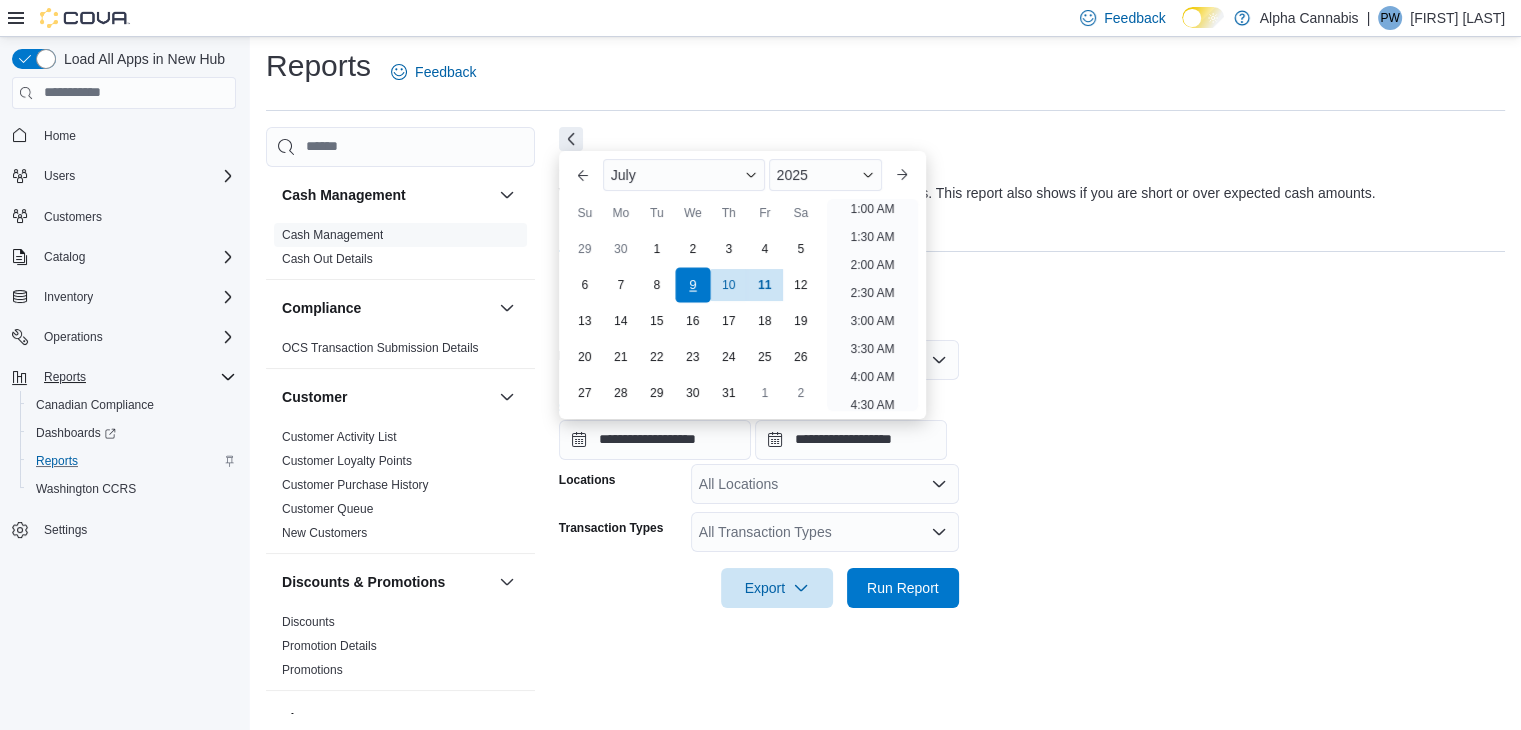 scroll, scrollTop: 4, scrollLeft: 0, axis: vertical 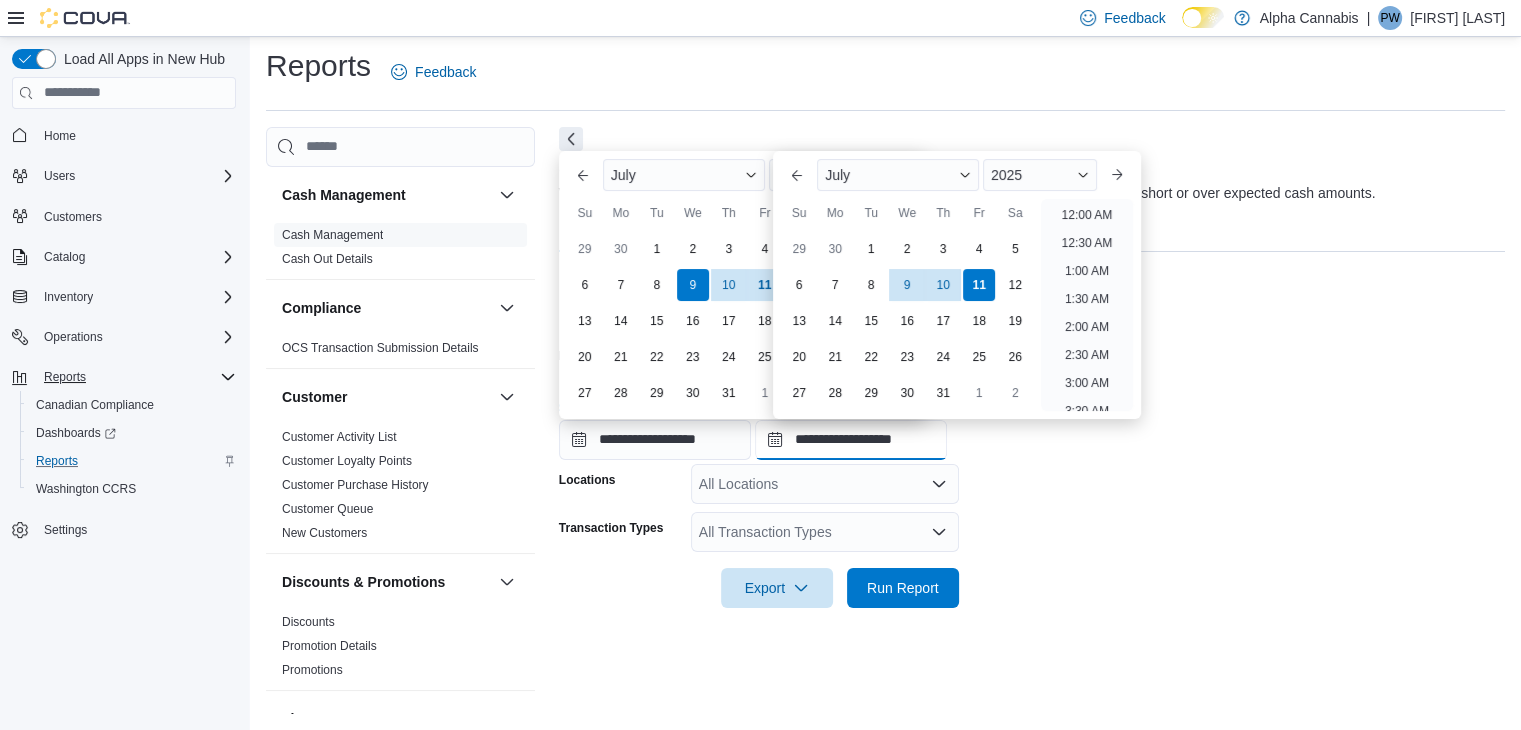 click on "**********" at bounding box center [851, 440] 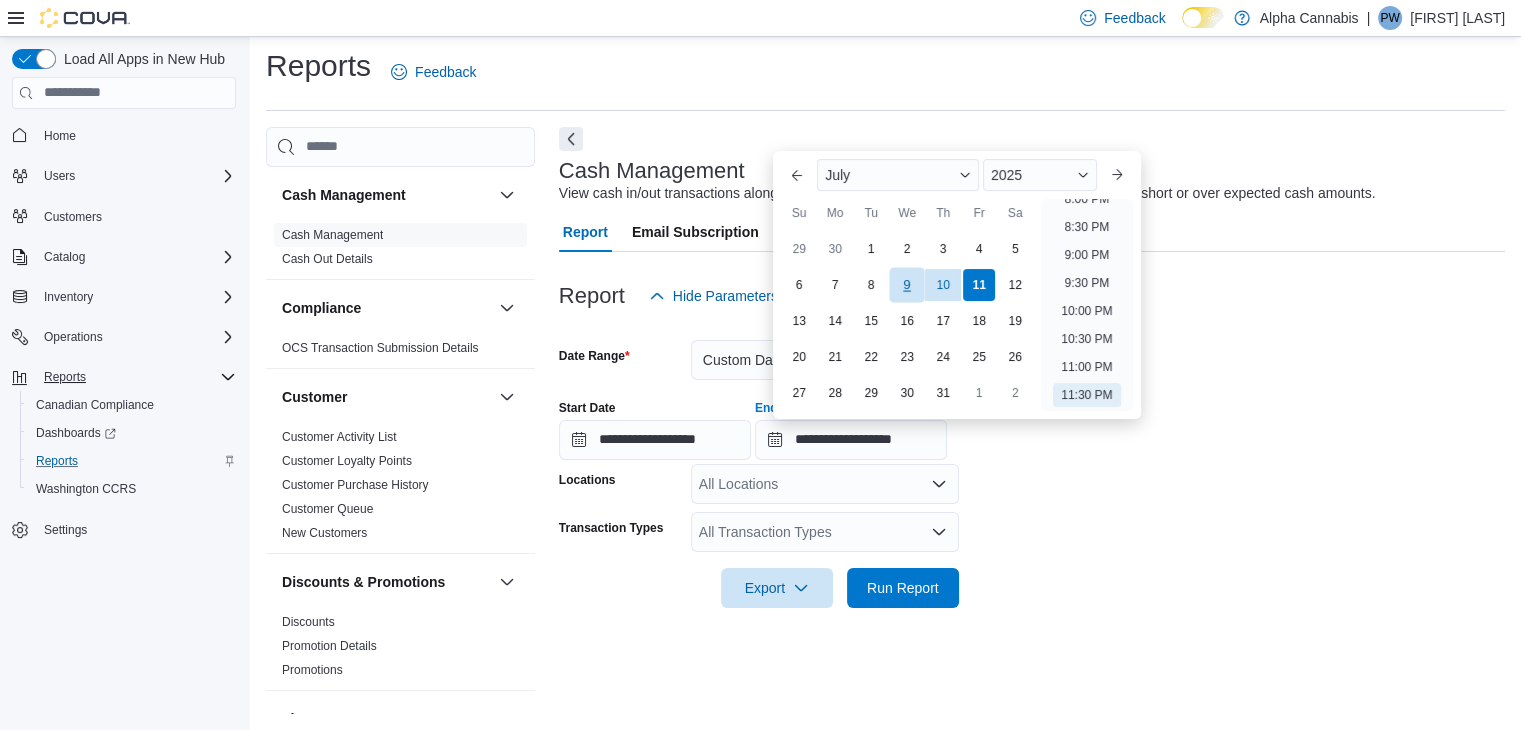 click on "9" at bounding box center (907, 285) 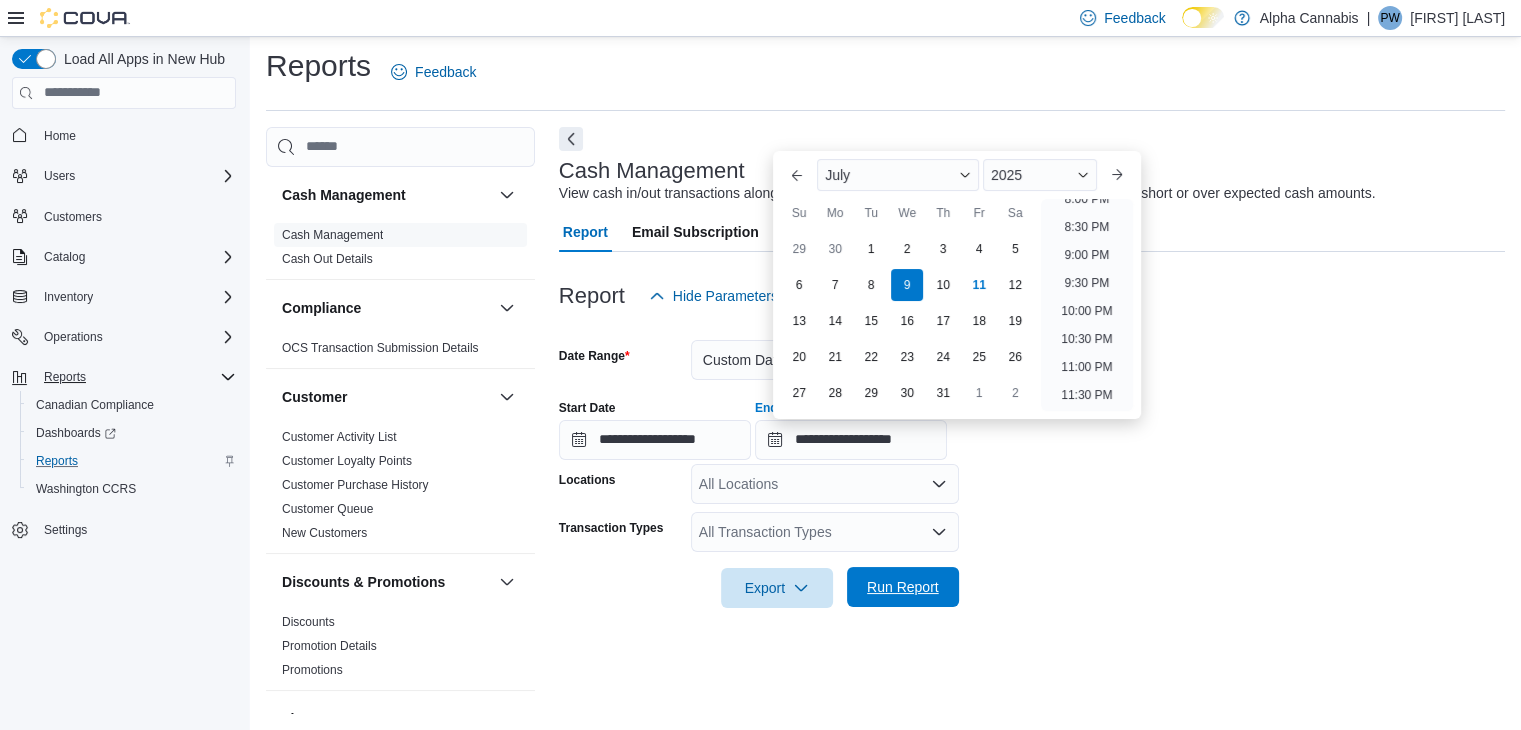 click on "Run Report" at bounding box center (903, 587) 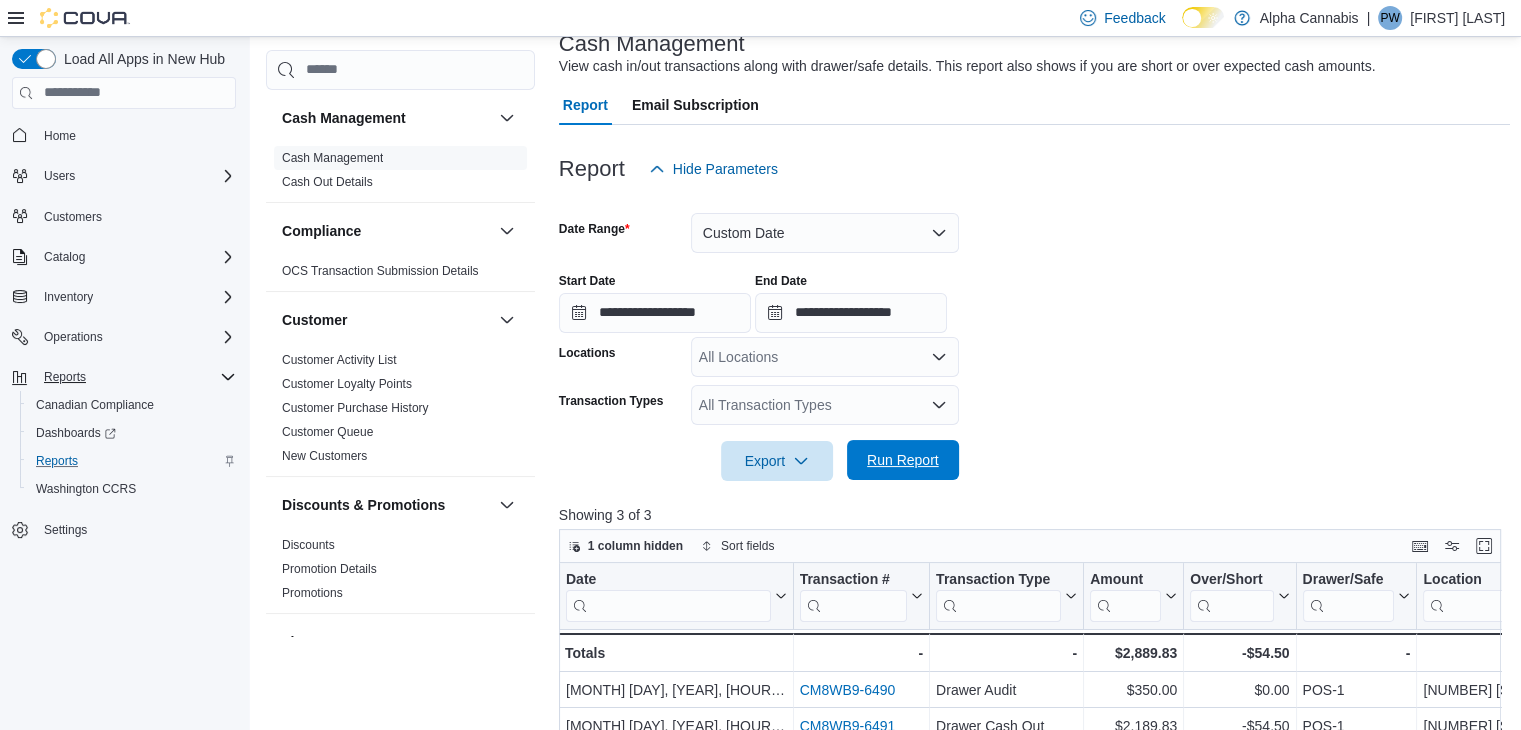 scroll, scrollTop: 307, scrollLeft: 0, axis: vertical 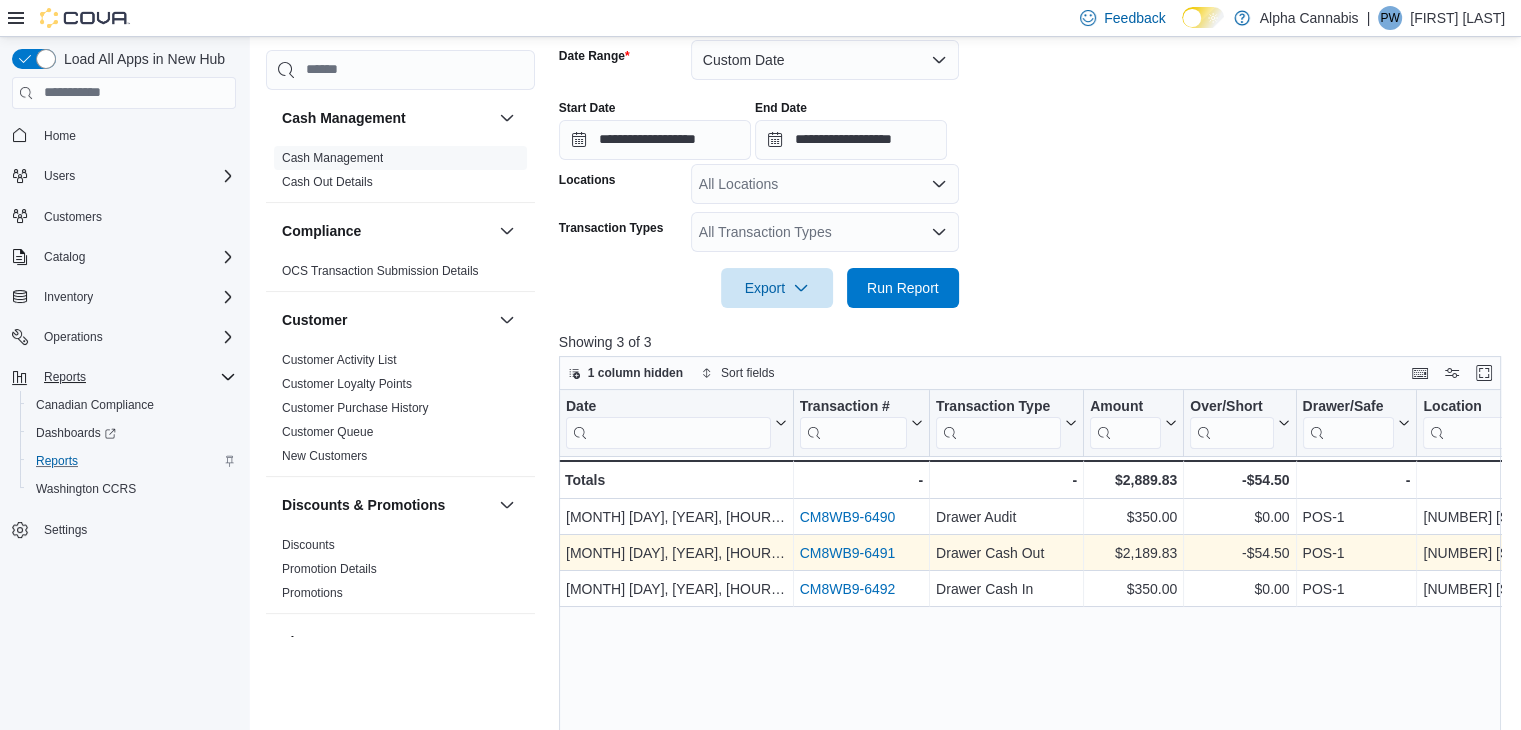 click on "CM8WB9-6491" at bounding box center [847, 553] 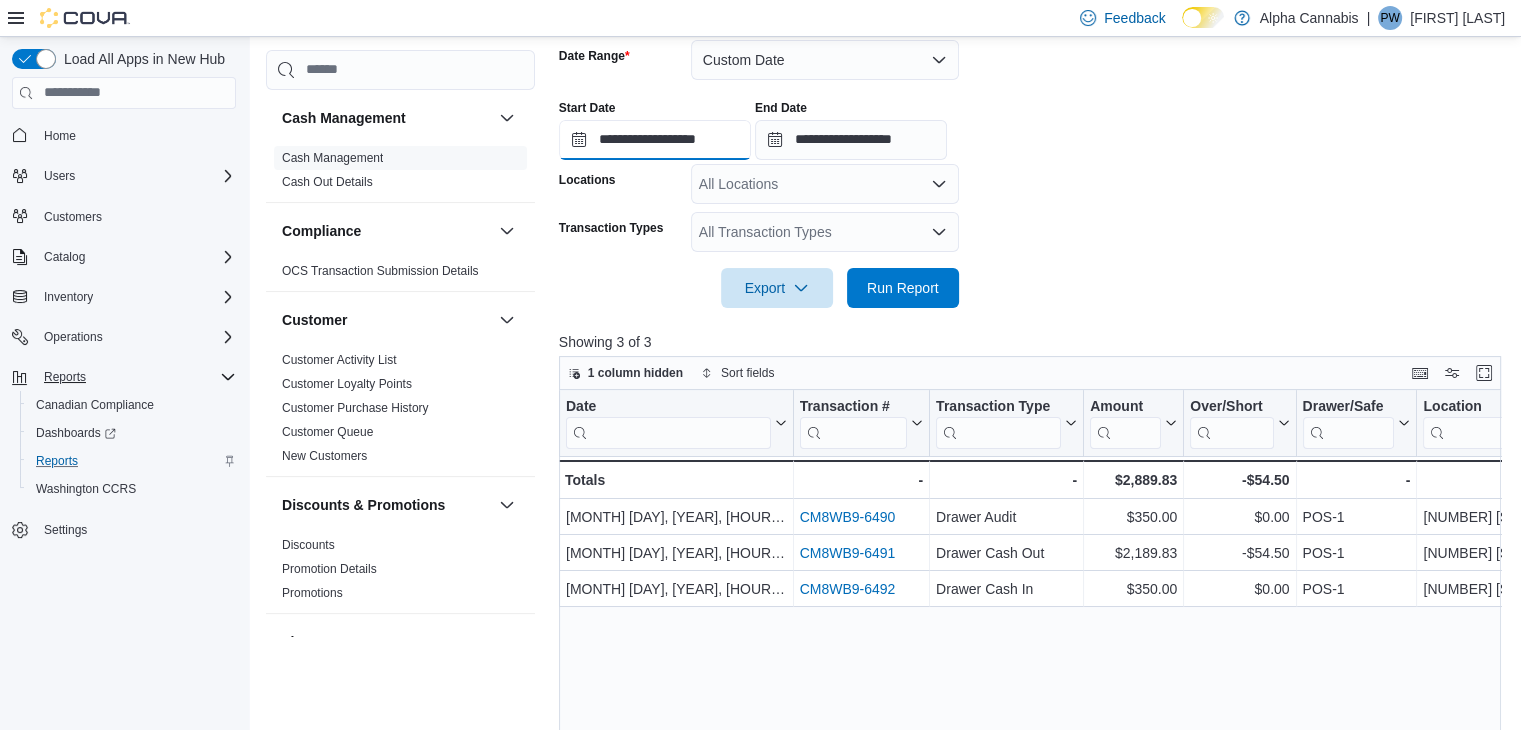 click on "**********" at bounding box center [655, 140] 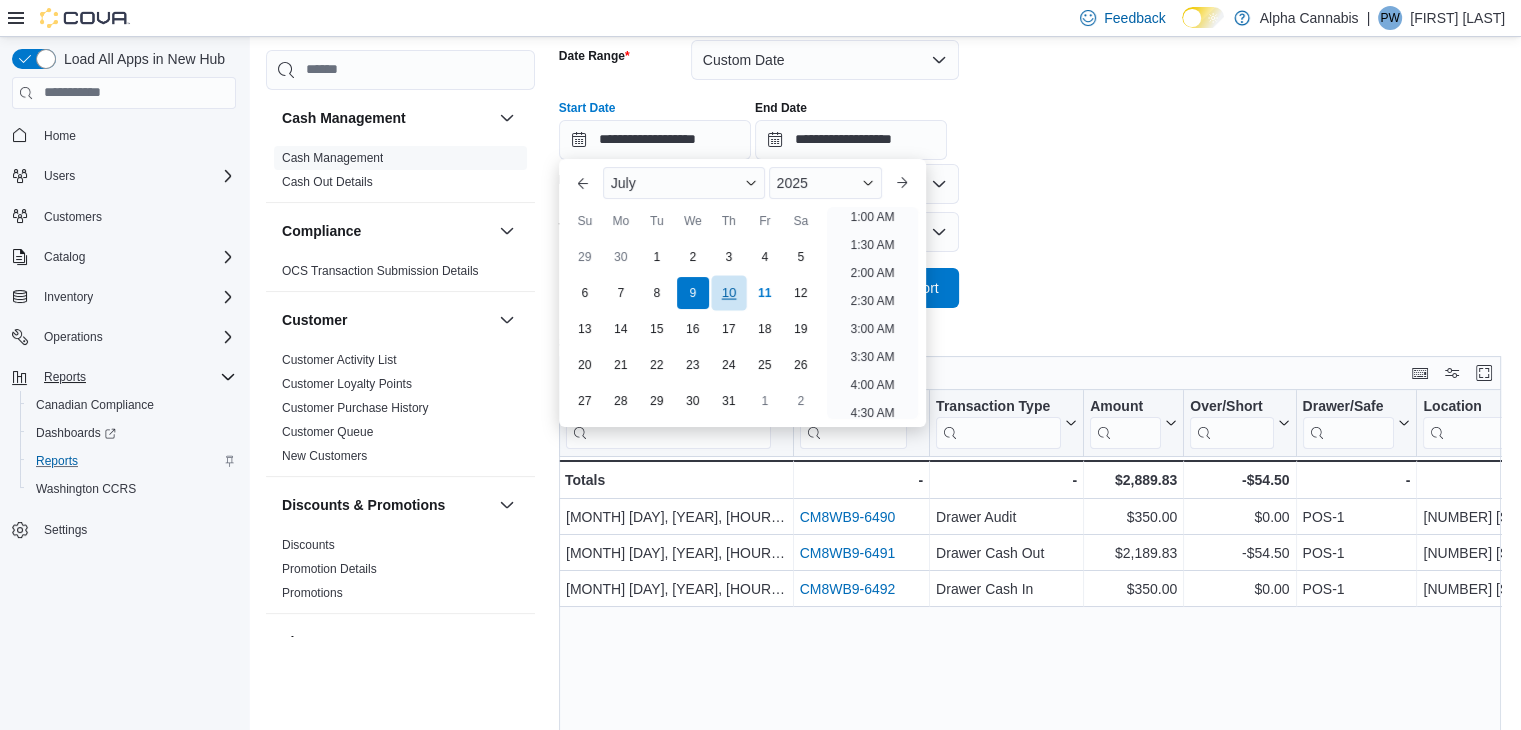 click on "10" at bounding box center [728, 293] 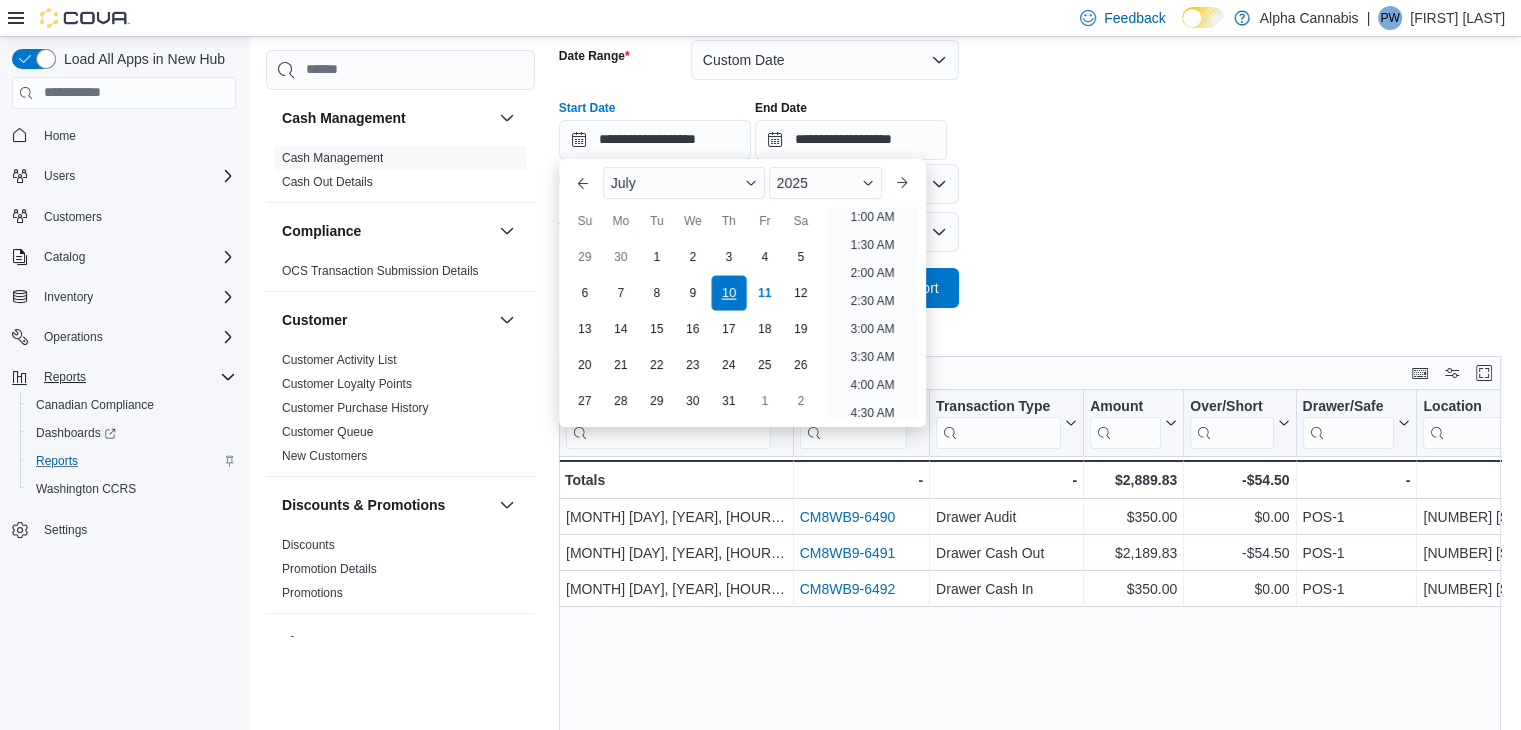 scroll, scrollTop: 4, scrollLeft: 0, axis: vertical 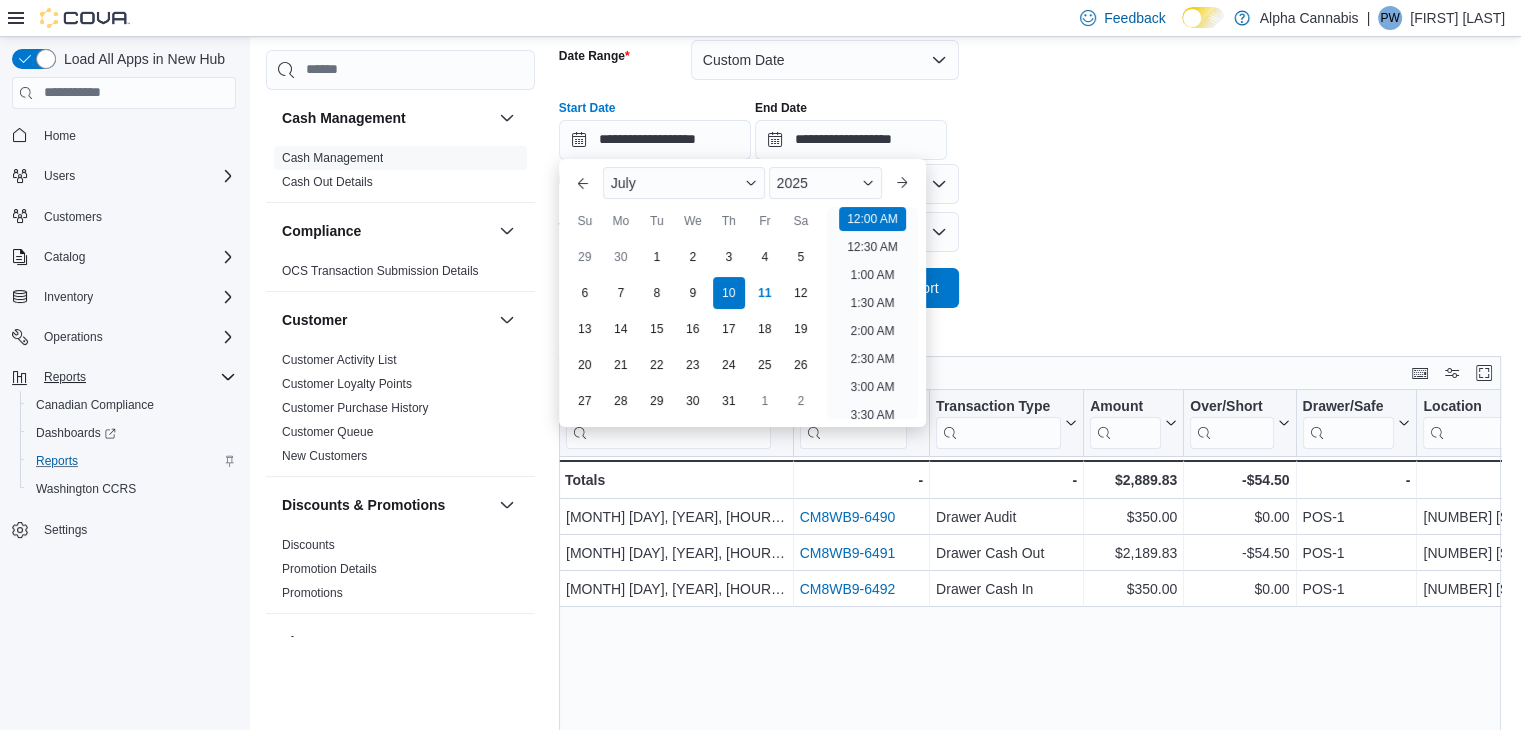 click on "**********" at bounding box center (1035, 162) 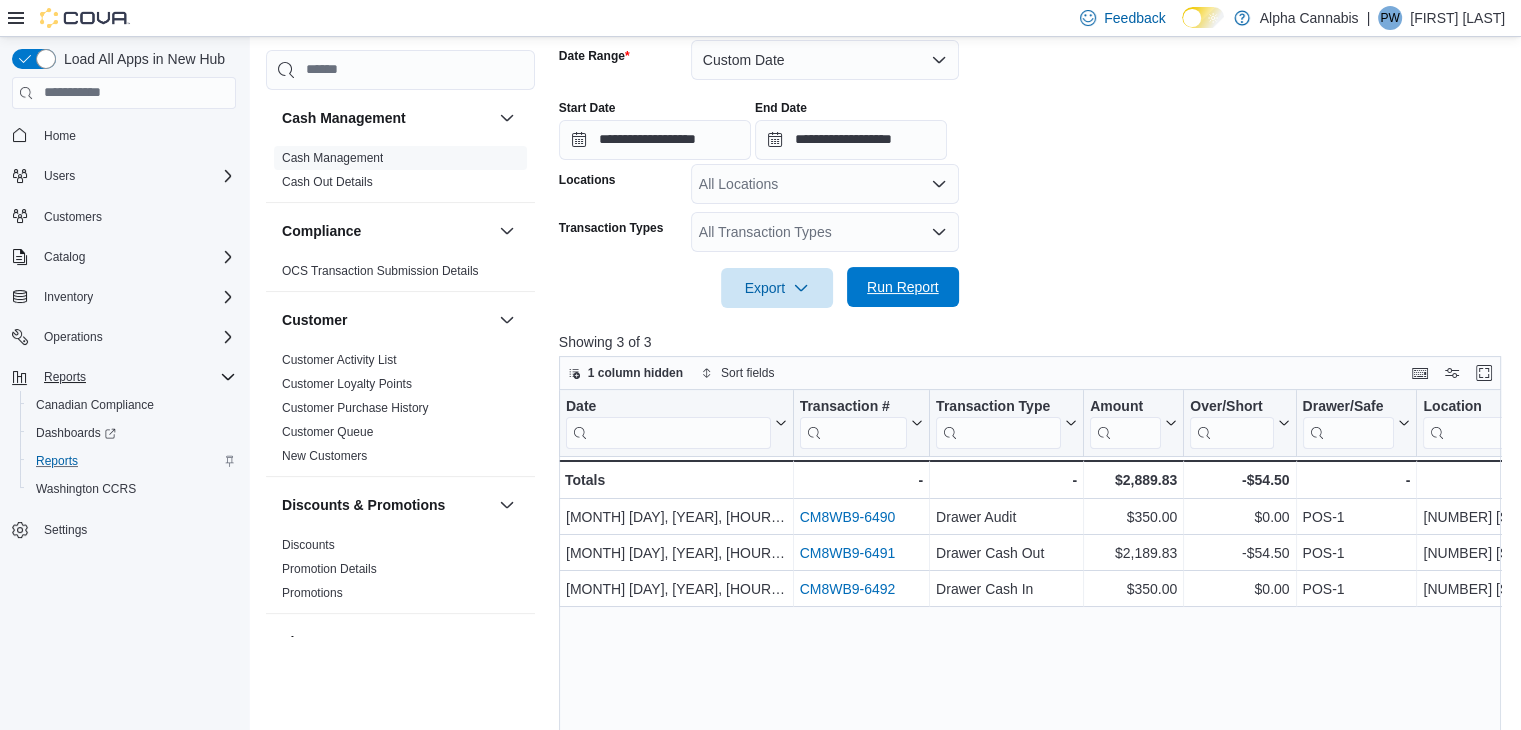 click on "Run Report" at bounding box center [903, 287] 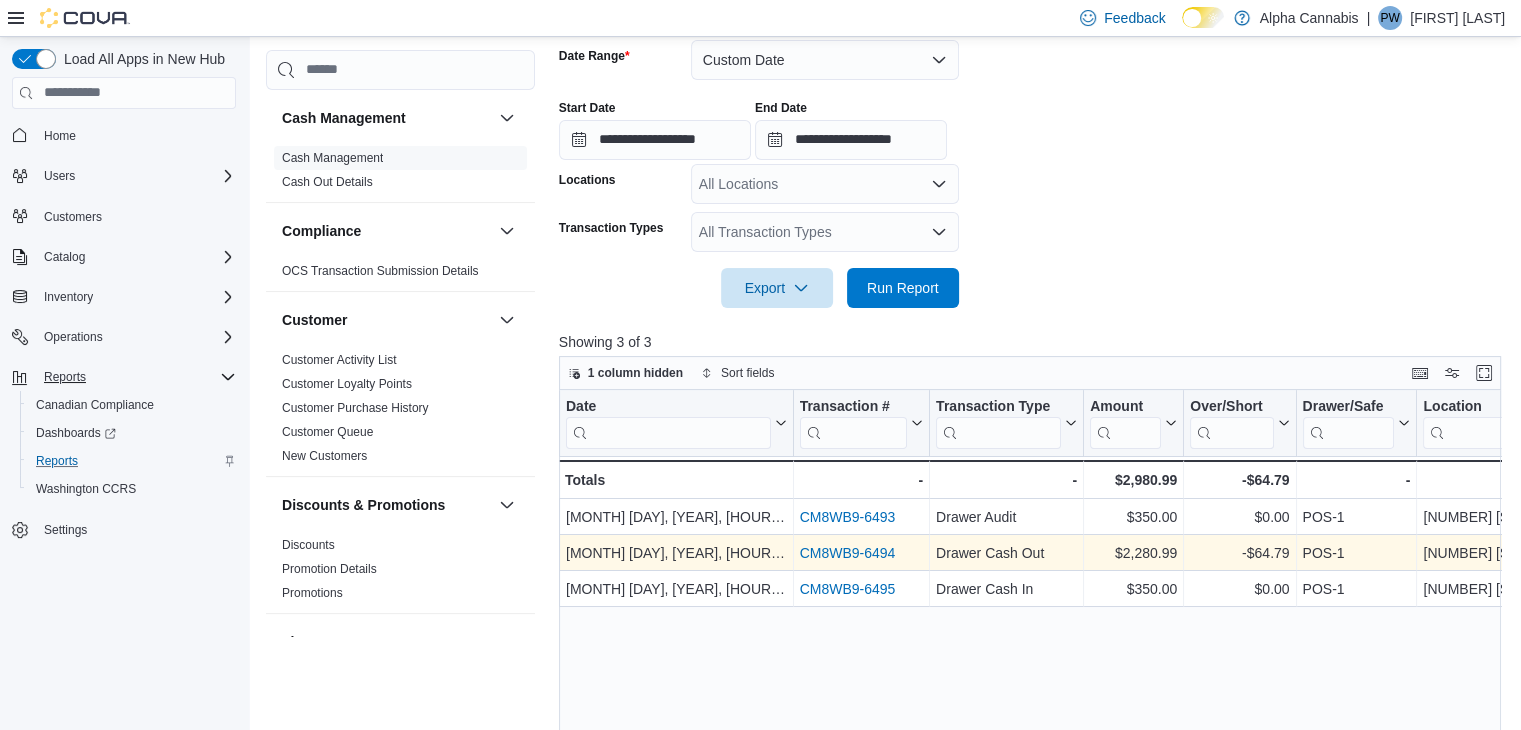 click on "[ID]" at bounding box center [847, 553] 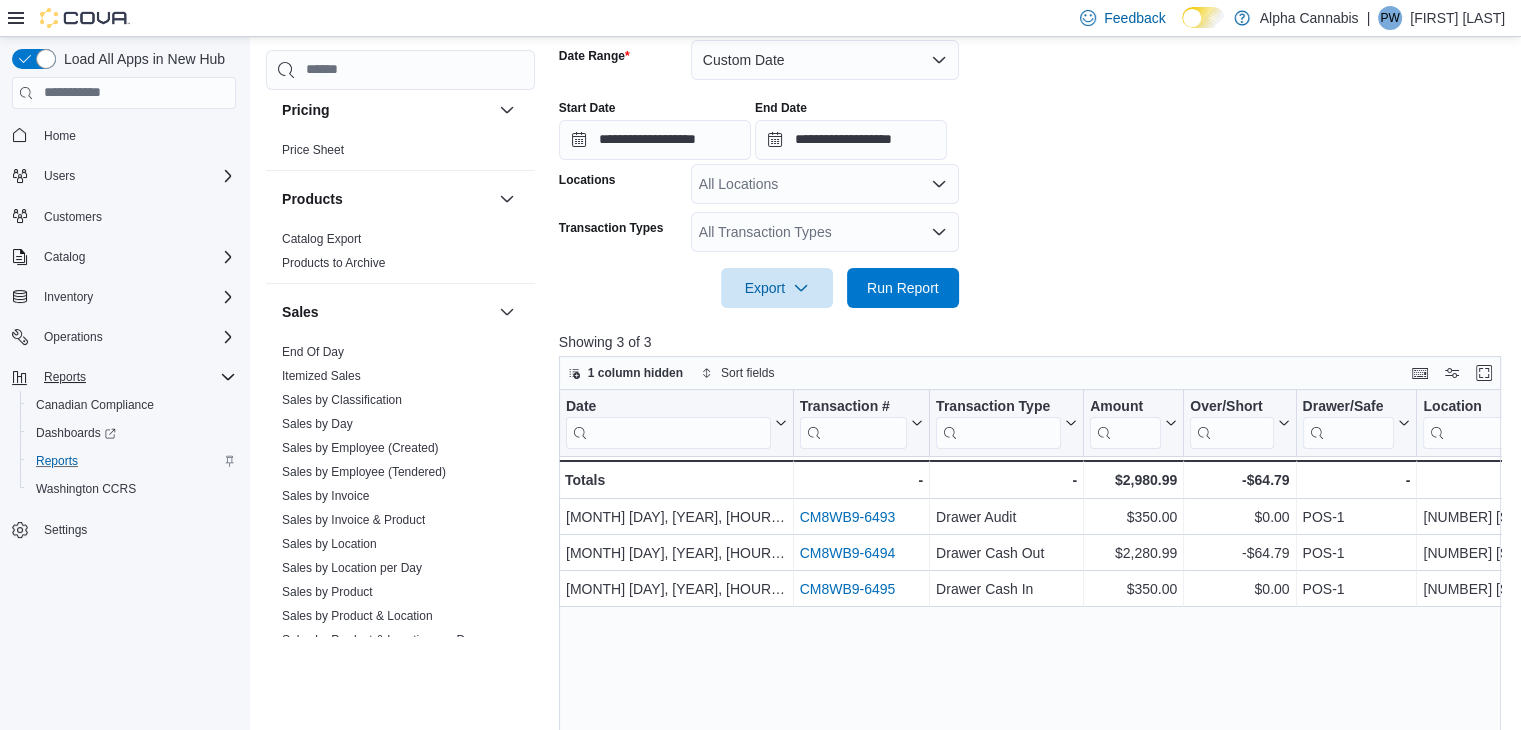 scroll, scrollTop: 1300, scrollLeft: 0, axis: vertical 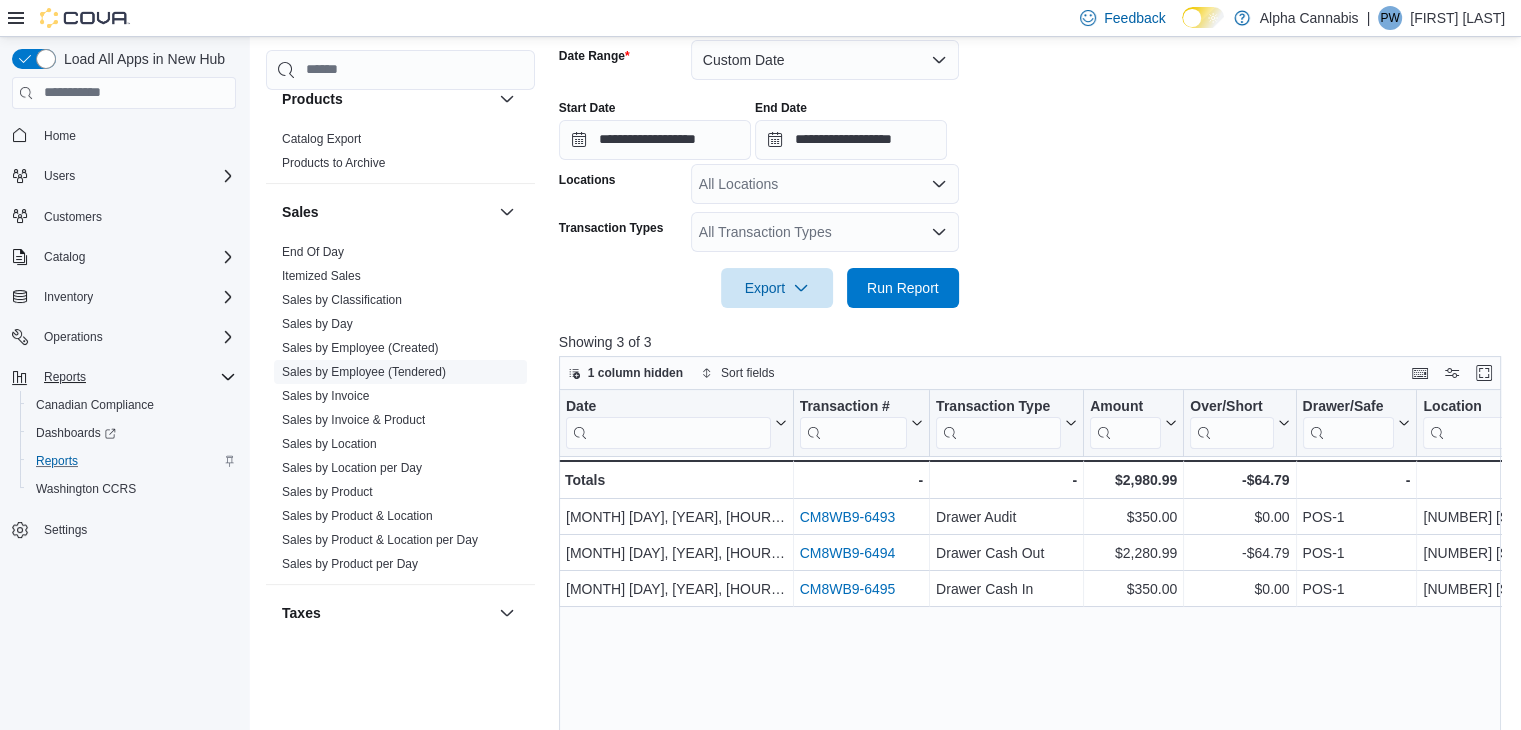 click on "Sales by Employee (Tendered)" at bounding box center [364, 372] 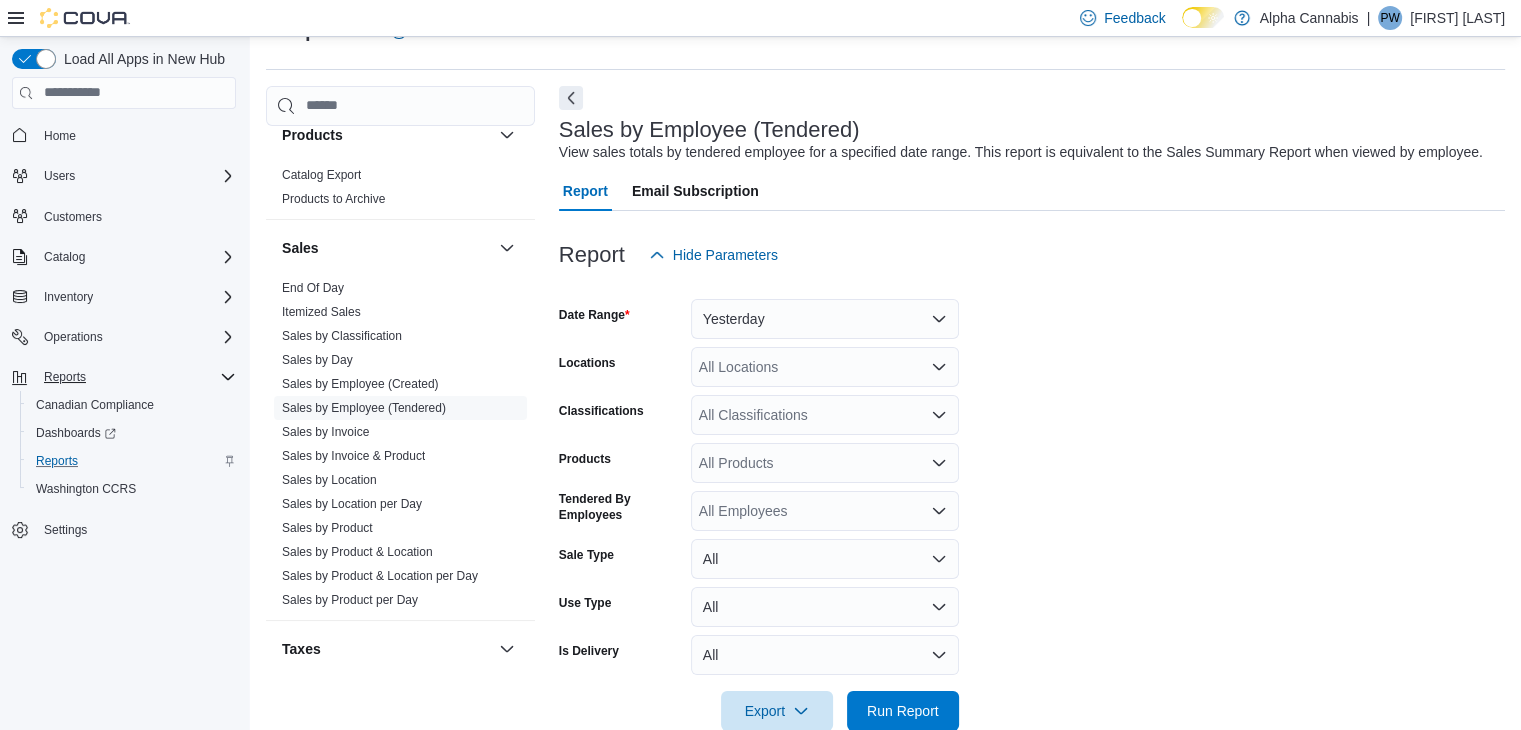 scroll, scrollTop: 46, scrollLeft: 0, axis: vertical 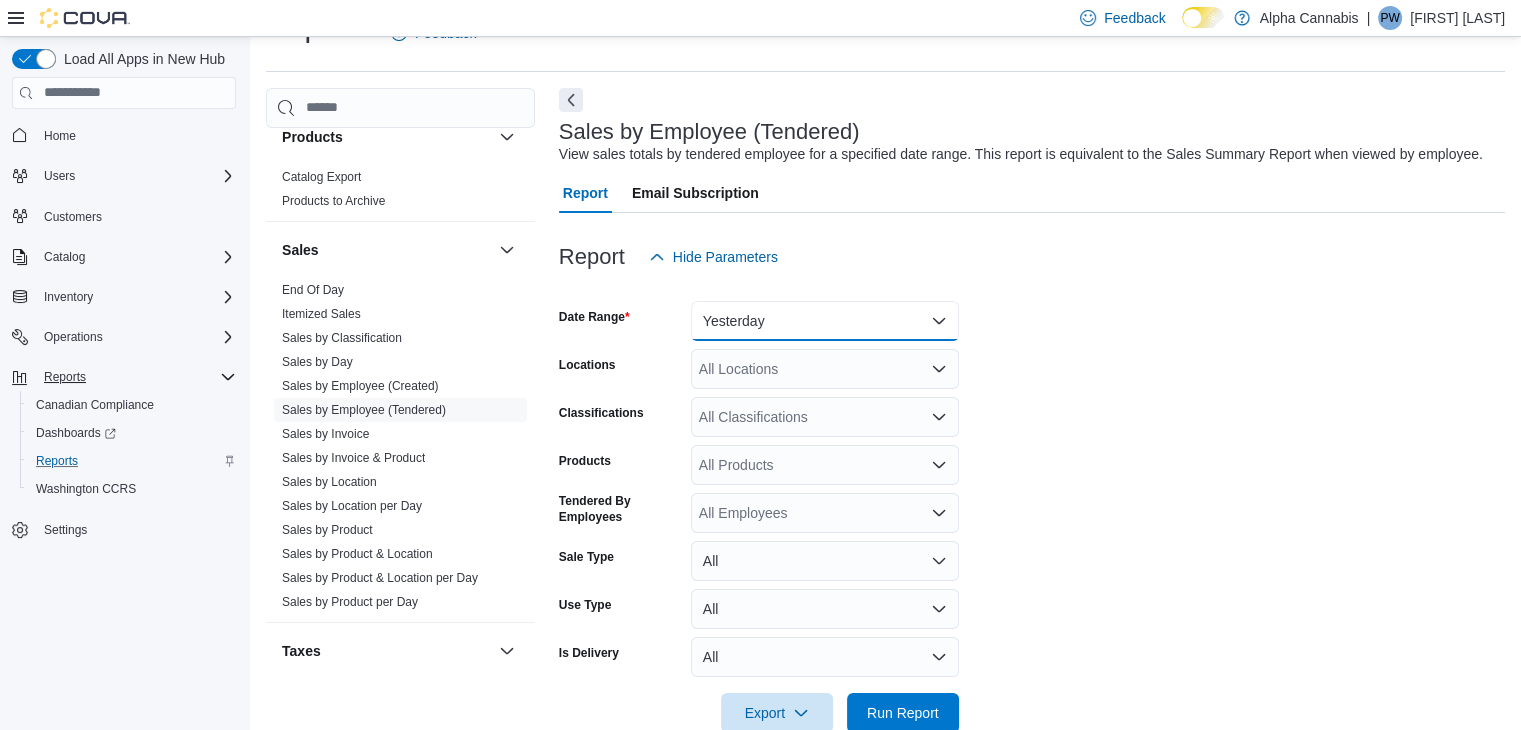 click on "Yesterday" at bounding box center [825, 321] 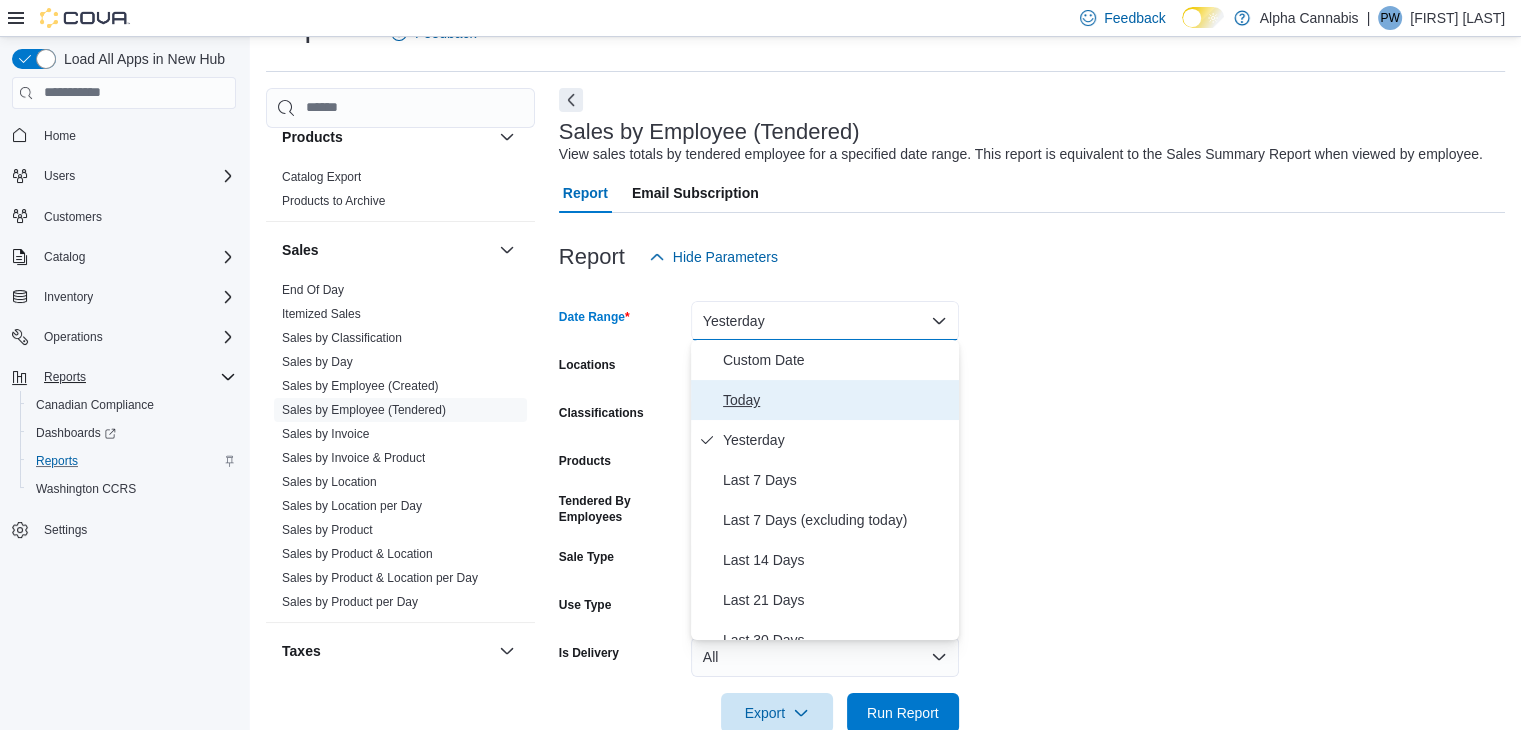 click on "Today" at bounding box center (837, 400) 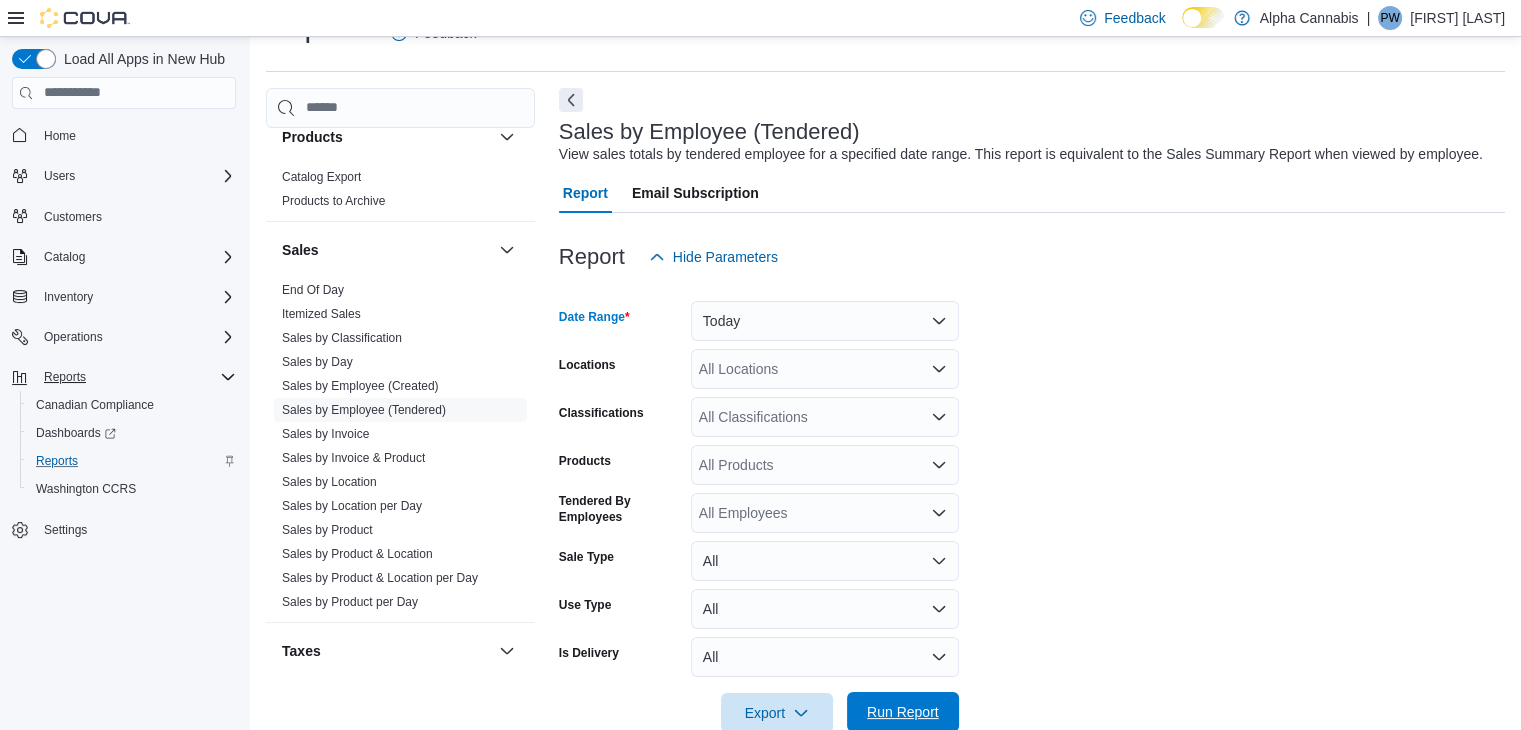 click on "Run Report" at bounding box center (903, 712) 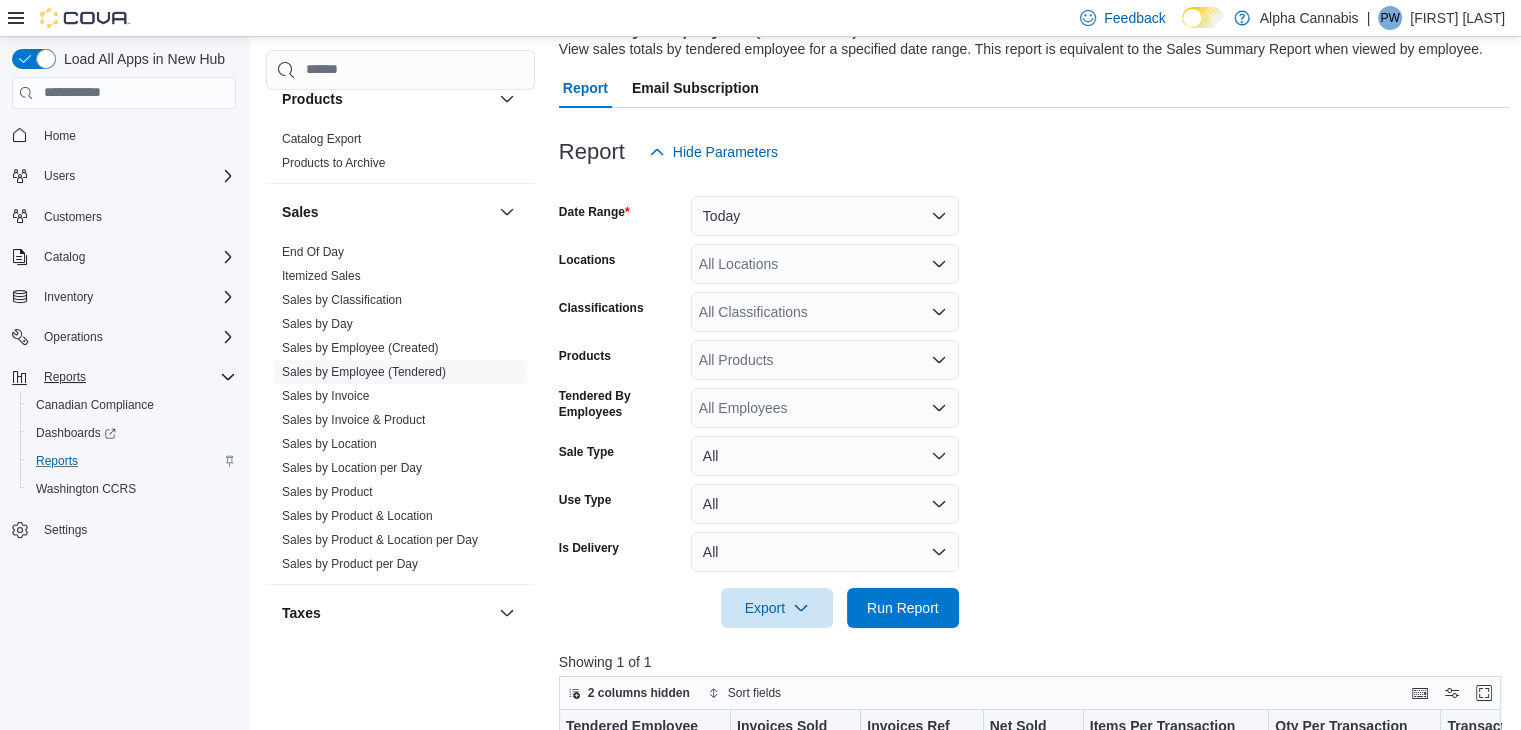 scroll, scrollTop: 346, scrollLeft: 0, axis: vertical 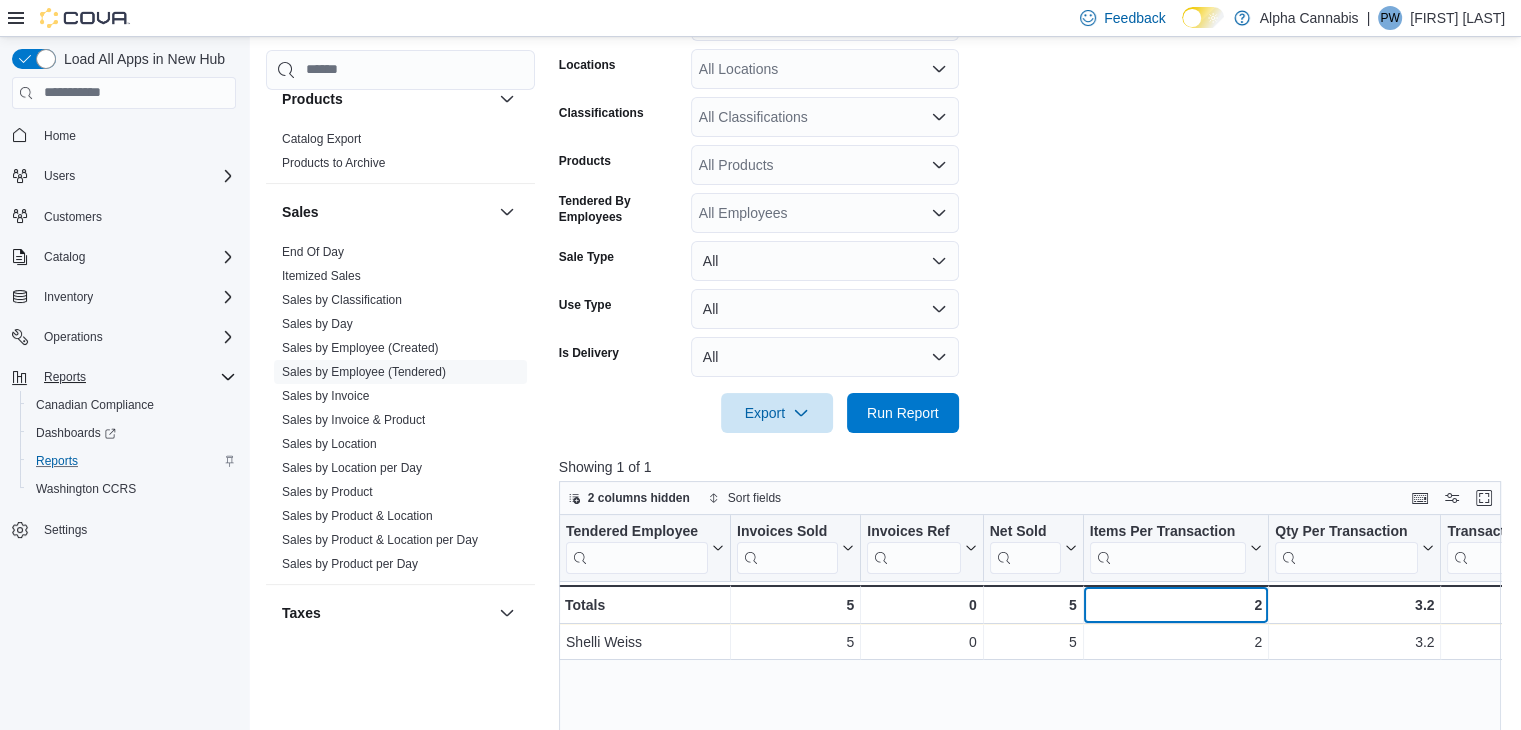 click on "2" at bounding box center [1175, 605] 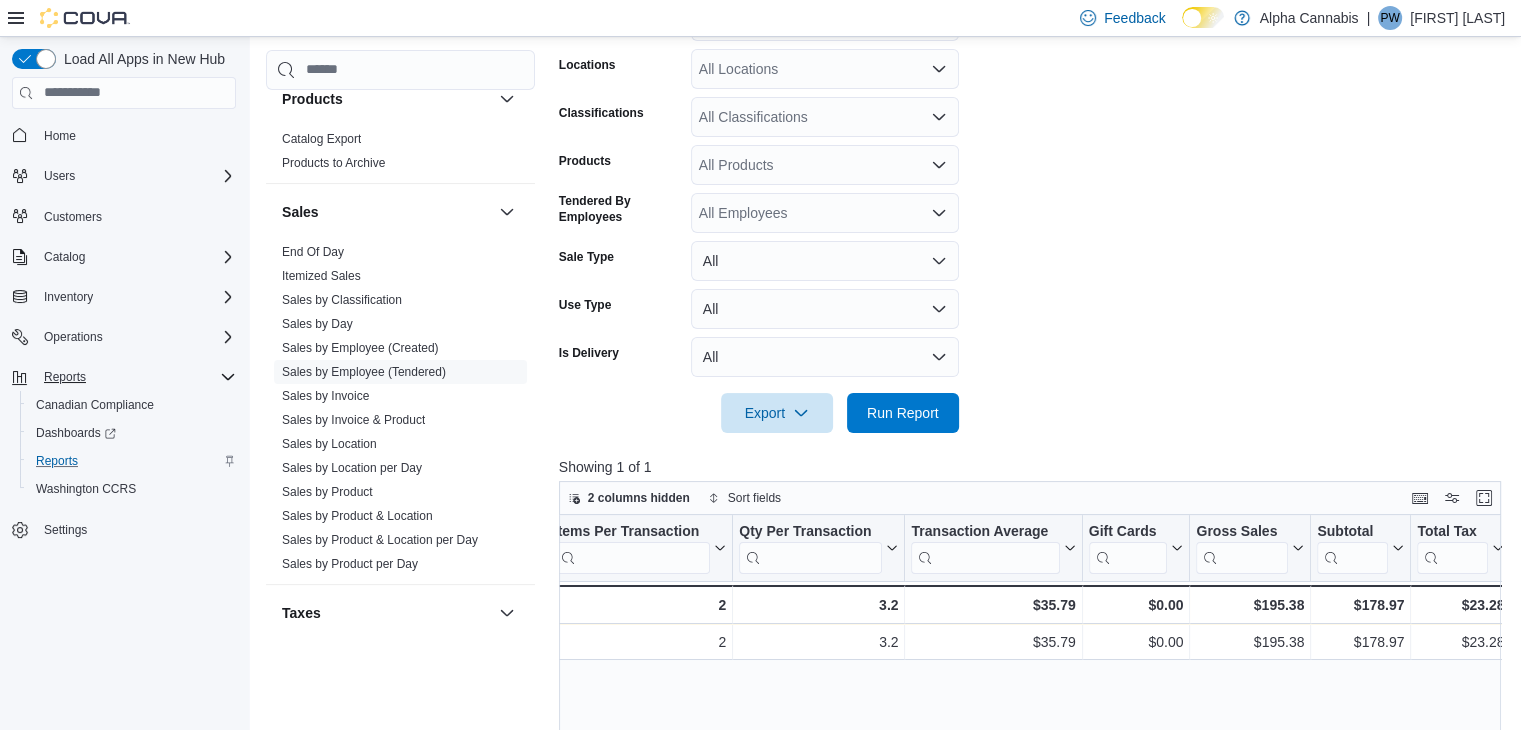 scroll, scrollTop: 0, scrollLeft: 668, axis: horizontal 